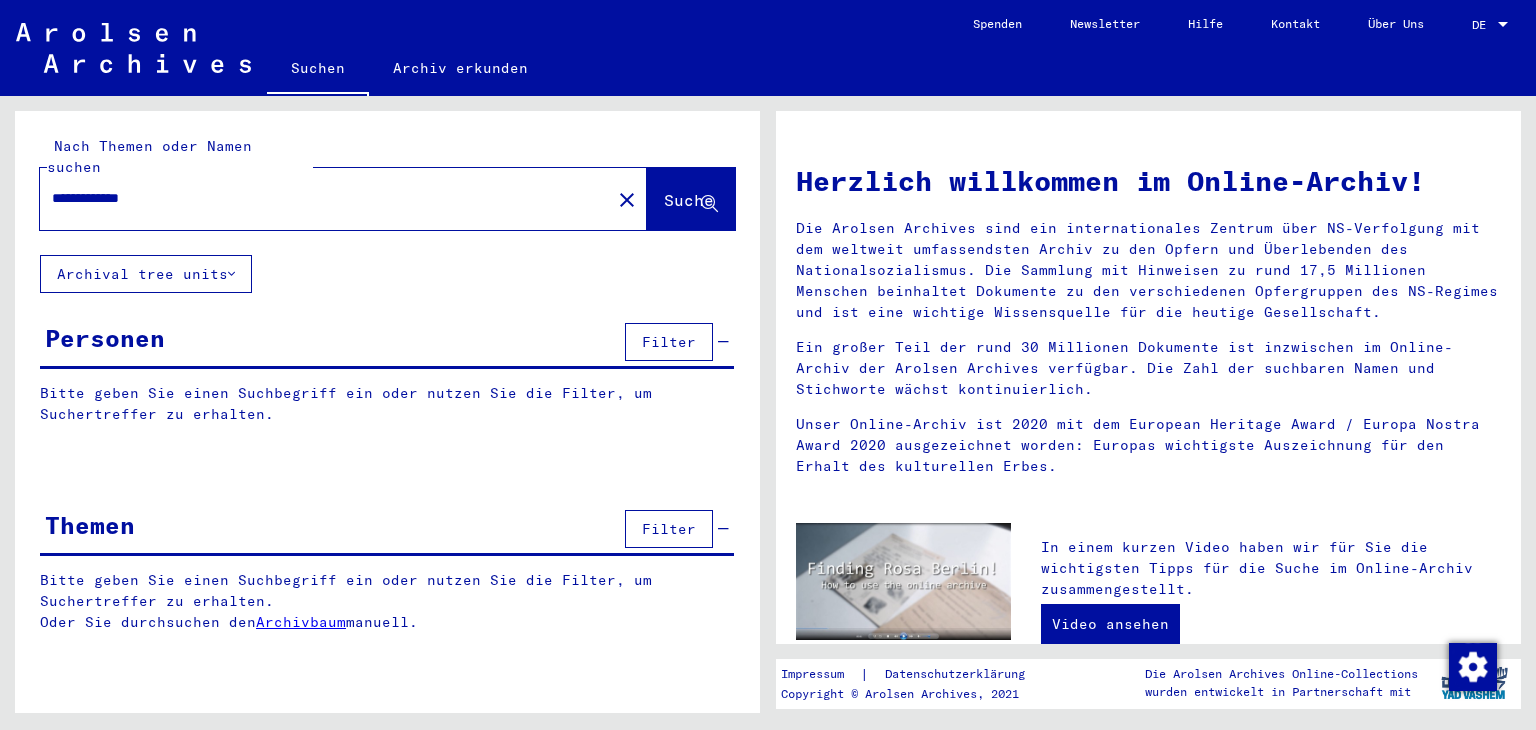 scroll, scrollTop: 0, scrollLeft: 0, axis: both 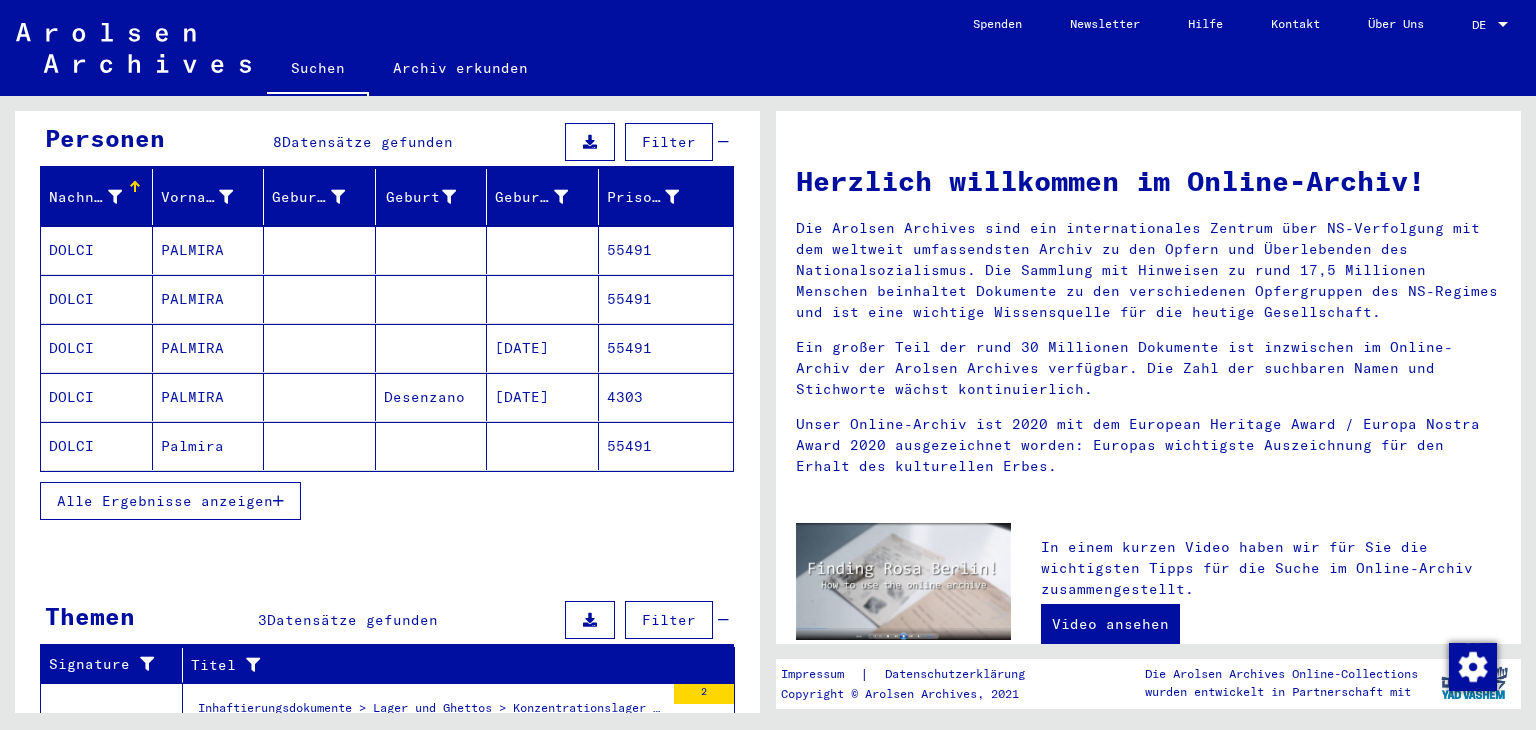 click on "Alle Ergebnisse anzeigen" at bounding box center [170, 501] 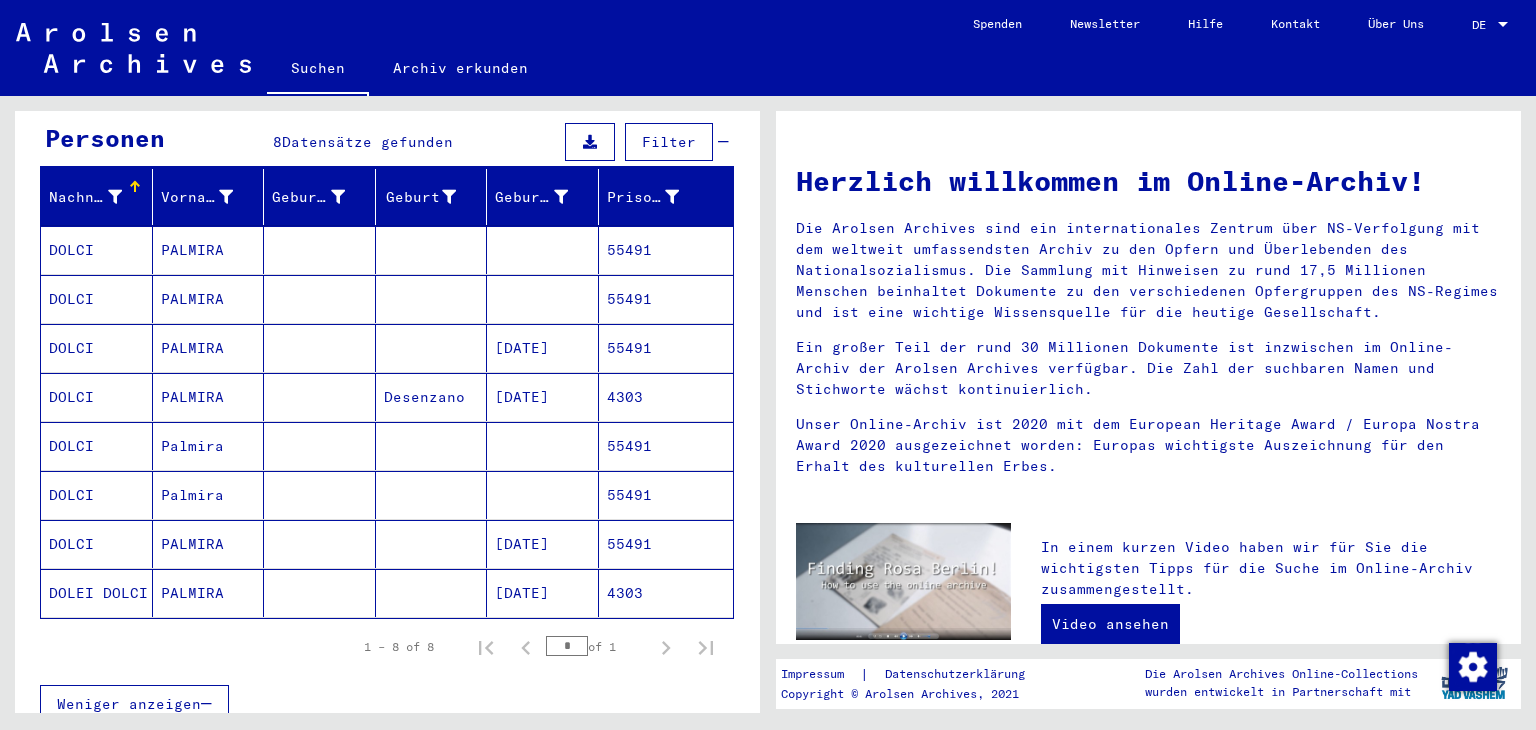 click on "55491" at bounding box center [666, 495] 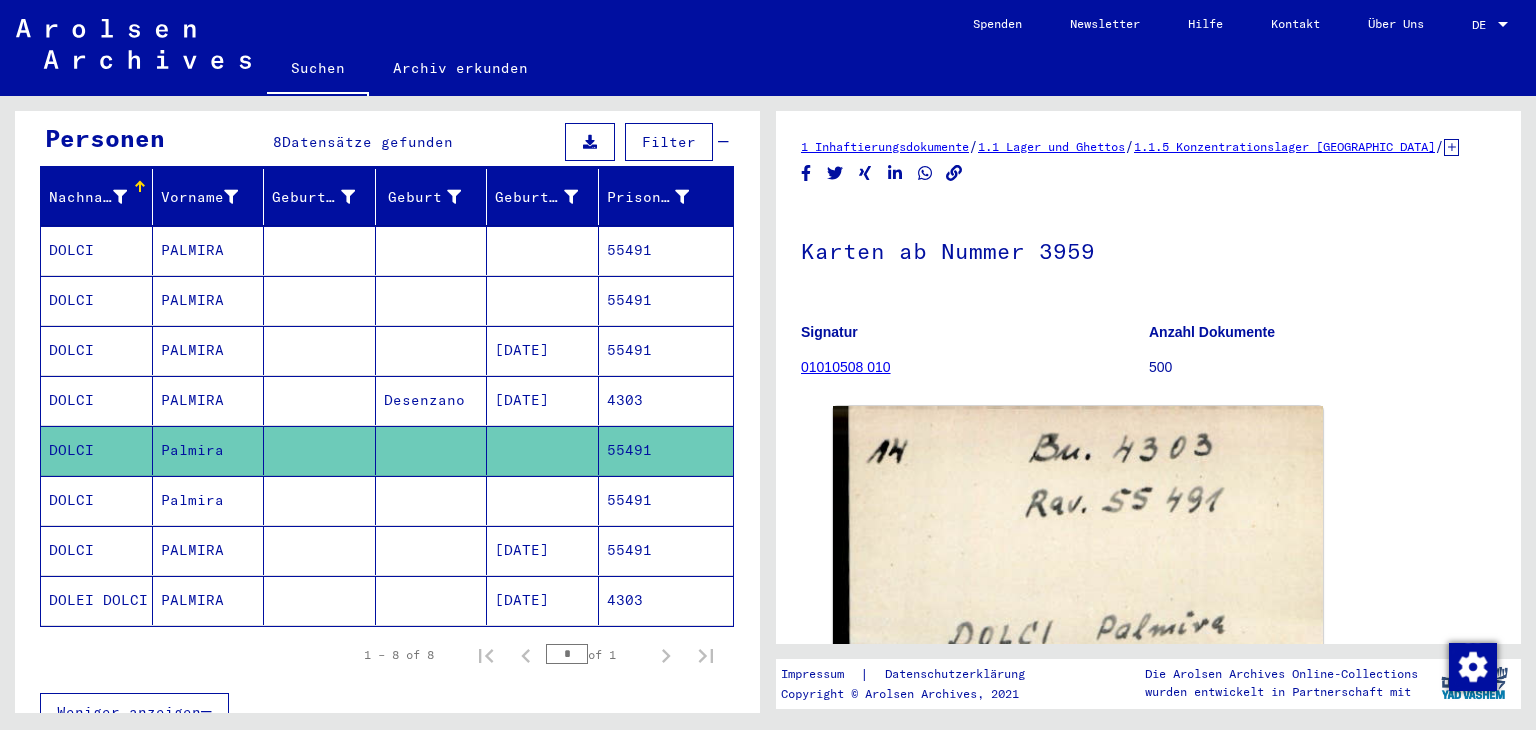 click on "4303" at bounding box center (666, 450) 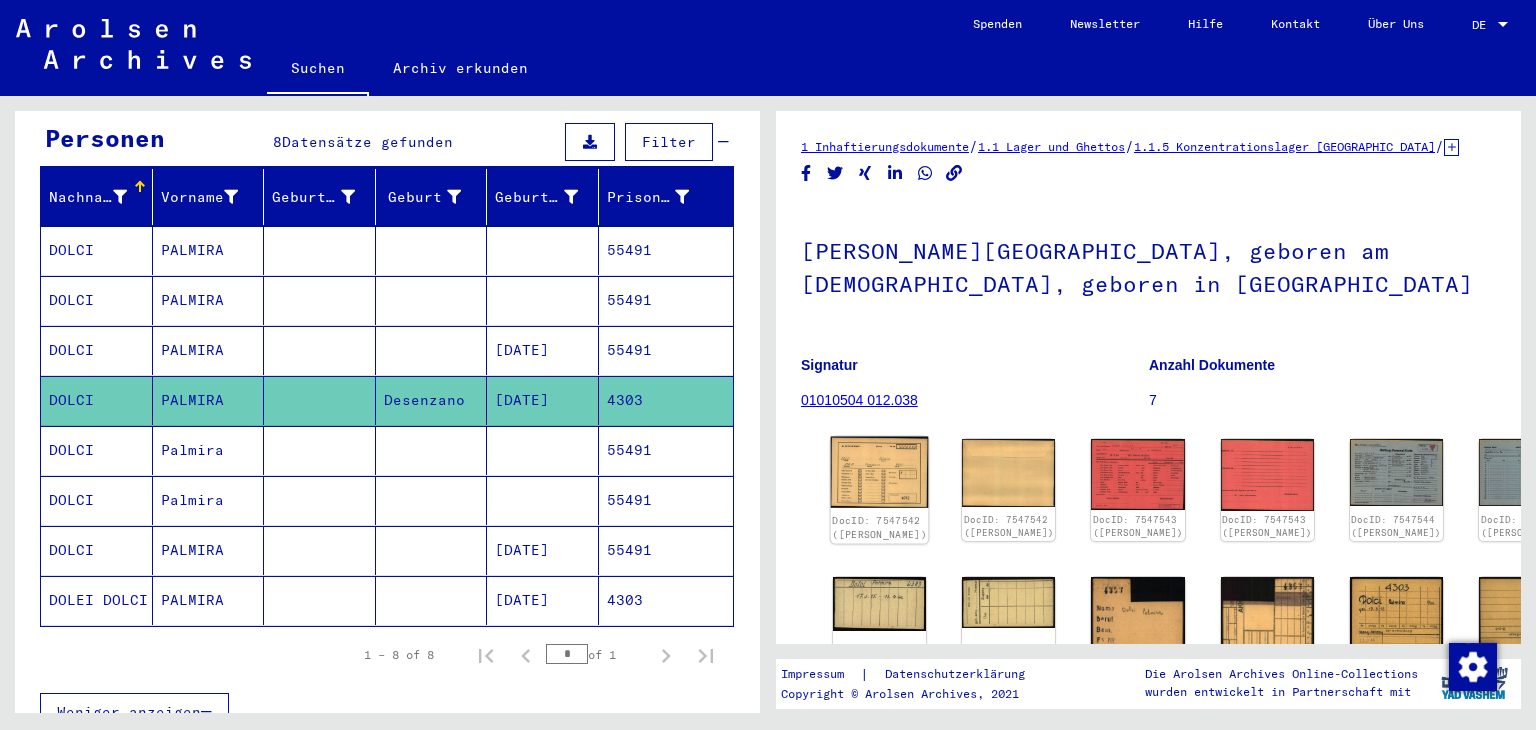 click 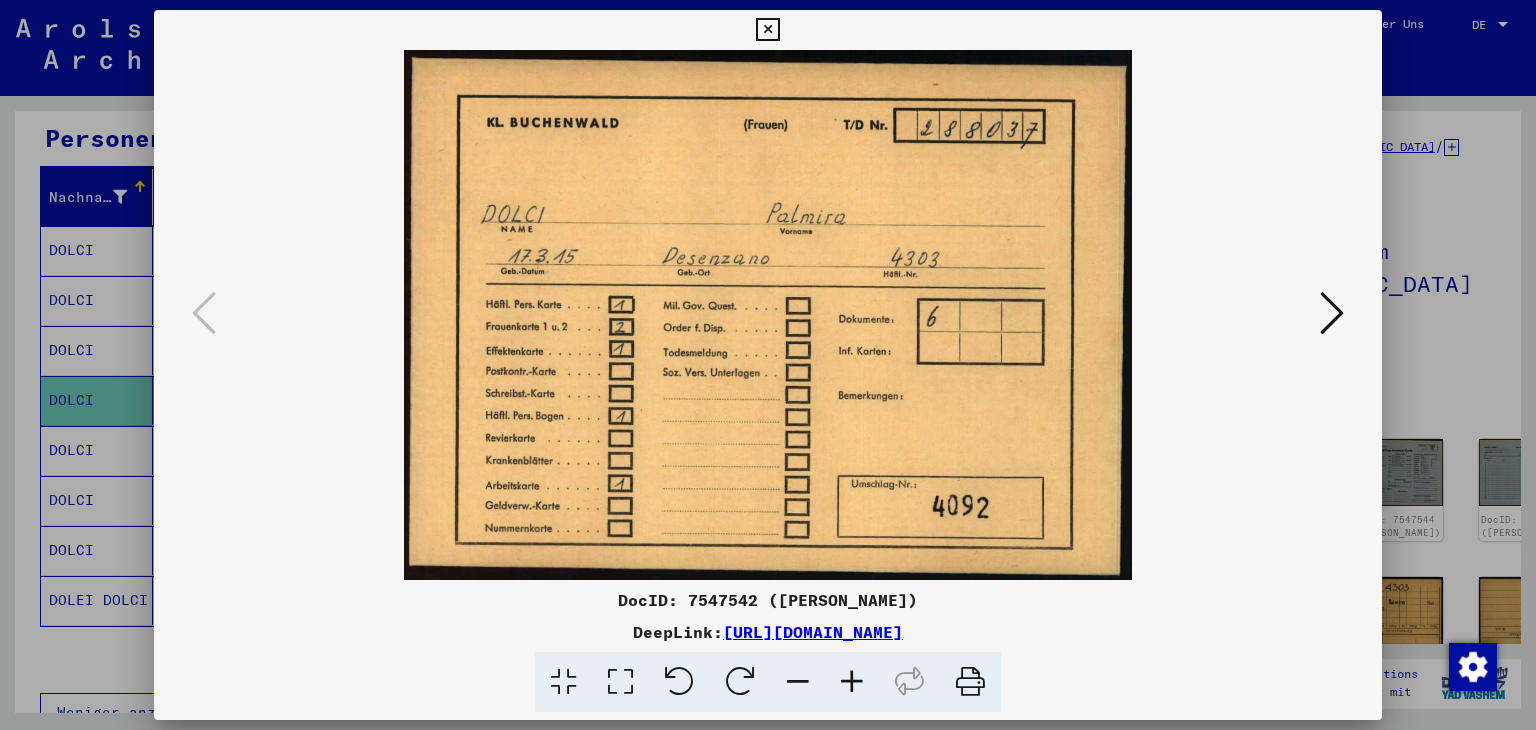 click at bounding box center [1332, 313] 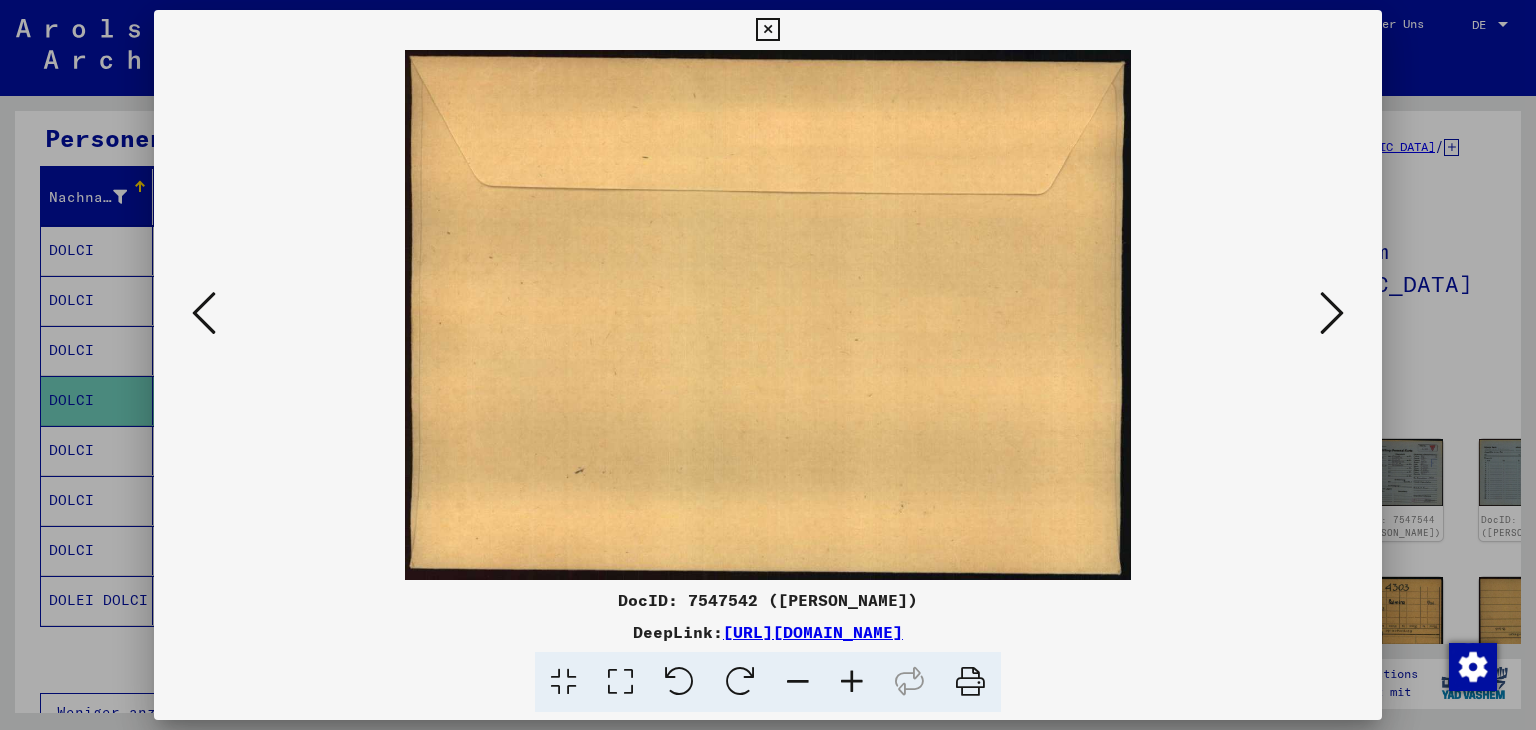 click at bounding box center (1332, 313) 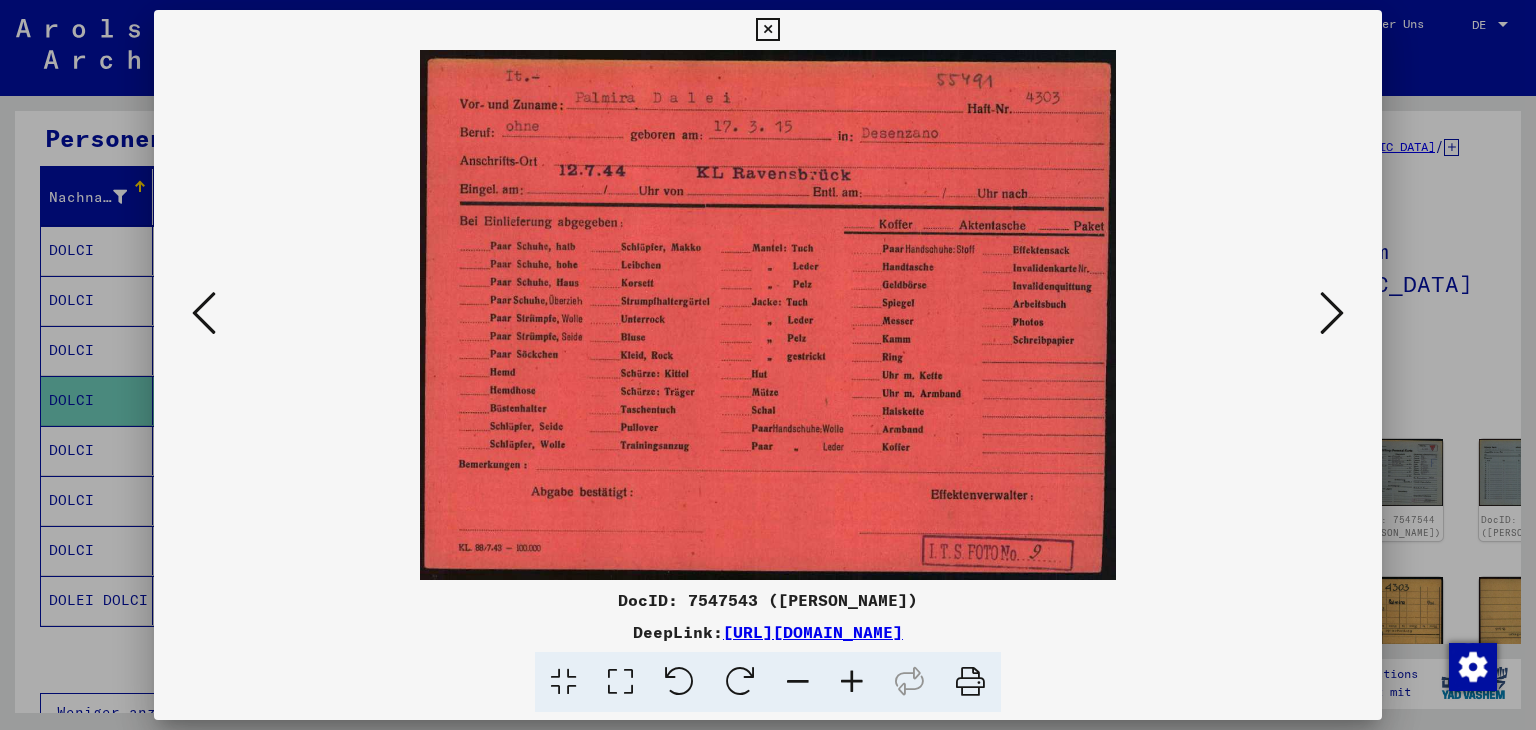 click at bounding box center (1332, 314) 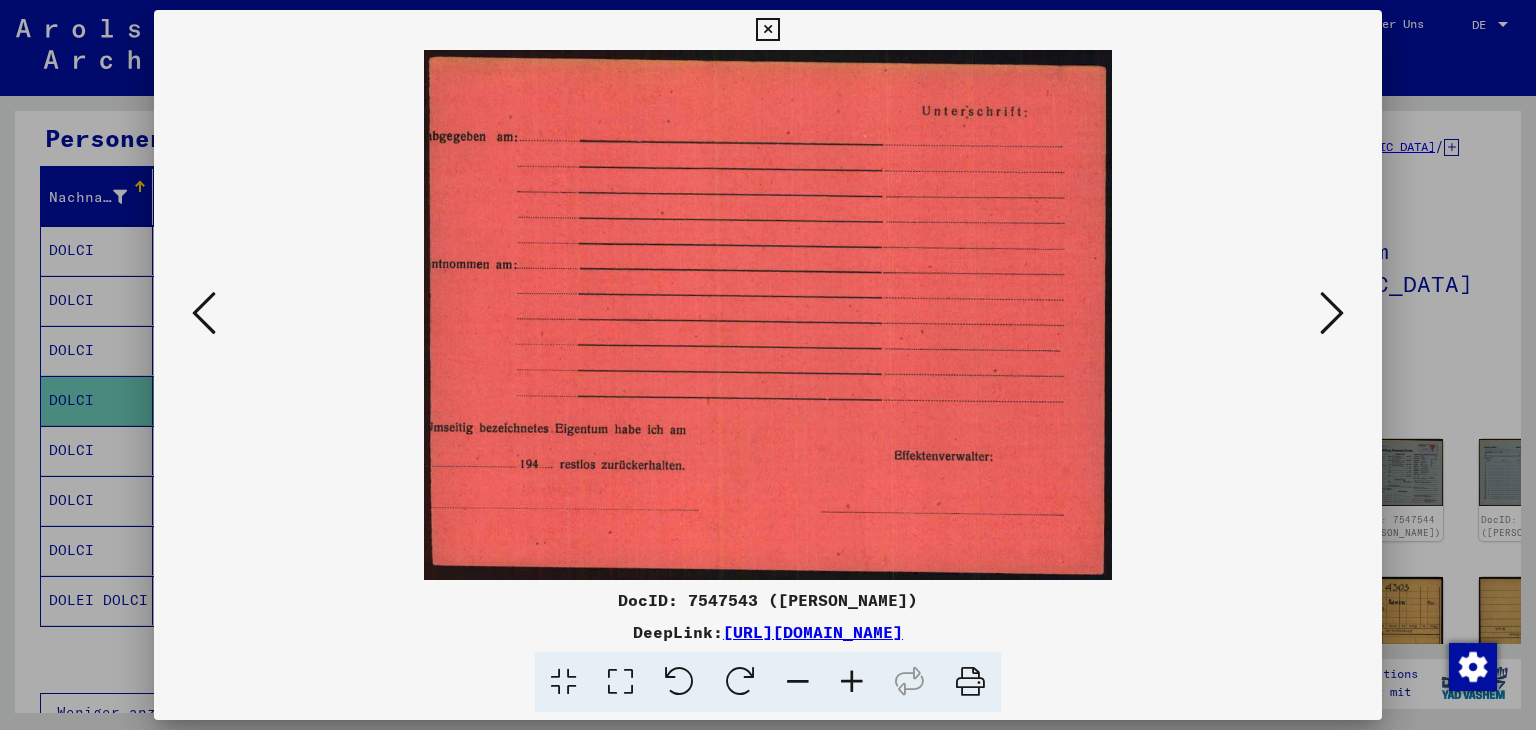 click at bounding box center [1332, 314] 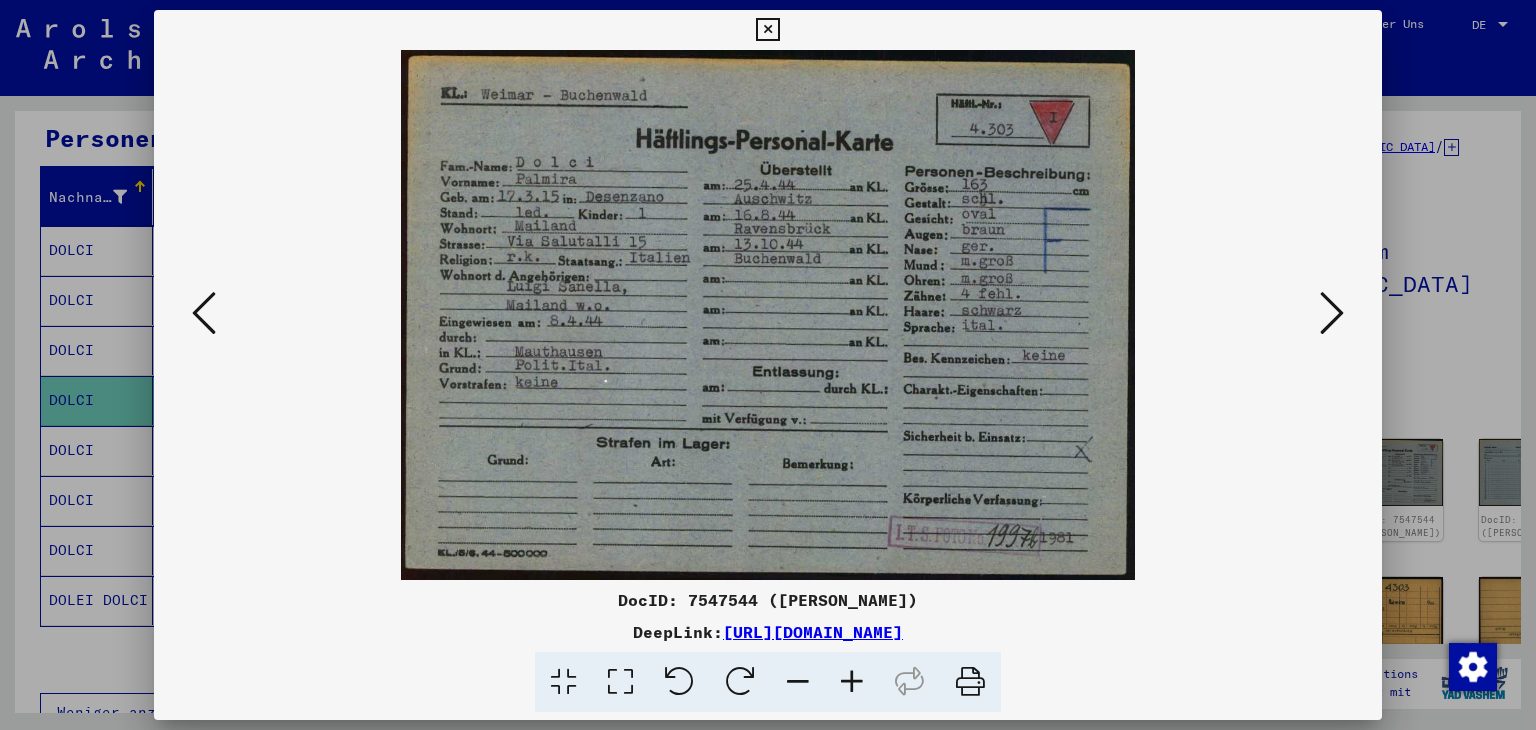 scroll, scrollTop: 0, scrollLeft: 0, axis: both 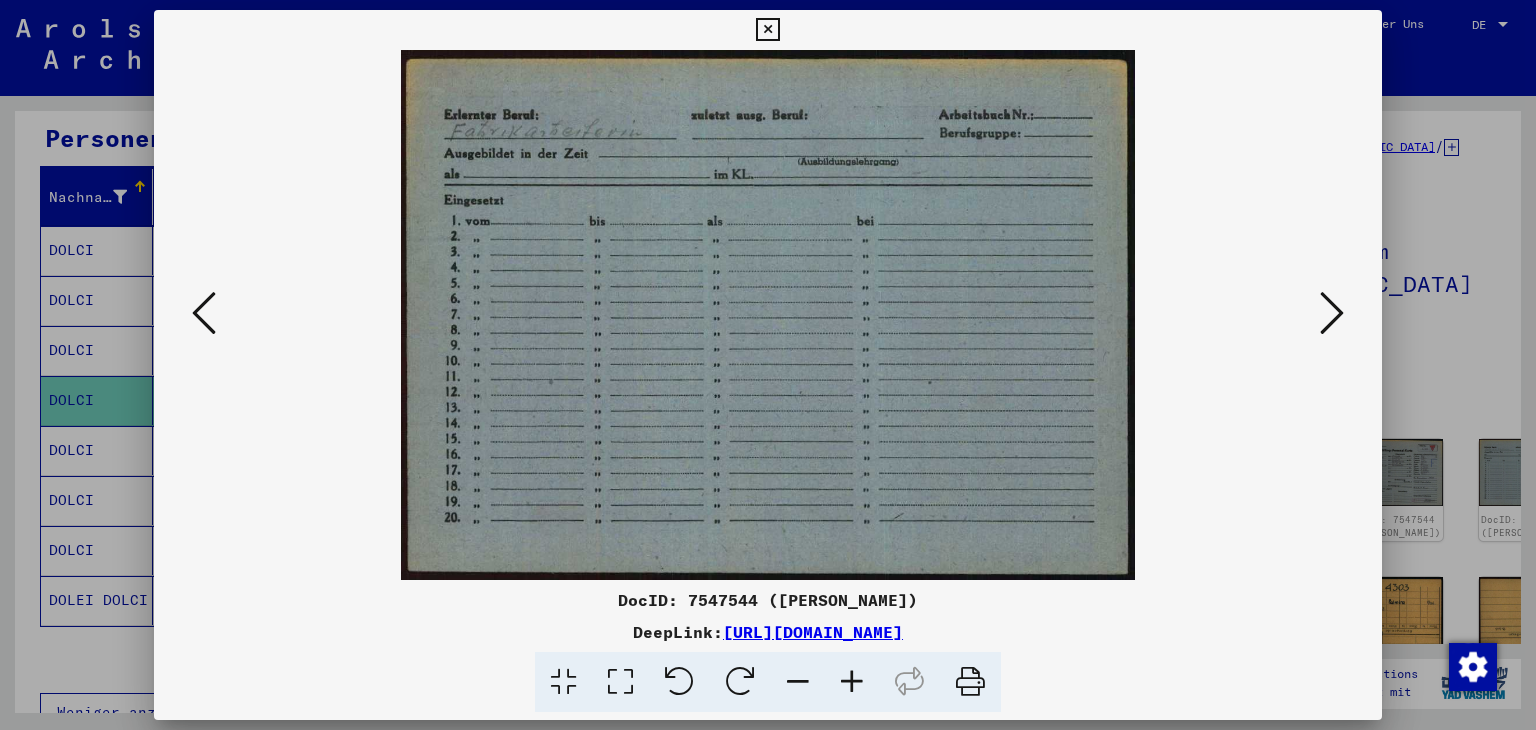 click at bounding box center [1332, 313] 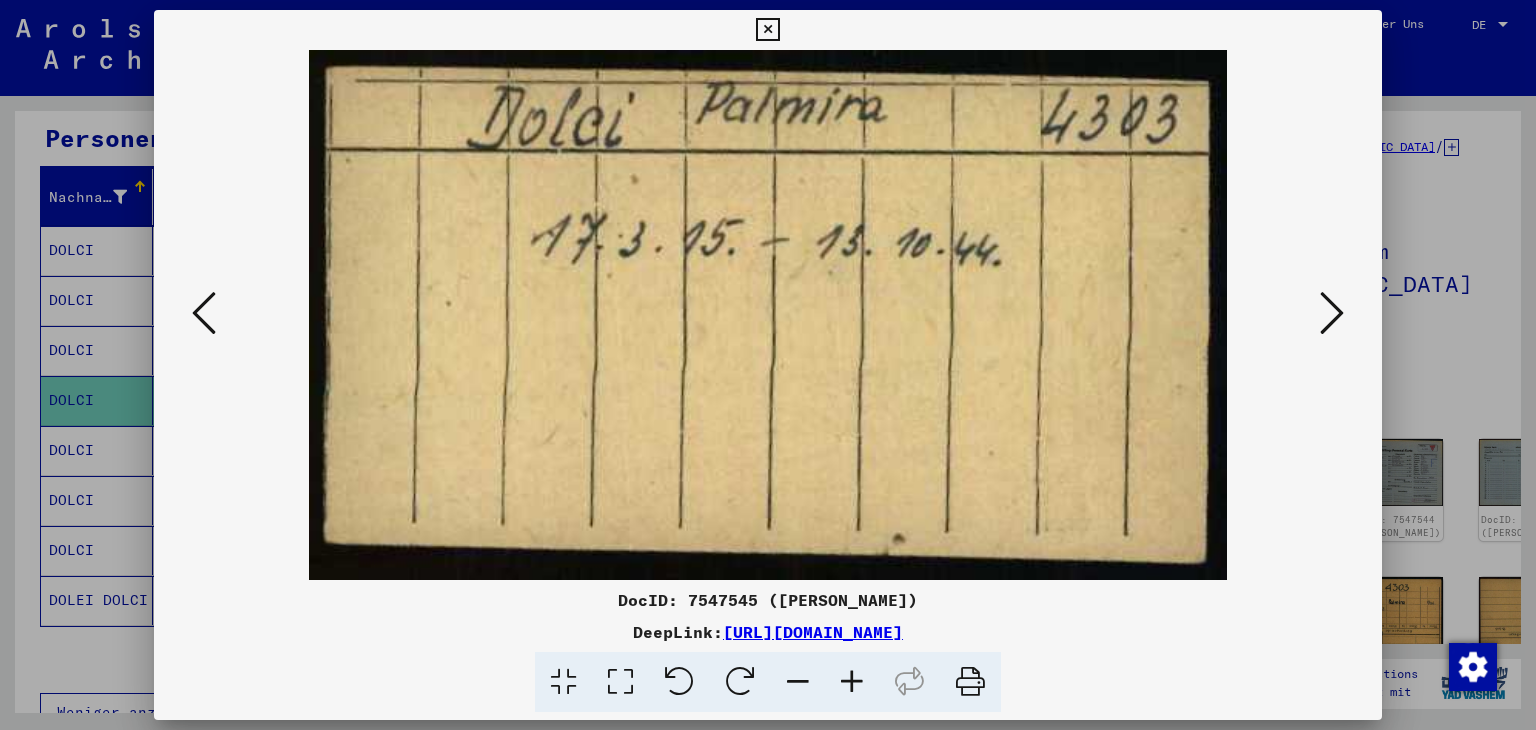 click at bounding box center (1332, 313) 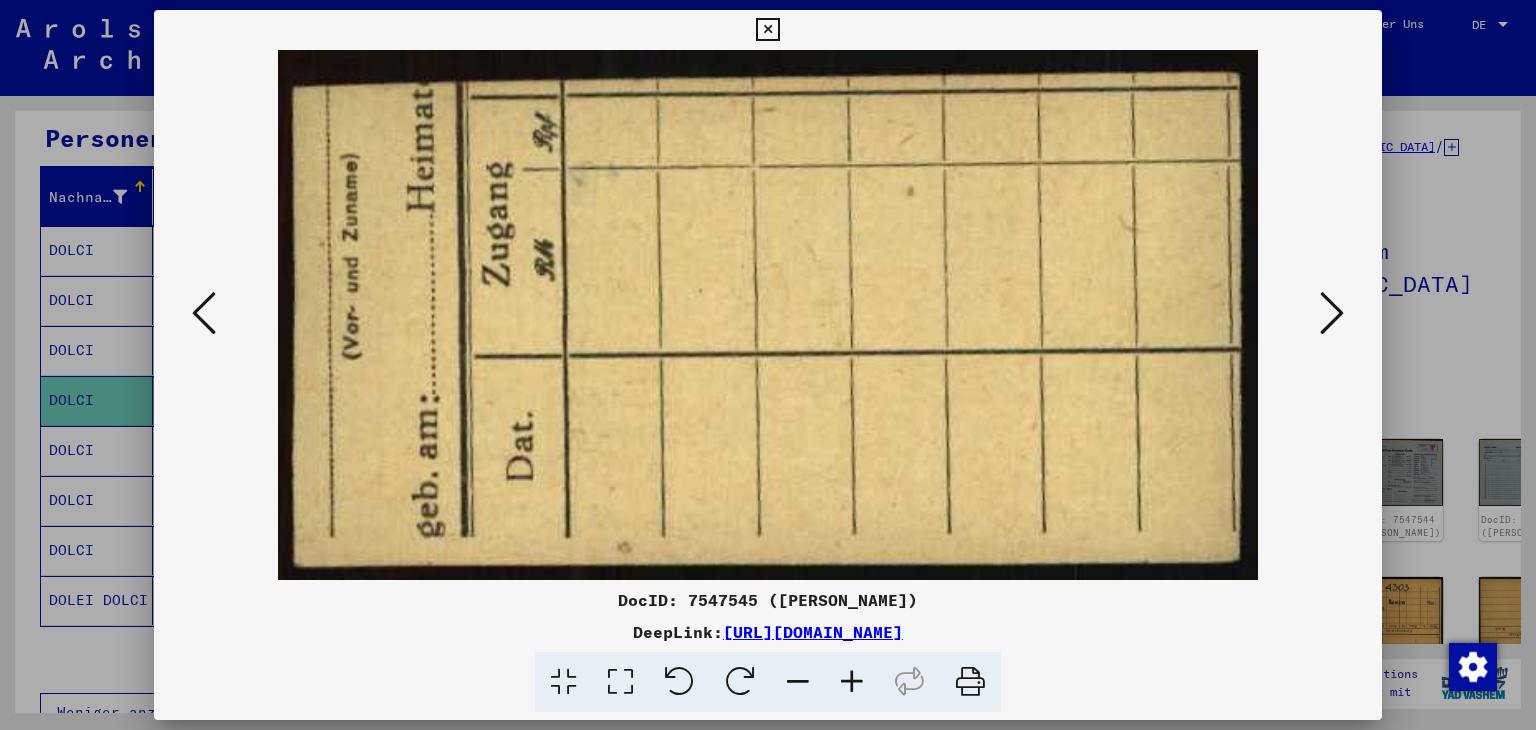 click at bounding box center [1332, 313] 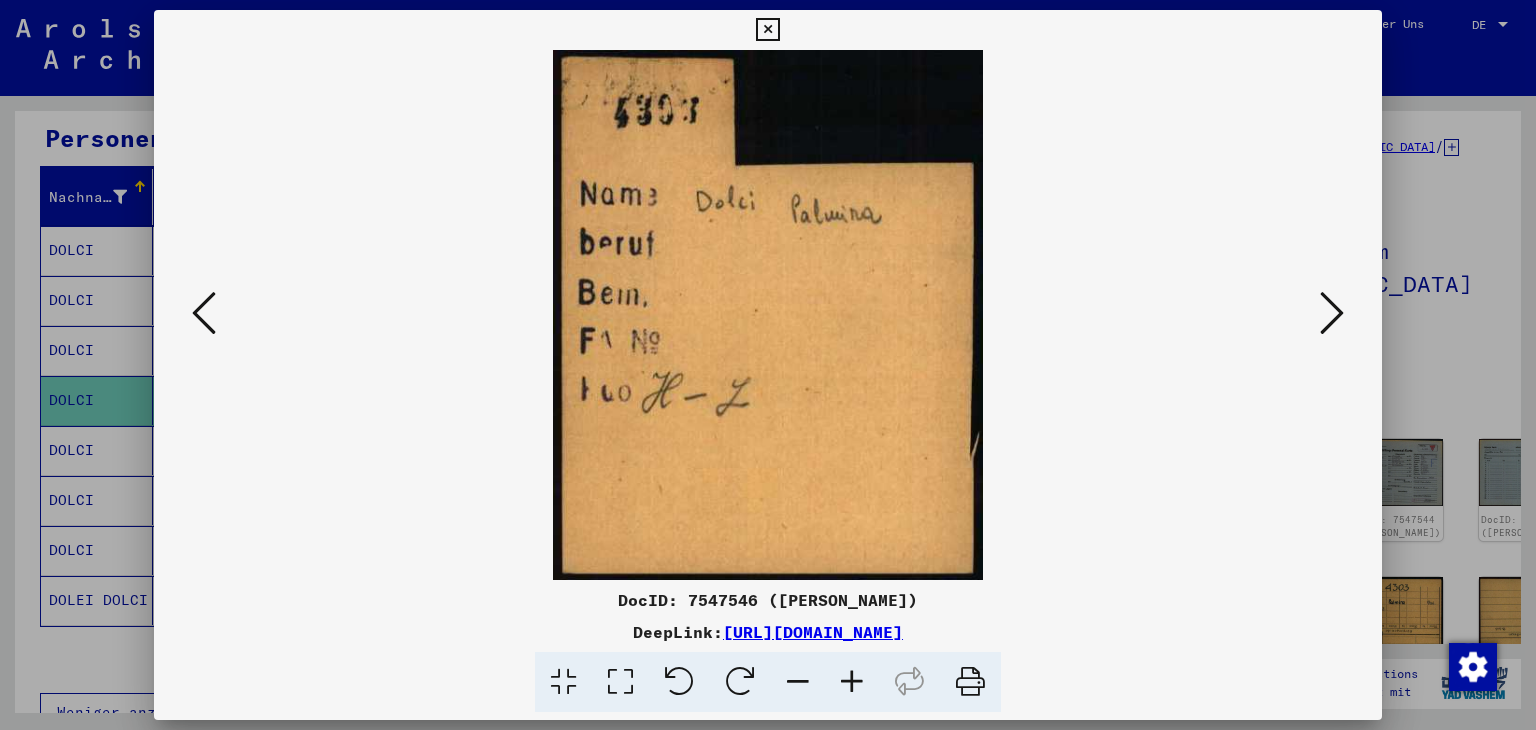 click at bounding box center [1332, 313] 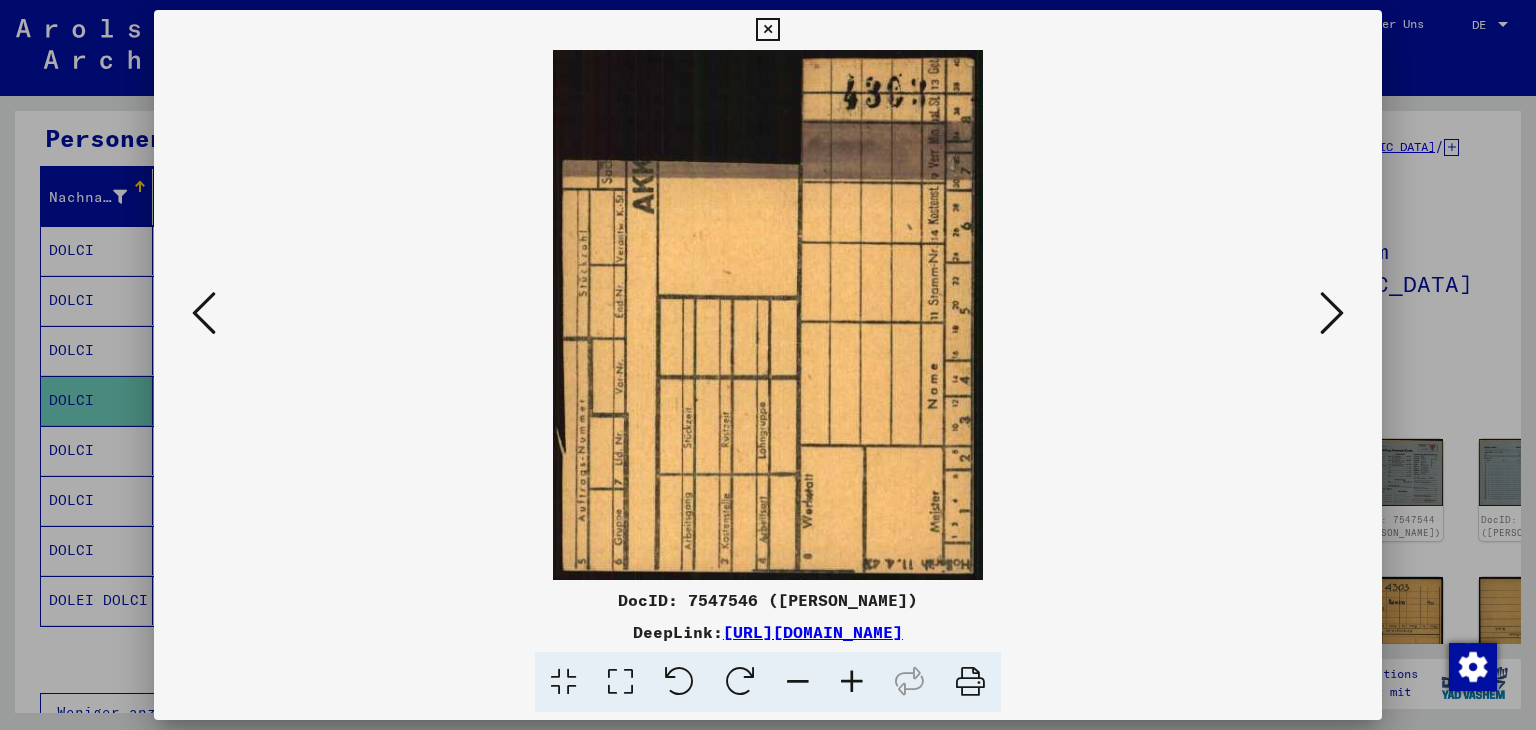 click at bounding box center (1332, 313) 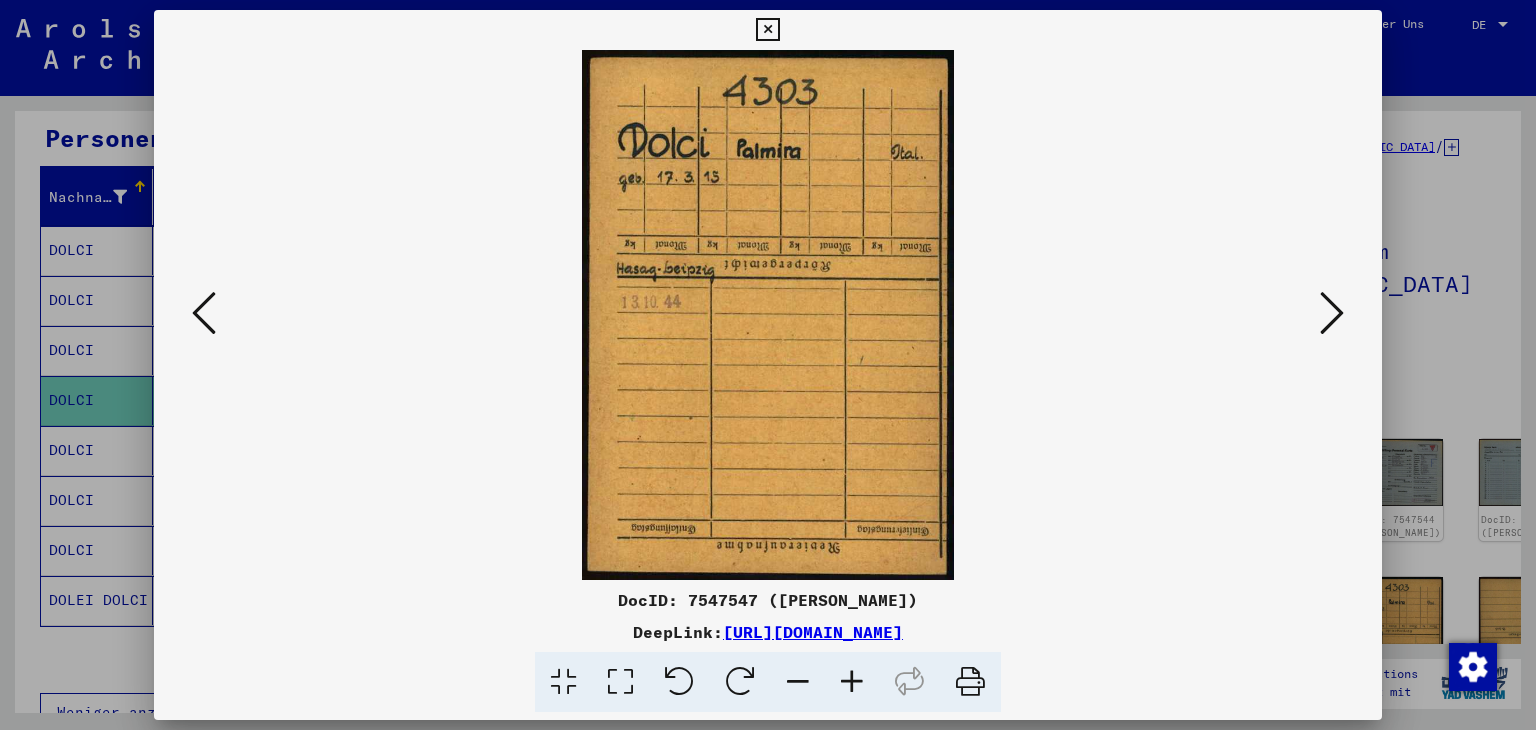 click at bounding box center [1332, 313] 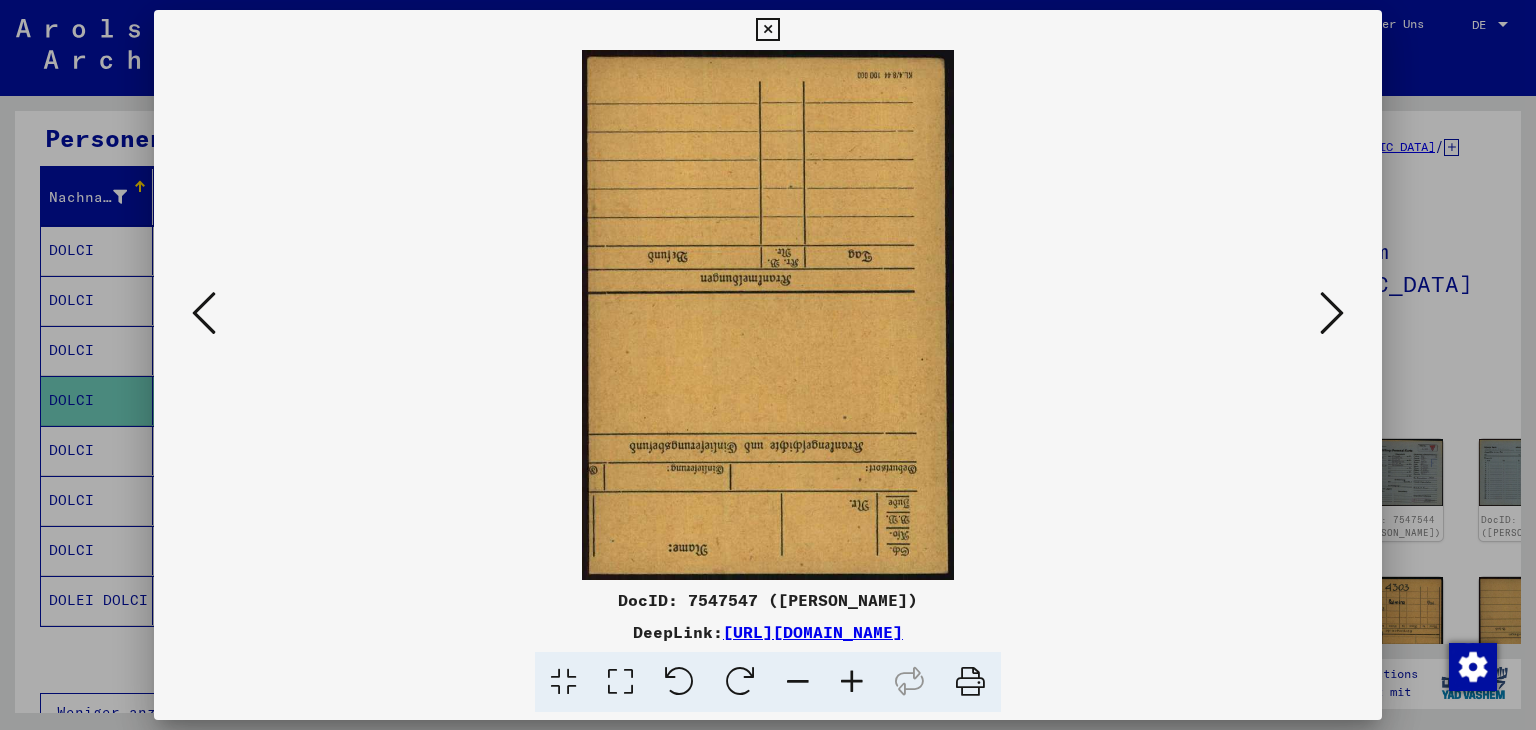 click at bounding box center (1332, 313) 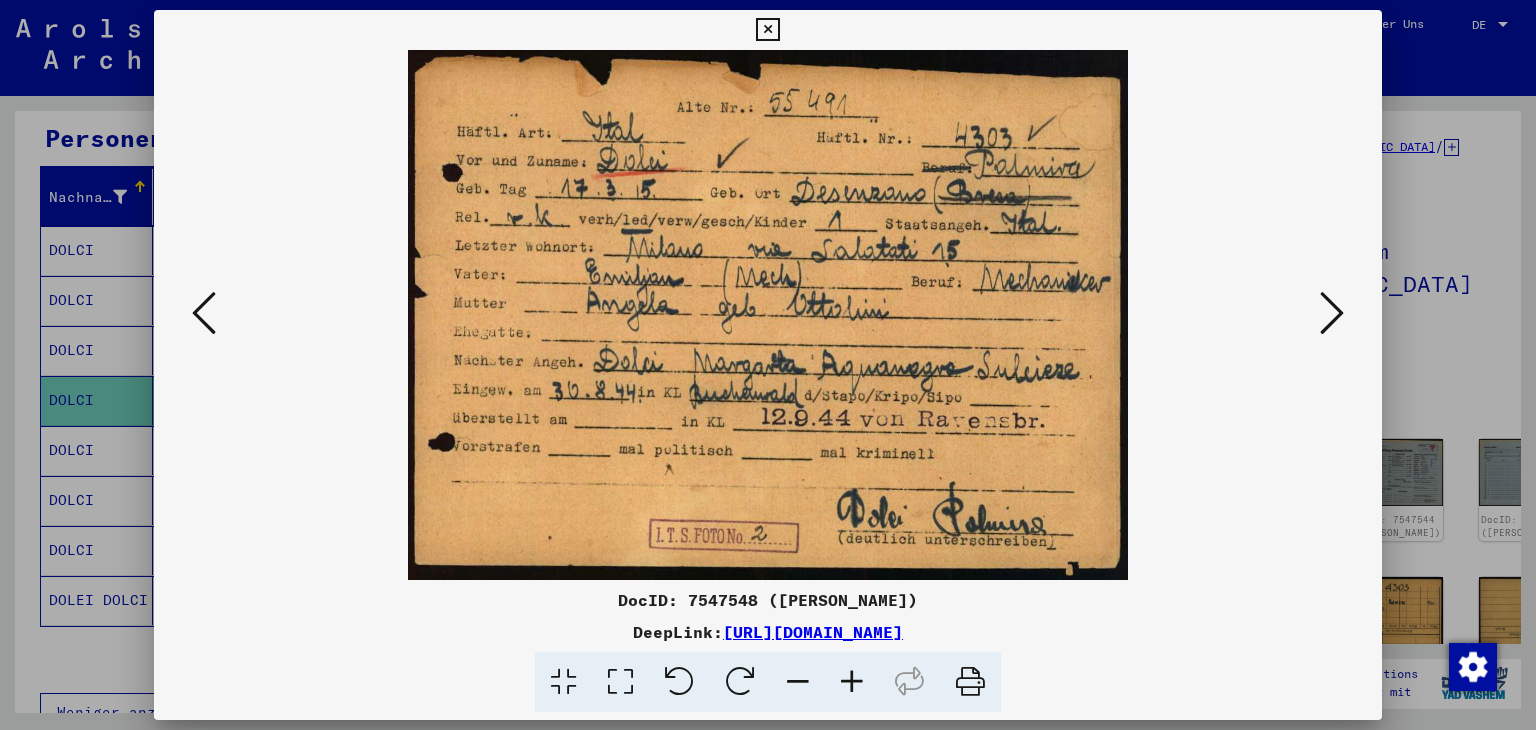 click at bounding box center [1332, 314] 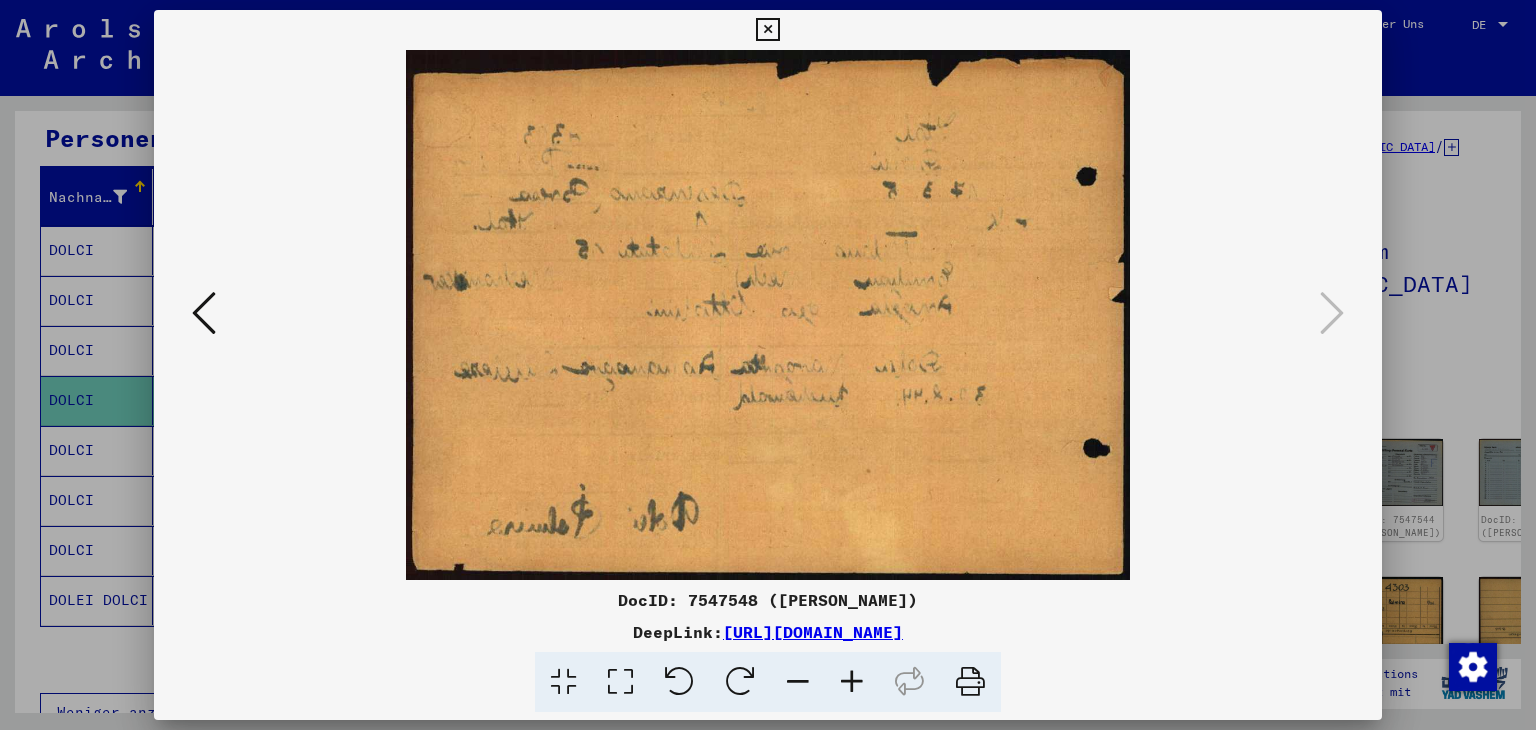 click at bounding box center [767, 30] 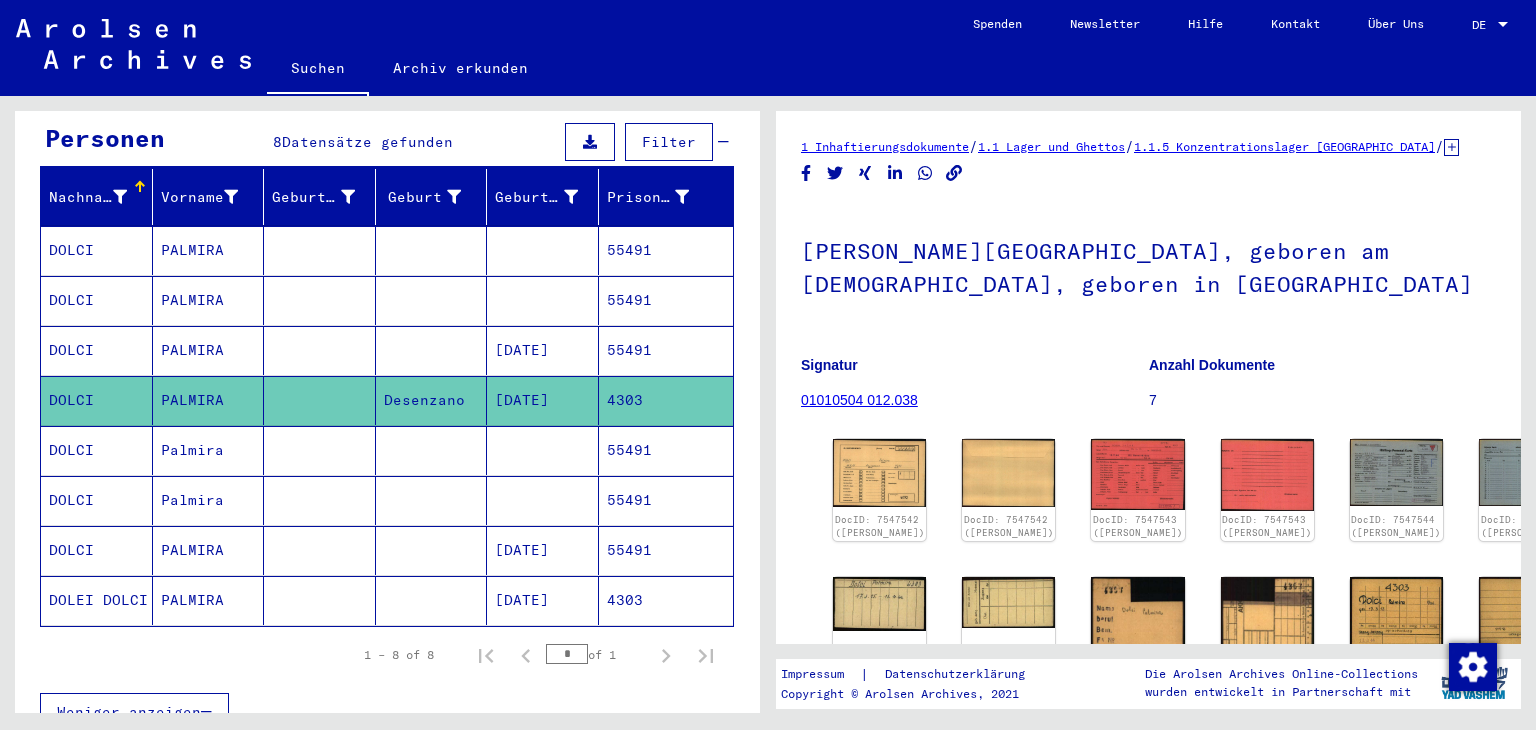 click on "55491" at bounding box center [666, 400] 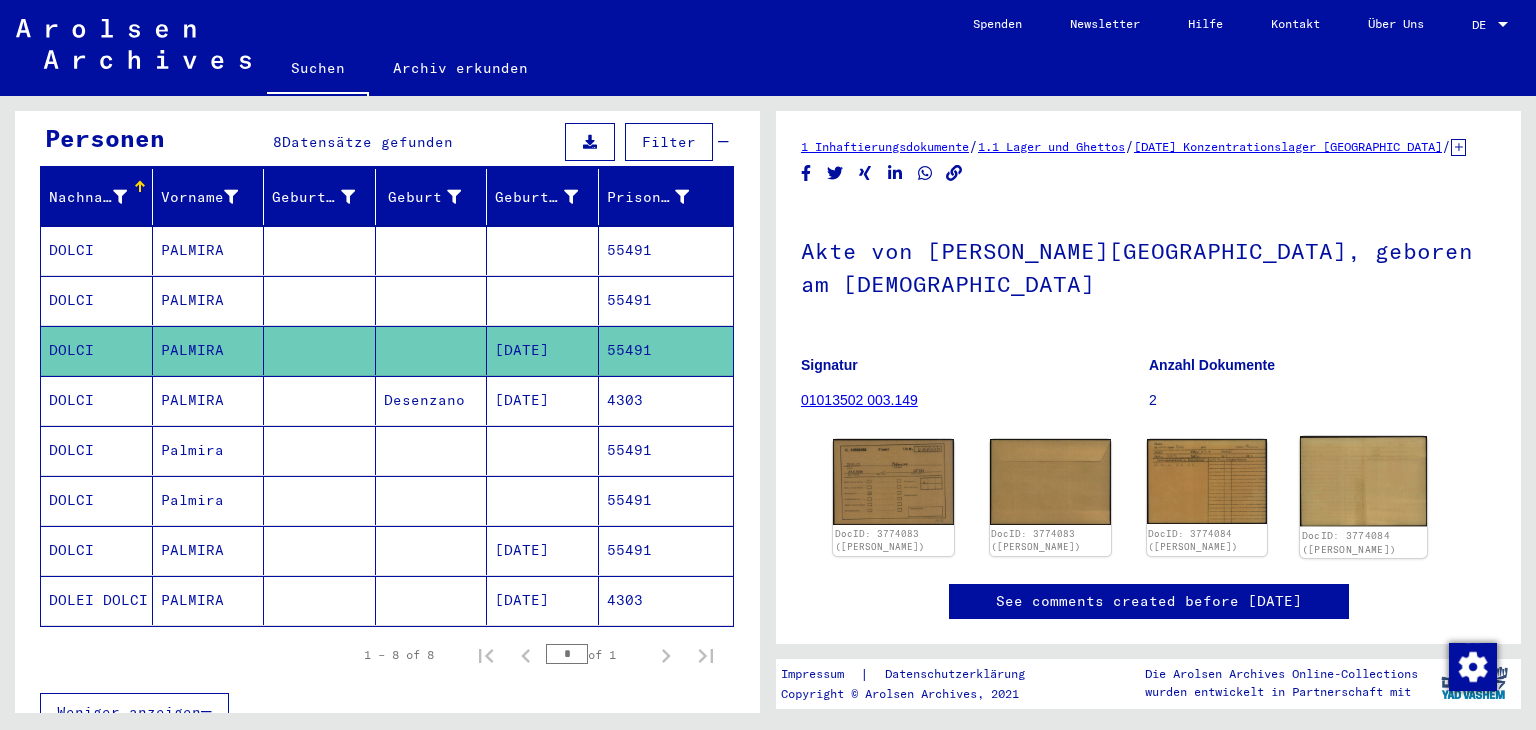 scroll, scrollTop: 0, scrollLeft: 0, axis: both 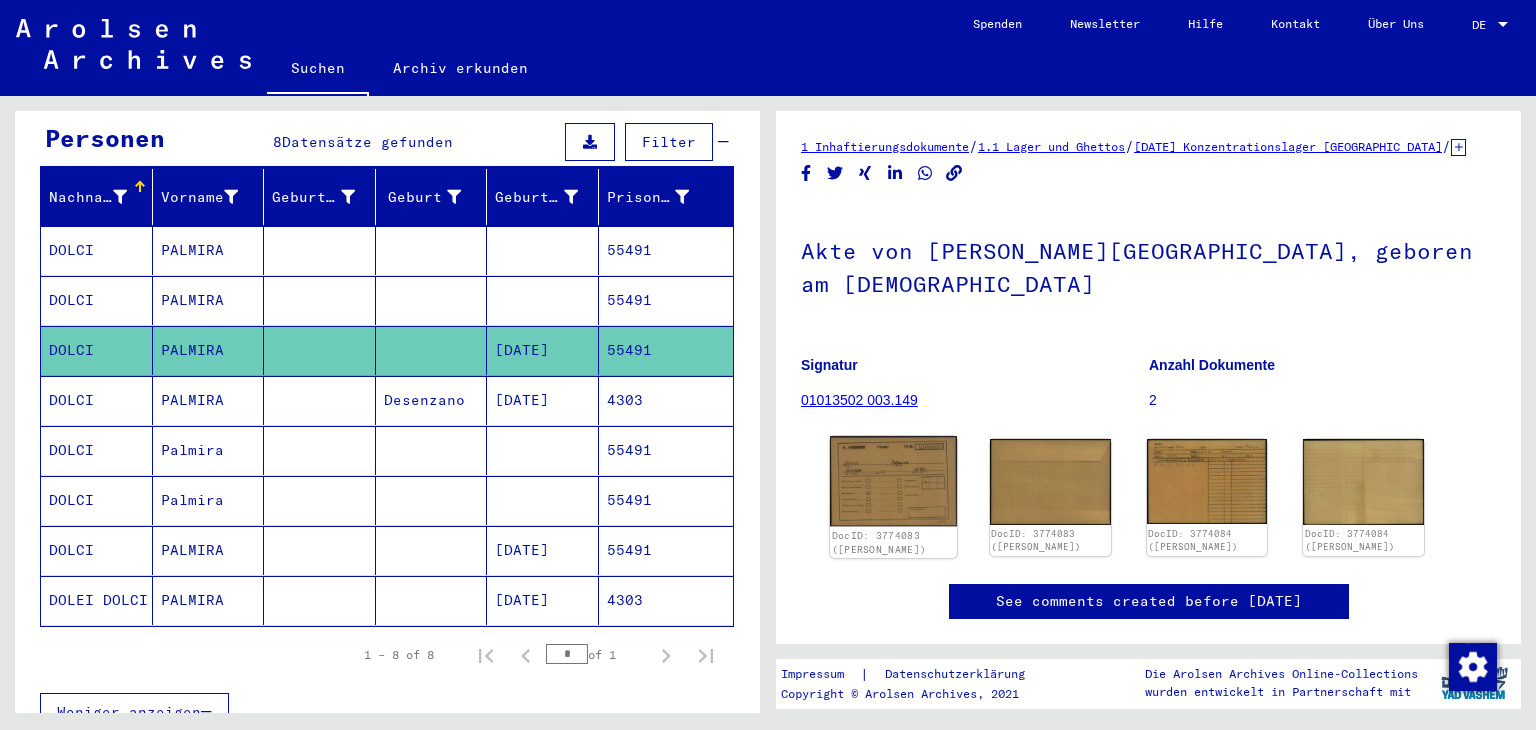click 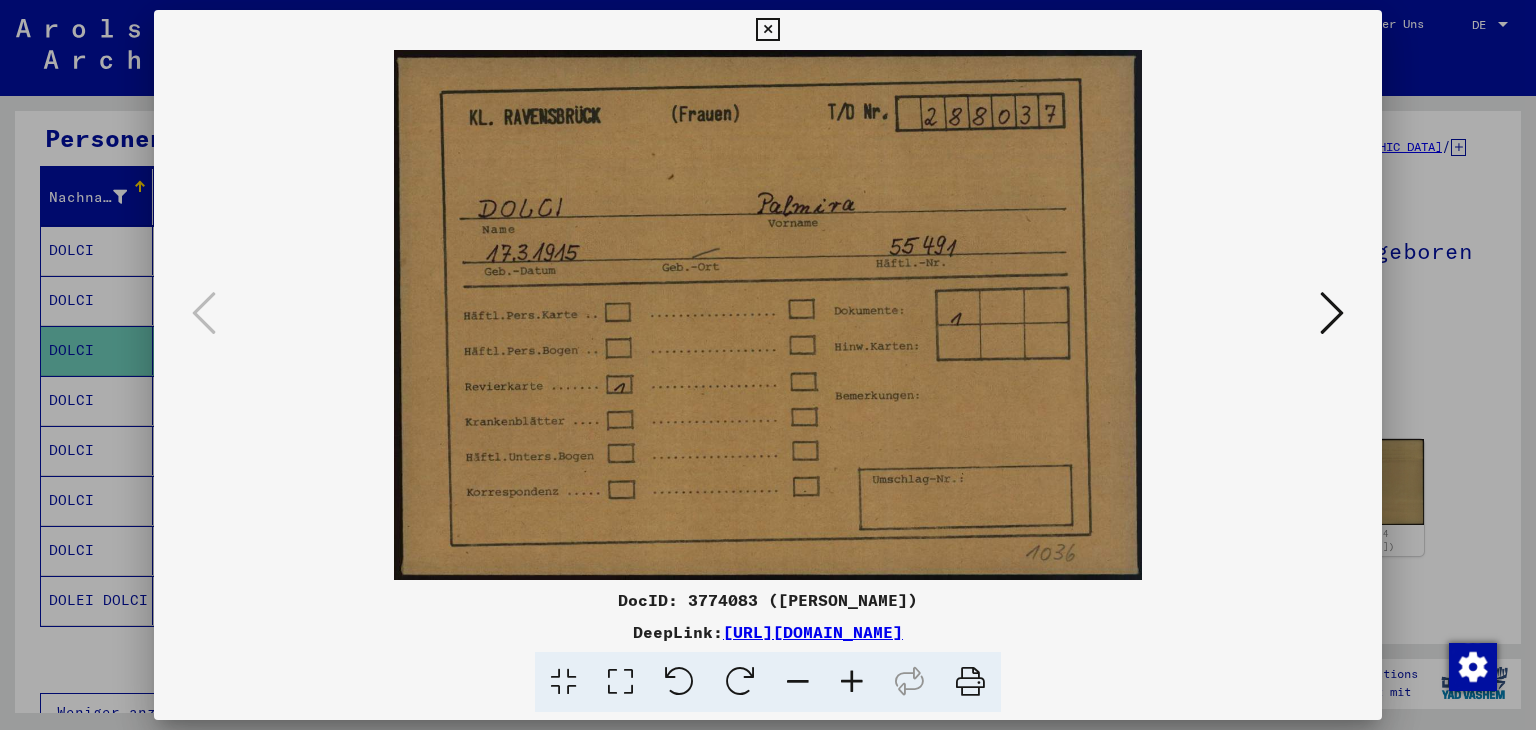 click at bounding box center [1332, 313] 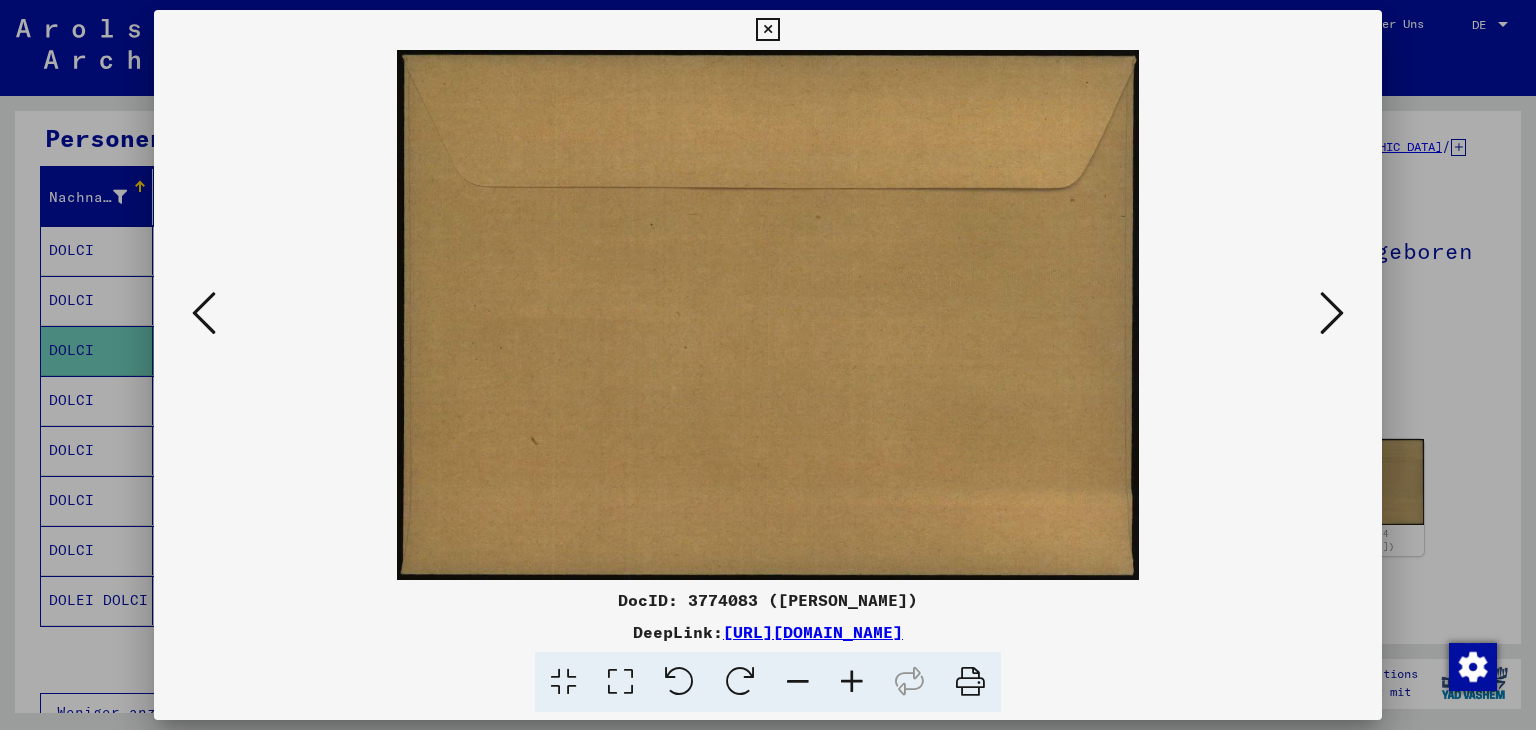click at bounding box center [1332, 313] 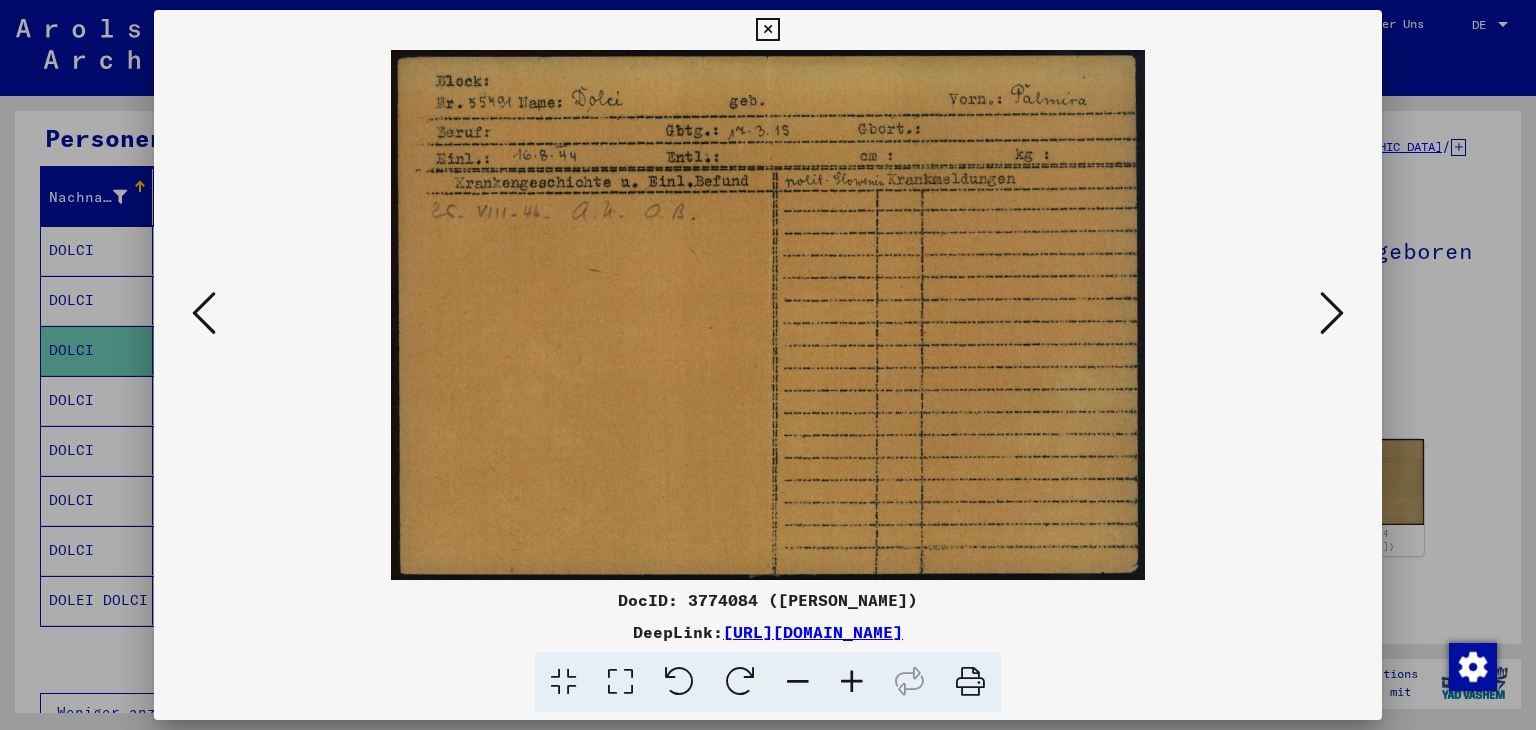click at bounding box center (852, 682) 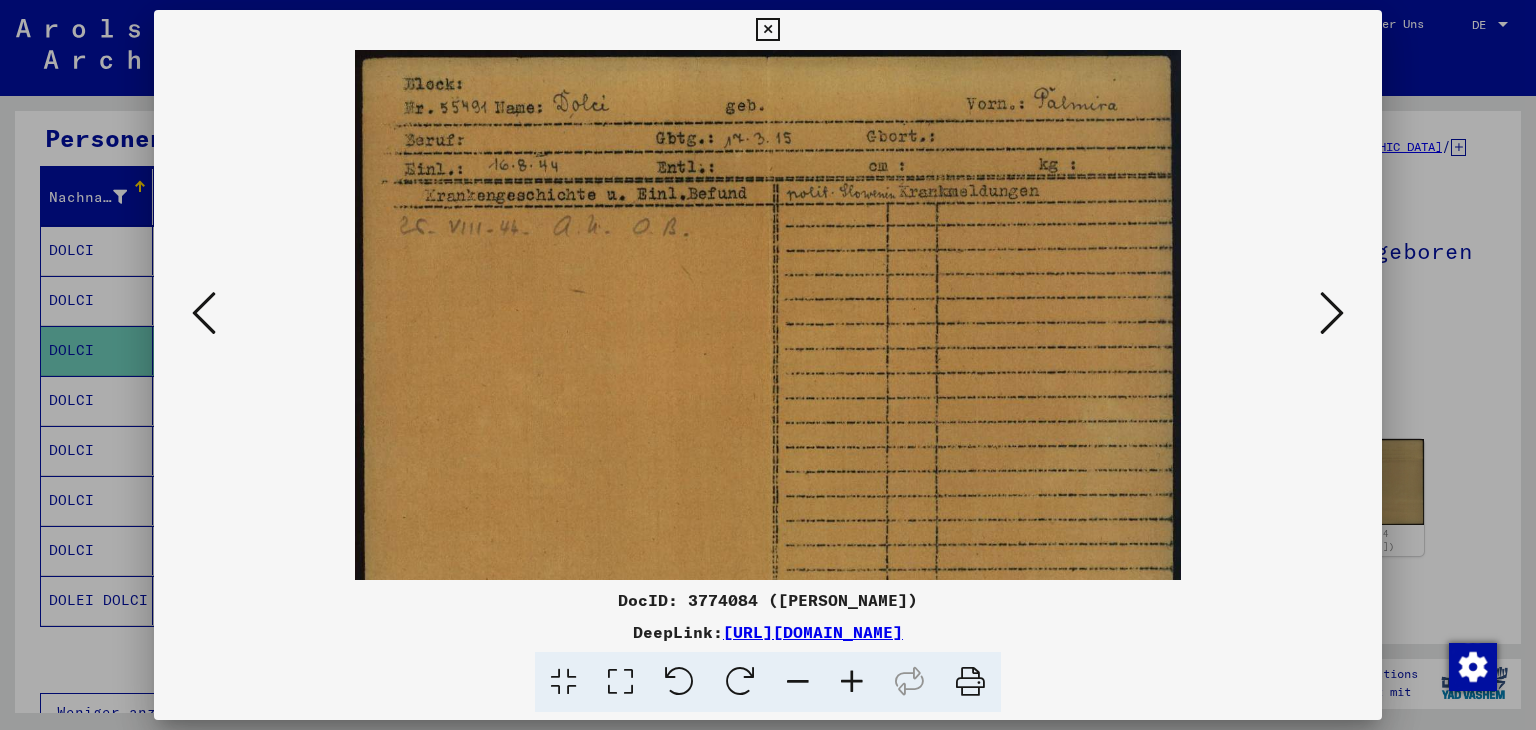click at bounding box center [852, 682] 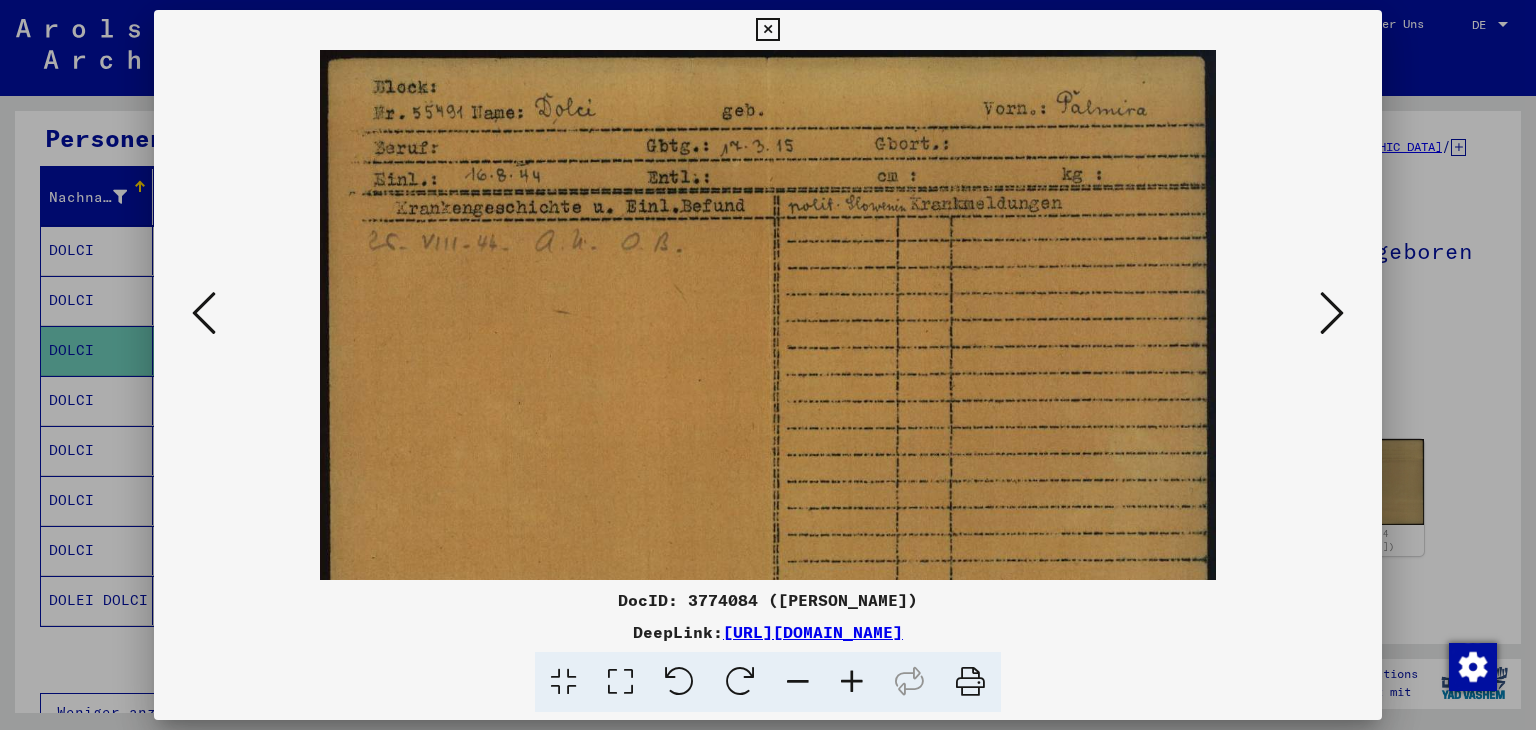 click at bounding box center (852, 682) 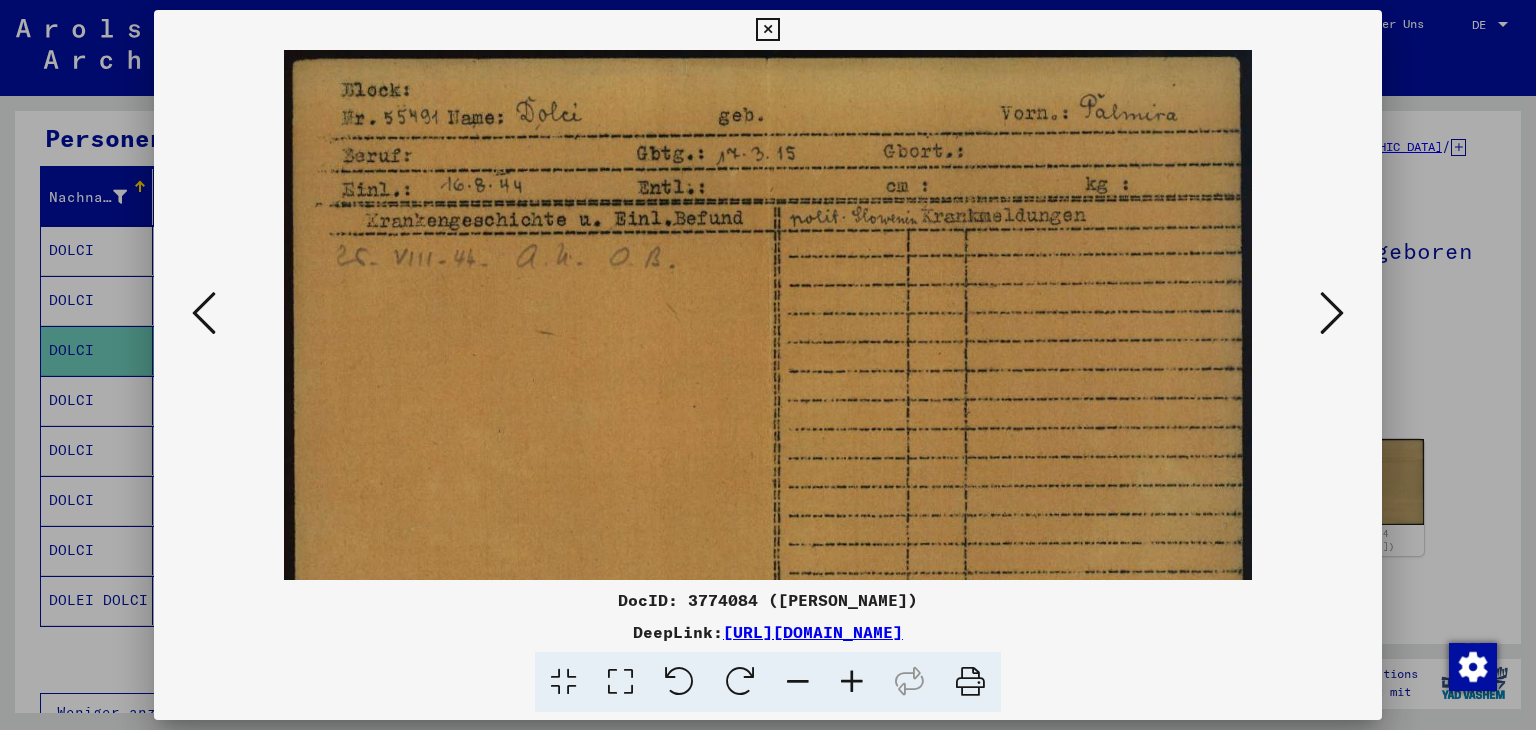 click at bounding box center (852, 682) 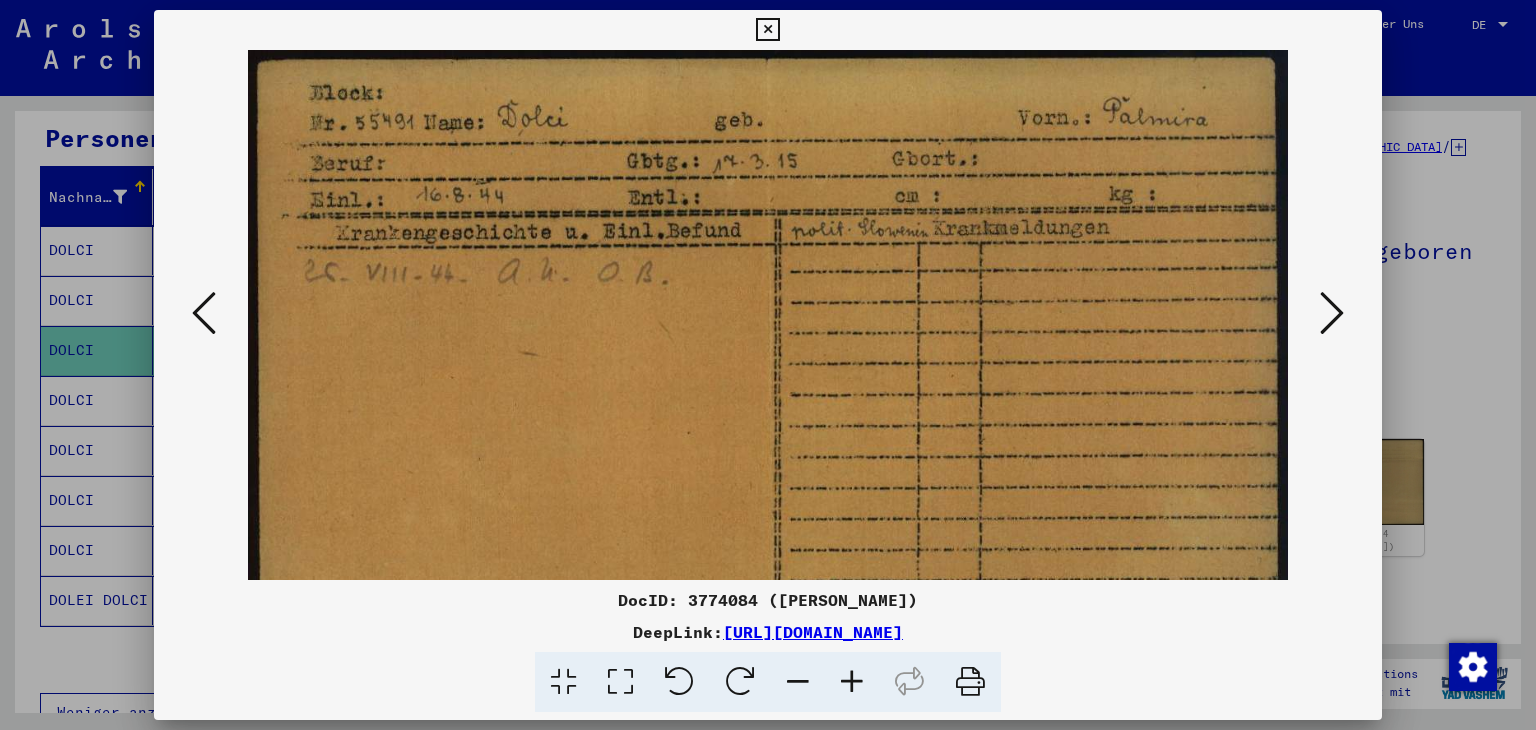 click at bounding box center [852, 682] 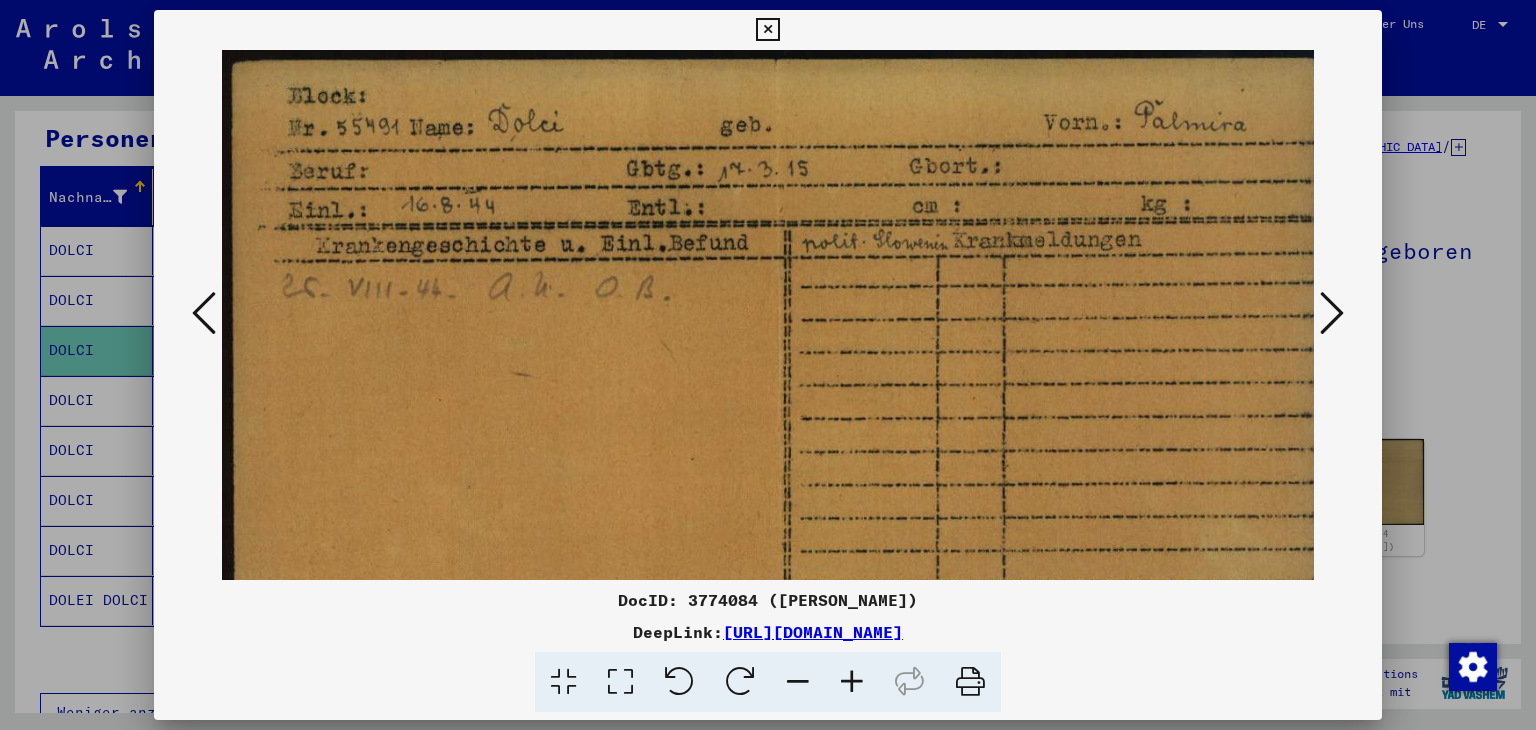 click at bounding box center (852, 682) 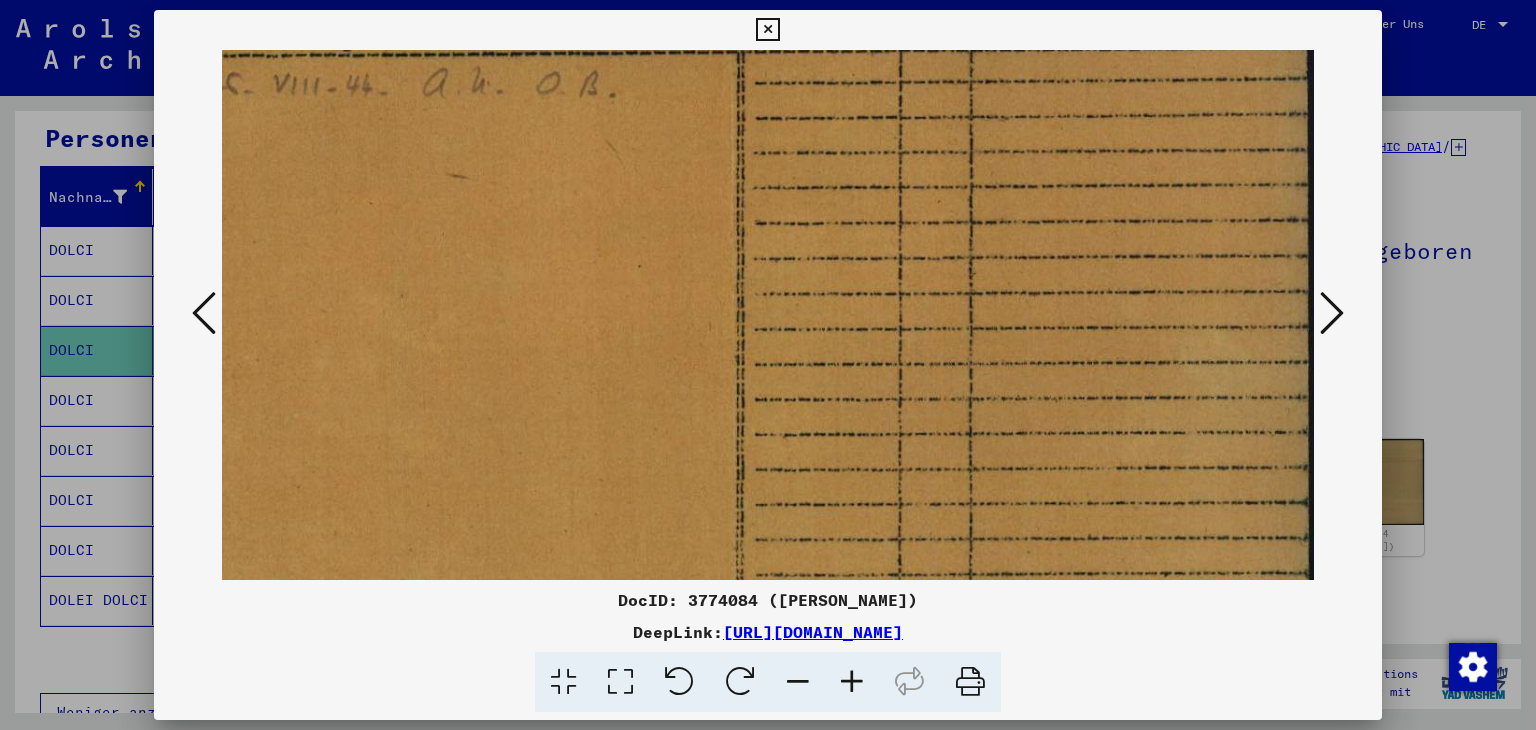 scroll, scrollTop: 300, scrollLeft: 88, axis: both 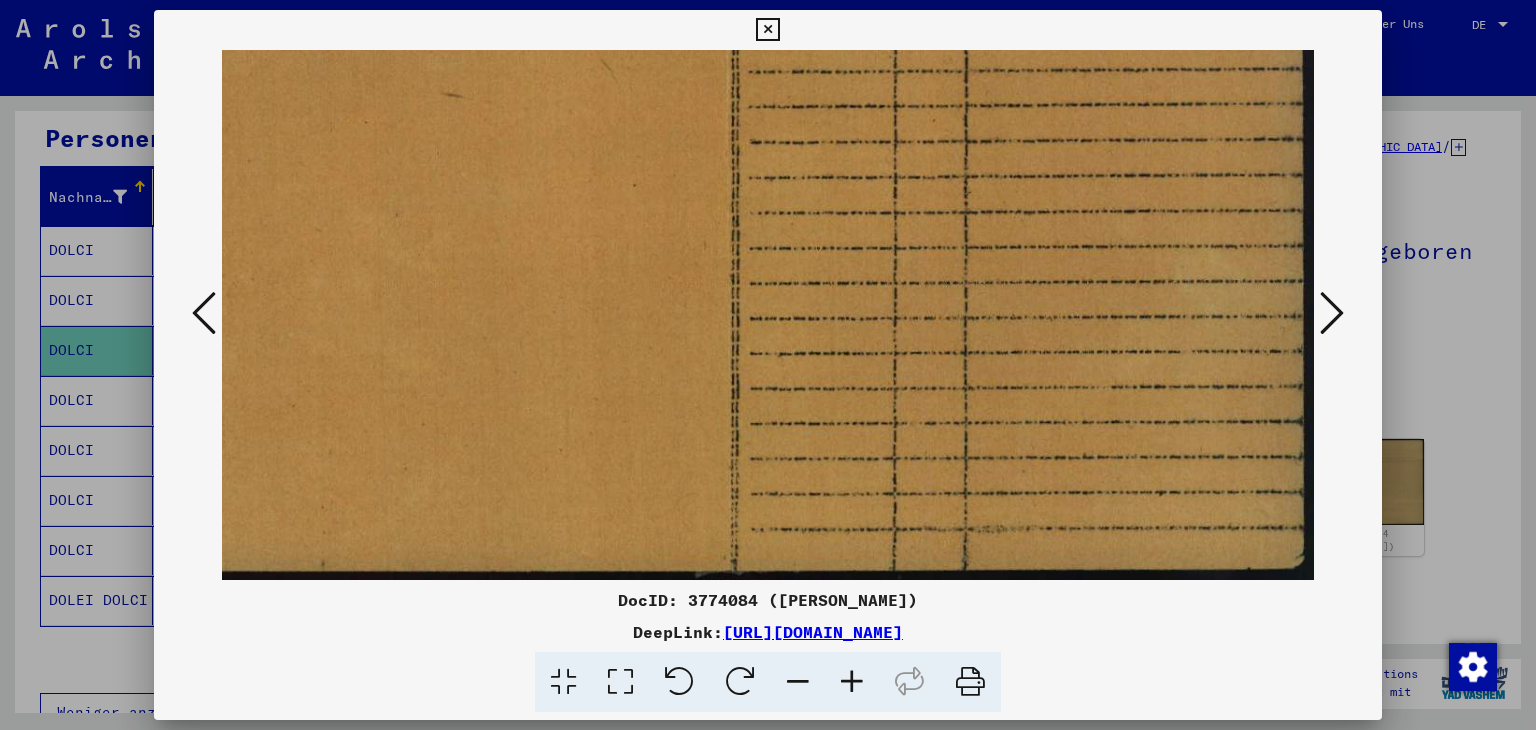 drag, startPoint x: 688, startPoint y: 399, endPoint x: 591, endPoint y: 23, distance: 388.31046 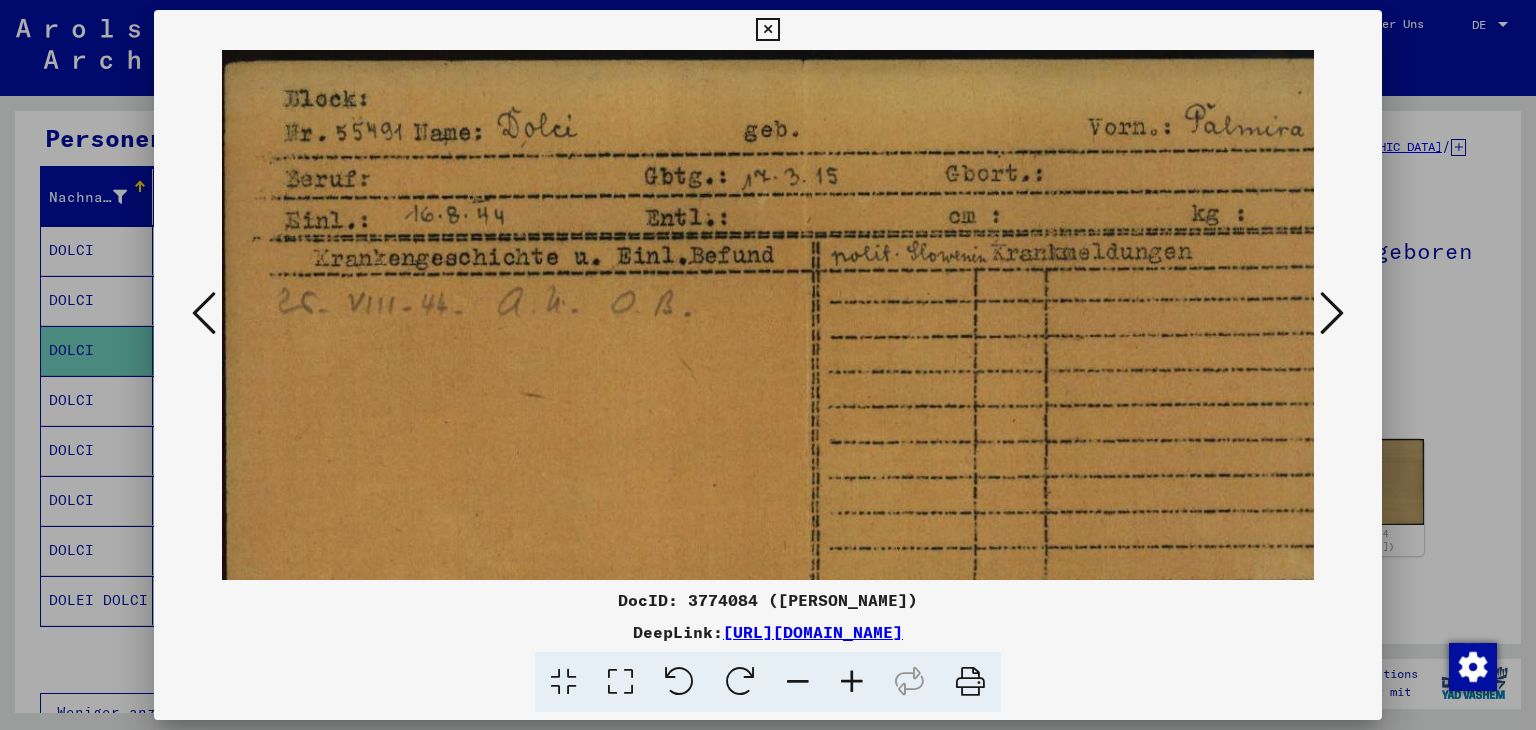 scroll, scrollTop: 0, scrollLeft: 8, axis: horizontal 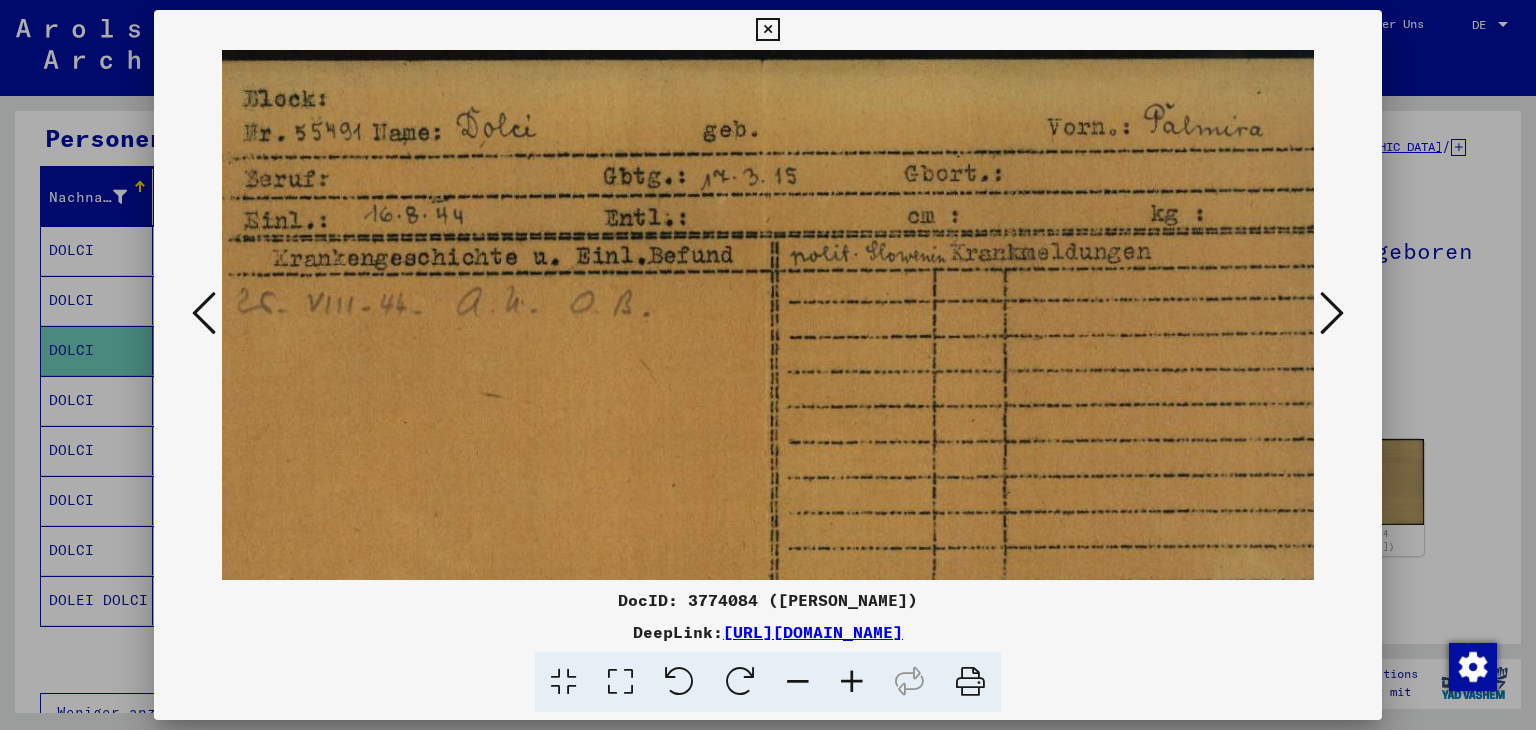 drag, startPoint x: 1070, startPoint y: 576, endPoint x: 700, endPoint y: 675, distance: 383.01566 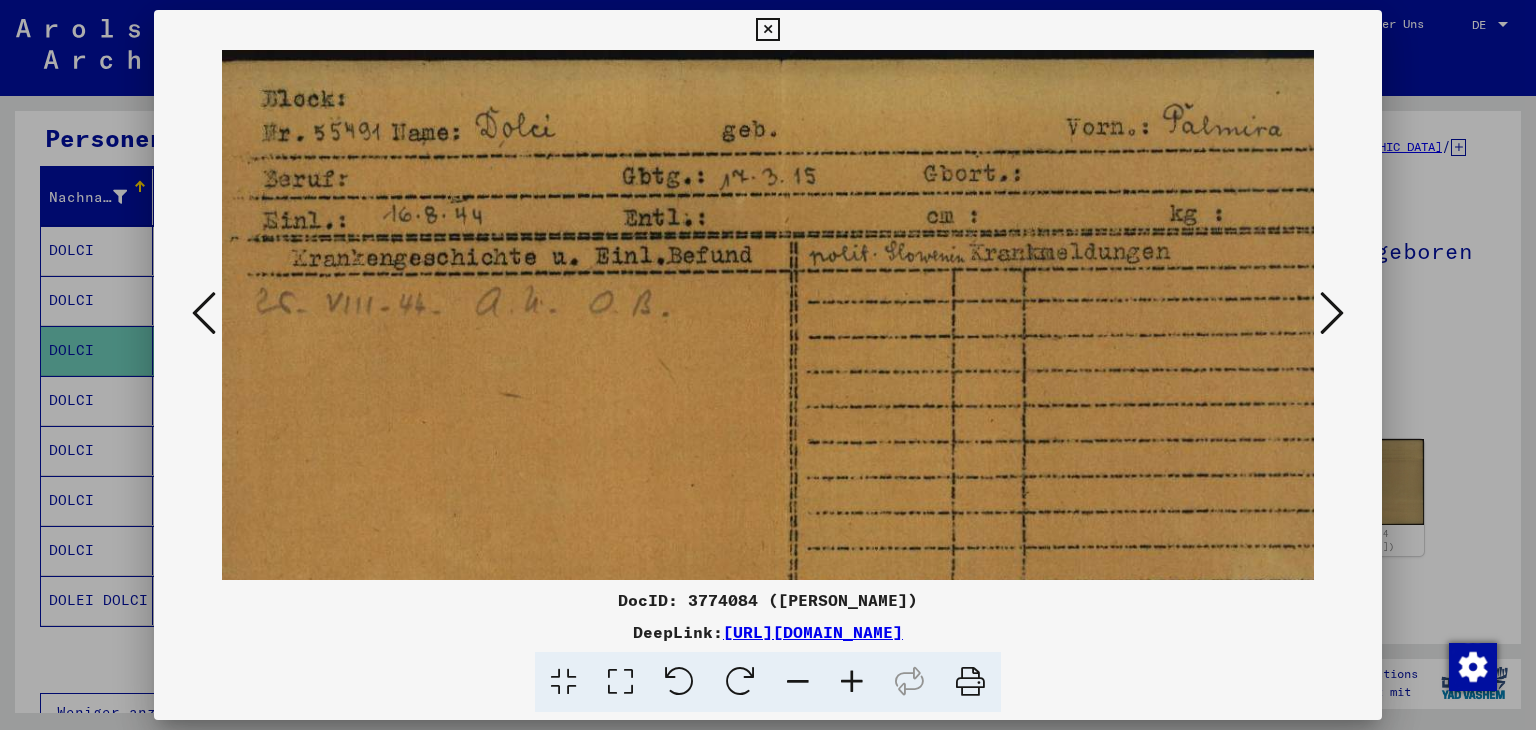 scroll, scrollTop: 0, scrollLeft: 0, axis: both 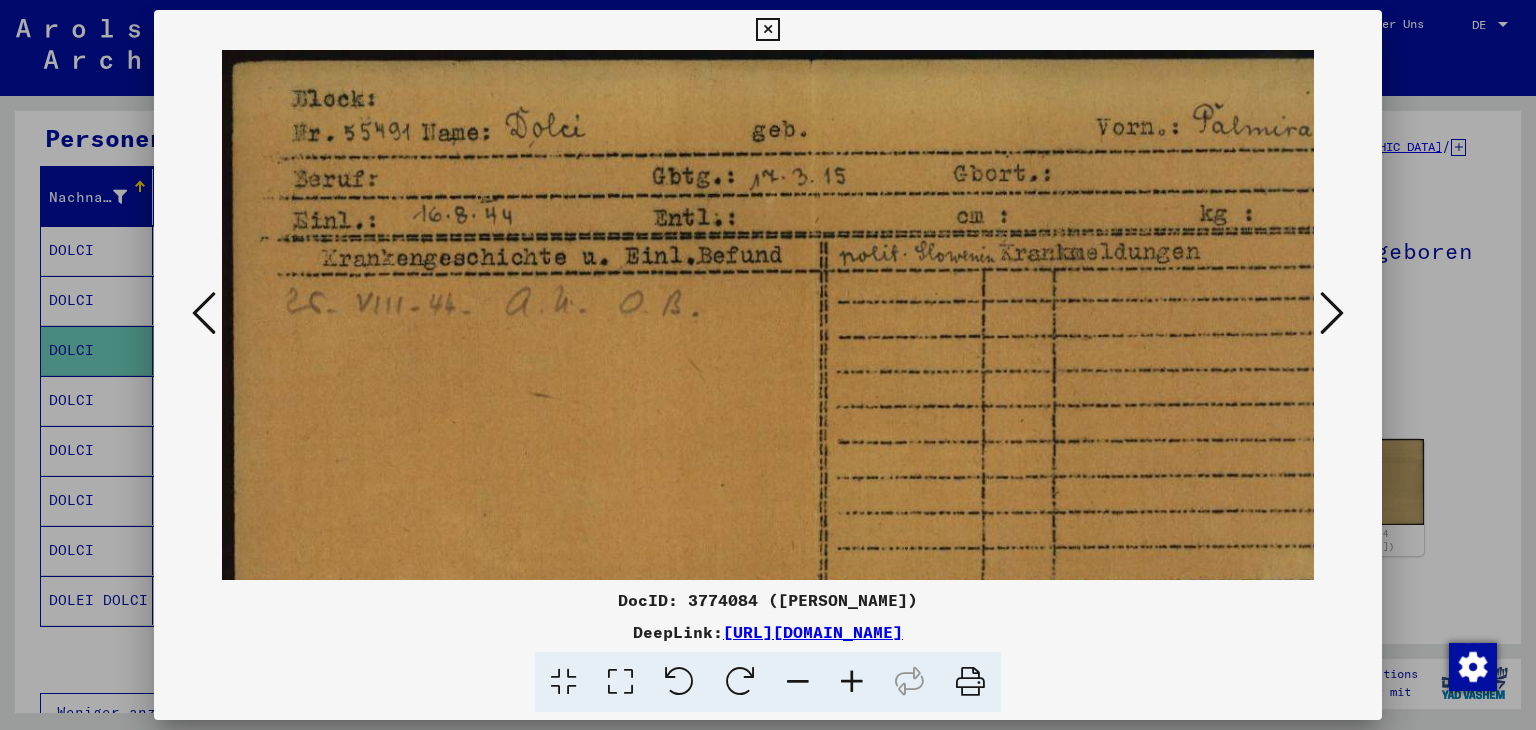 drag, startPoint x: 621, startPoint y: 497, endPoint x: 825, endPoint y: 542, distance: 208.90428 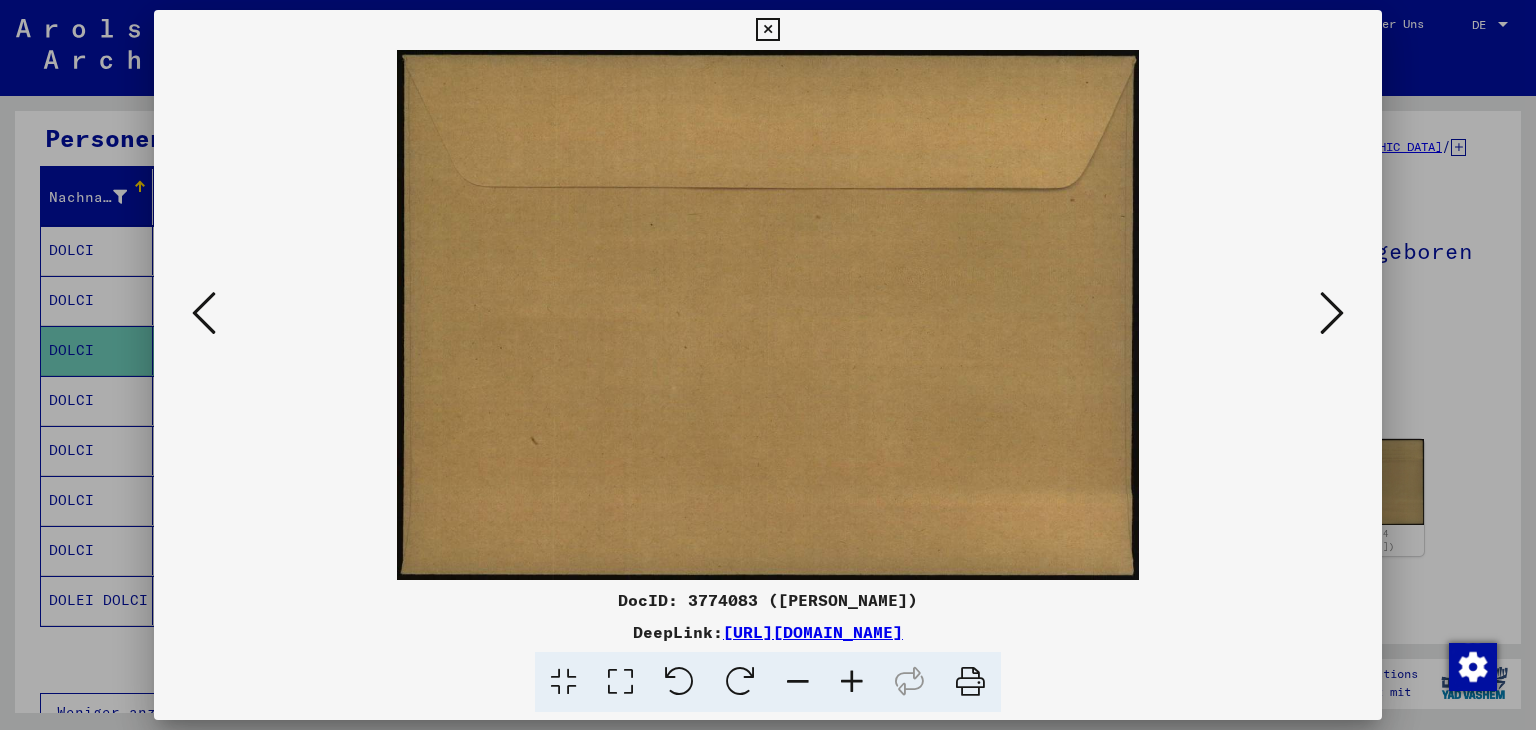 click at bounding box center [204, 313] 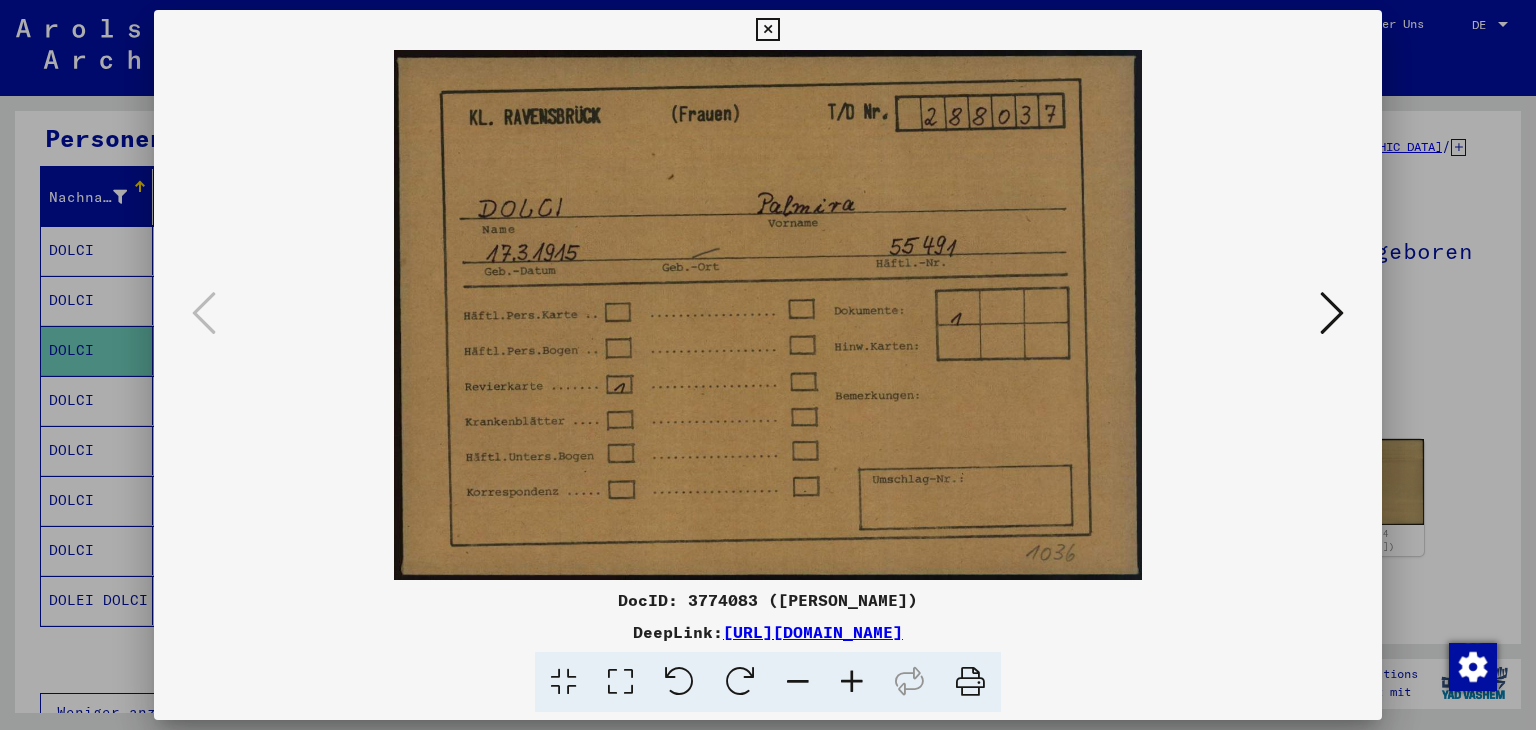 click at bounding box center (1332, 313) 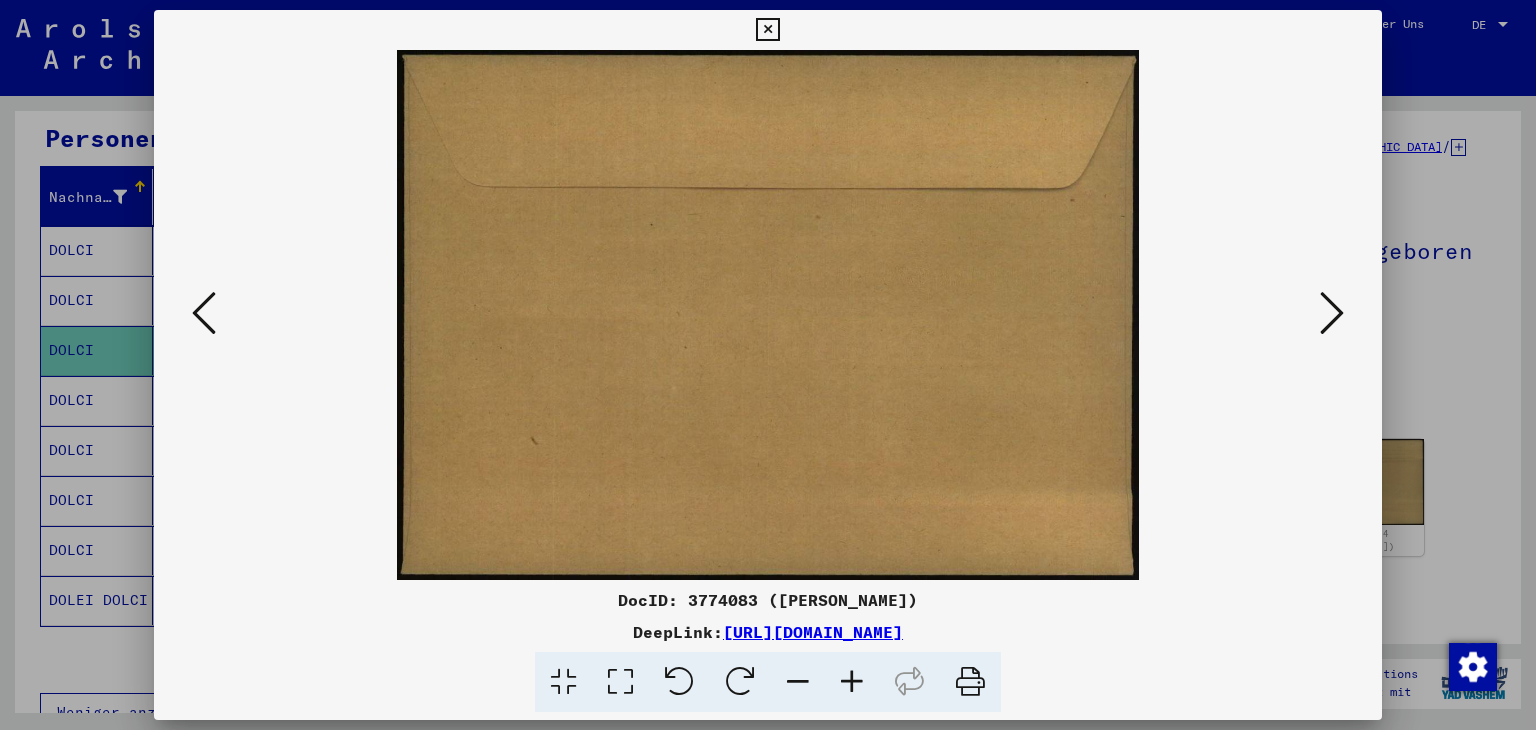 click at bounding box center (1332, 313) 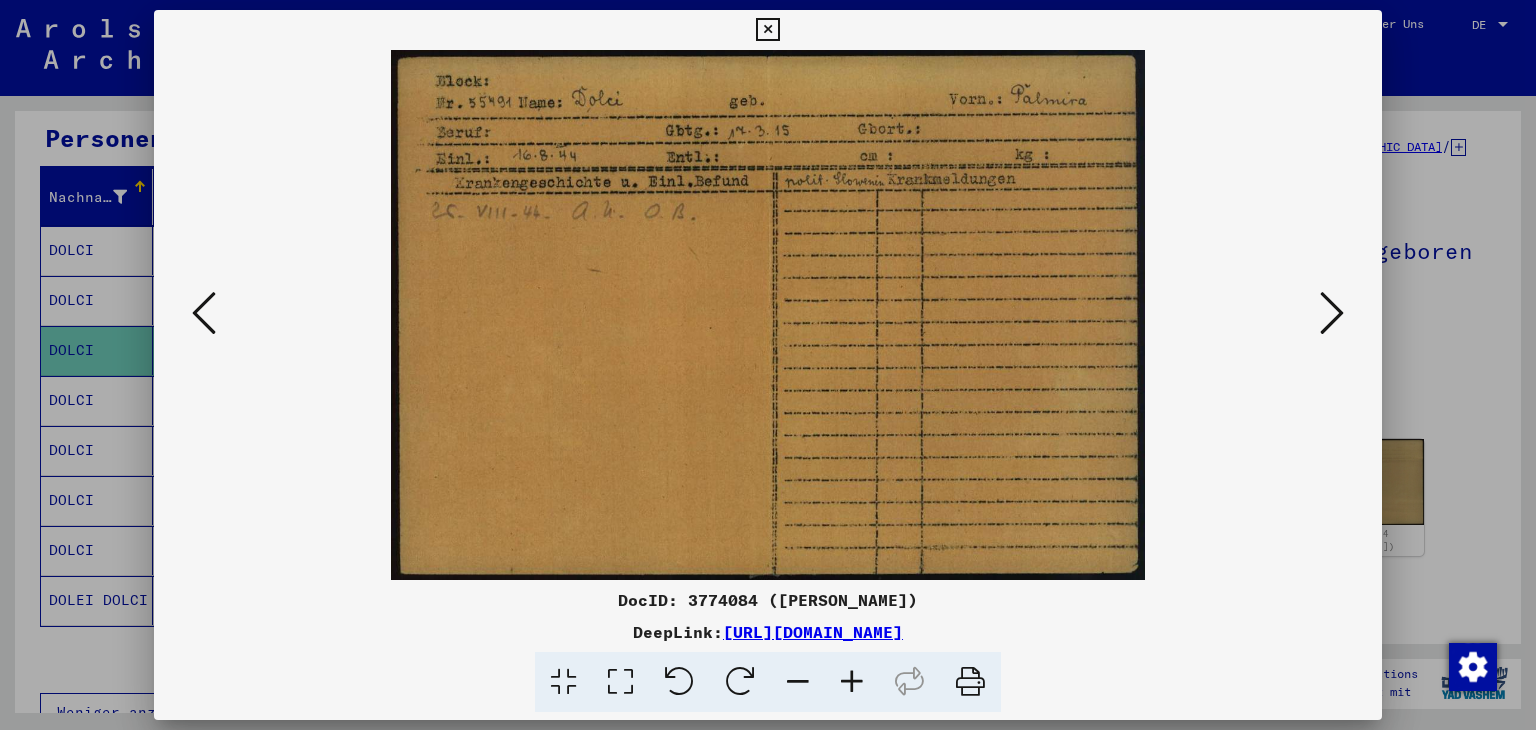 drag, startPoint x: 1068, startPoint y: 413, endPoint x: 1081, endPoint y: 326, distance: 87.965904 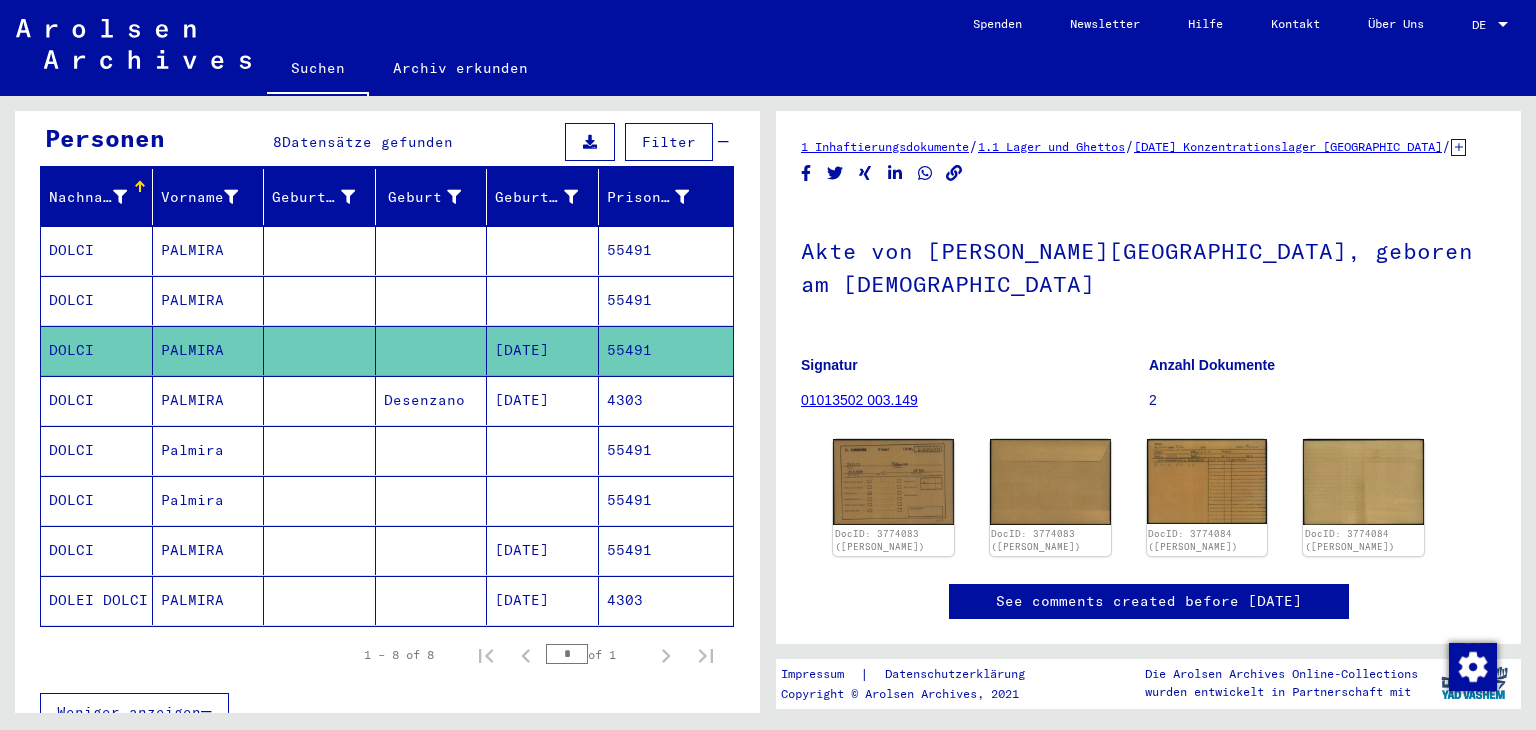 click on "55491" at bounding box center [666, 350] 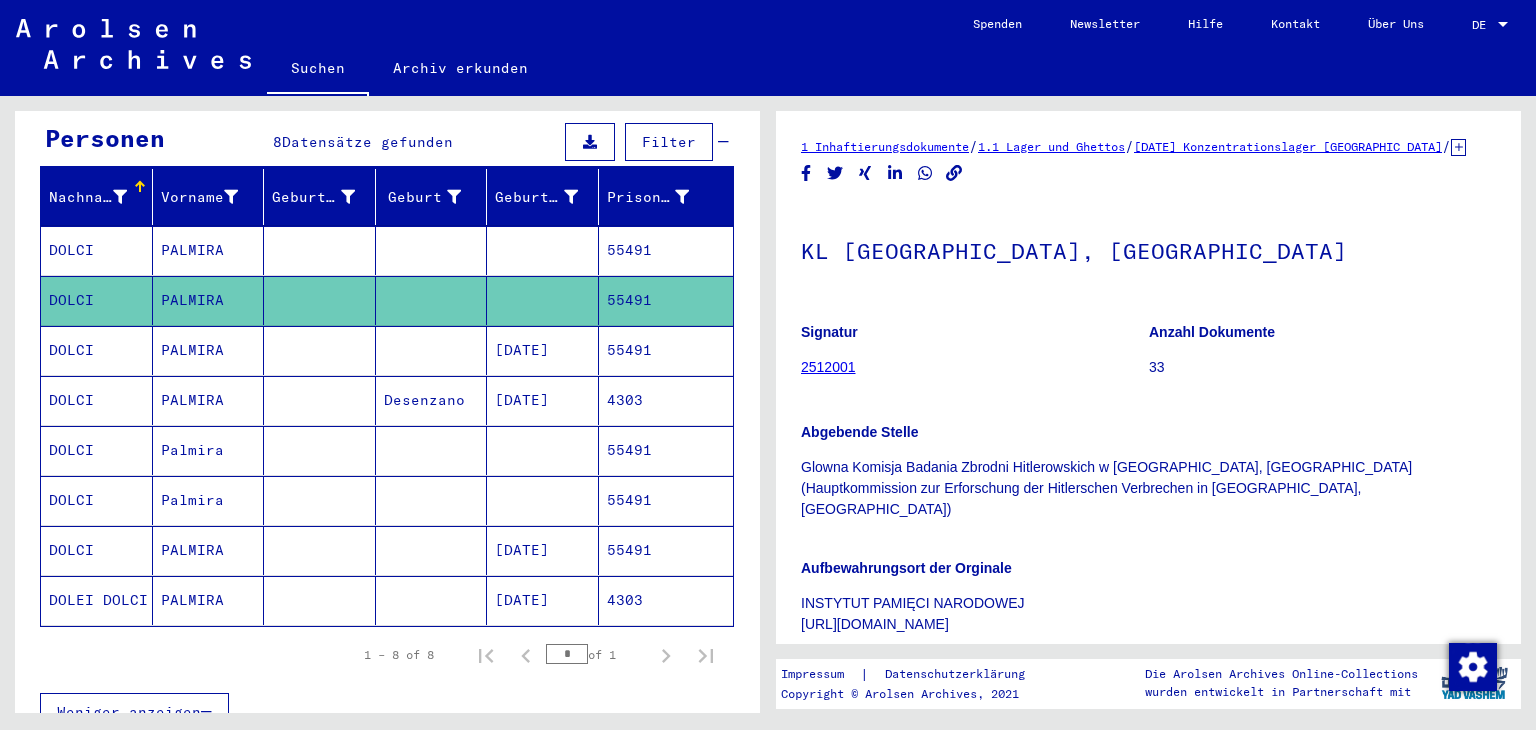 scroll, scrollTop: 0, scrollLeft: 0, axis: both 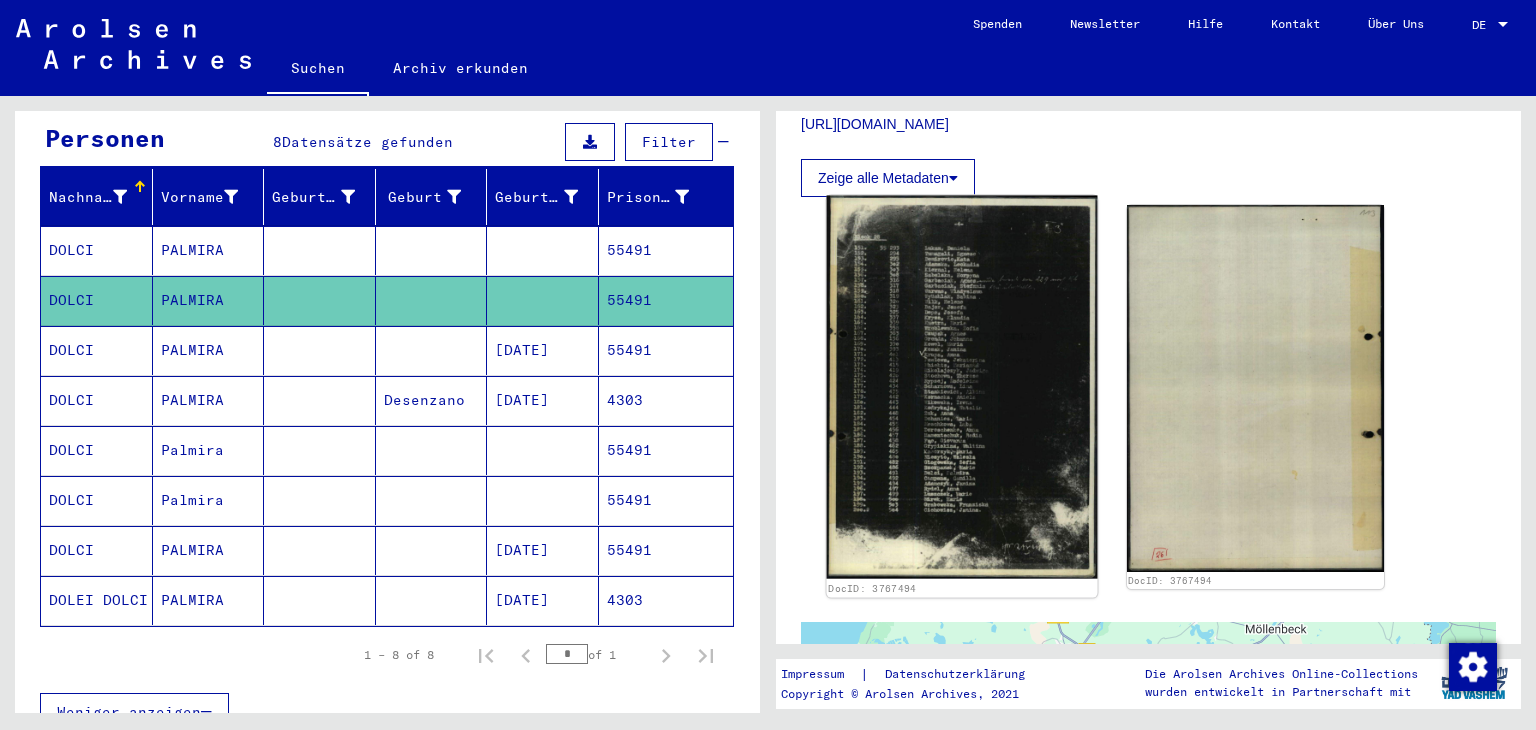 click 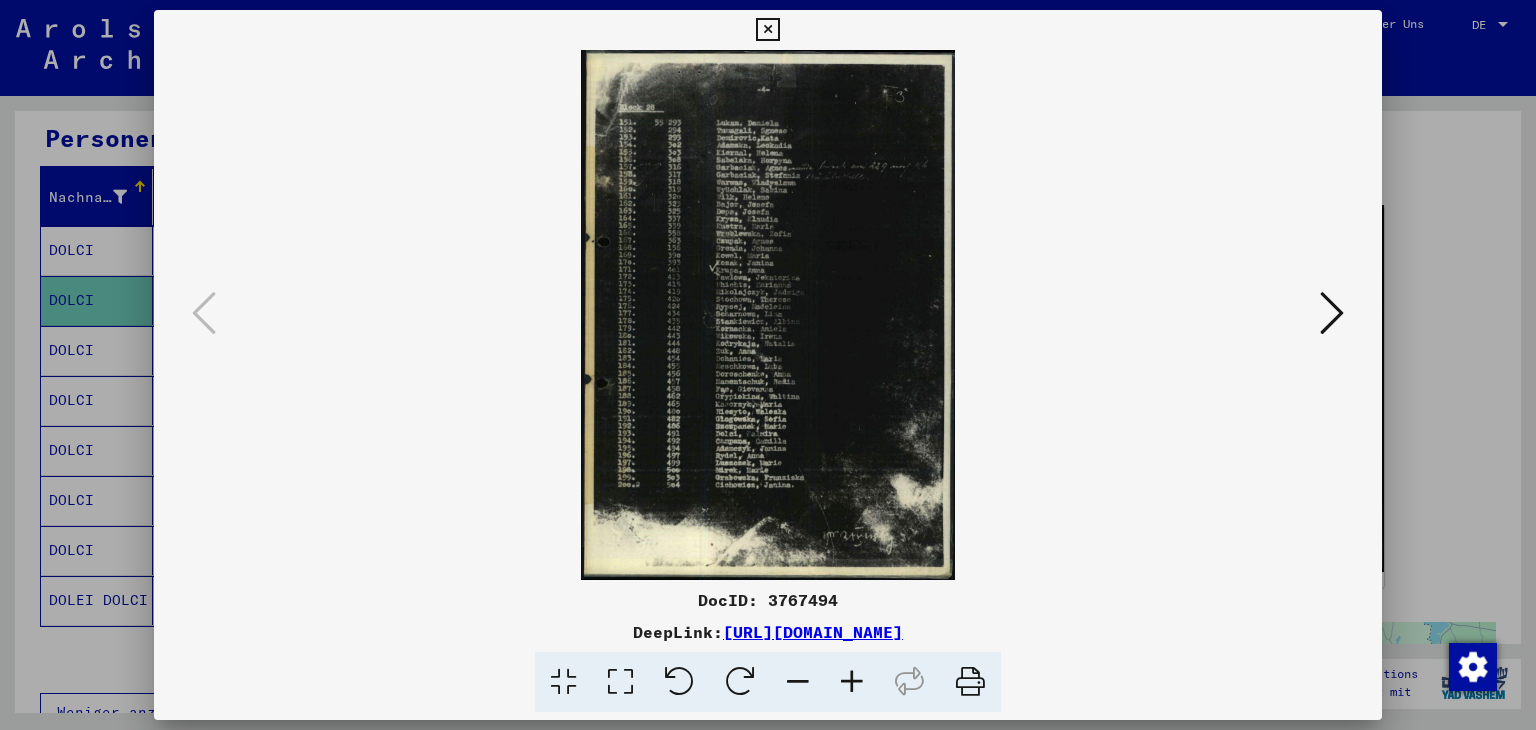 click at bounding box center [1332, 313] 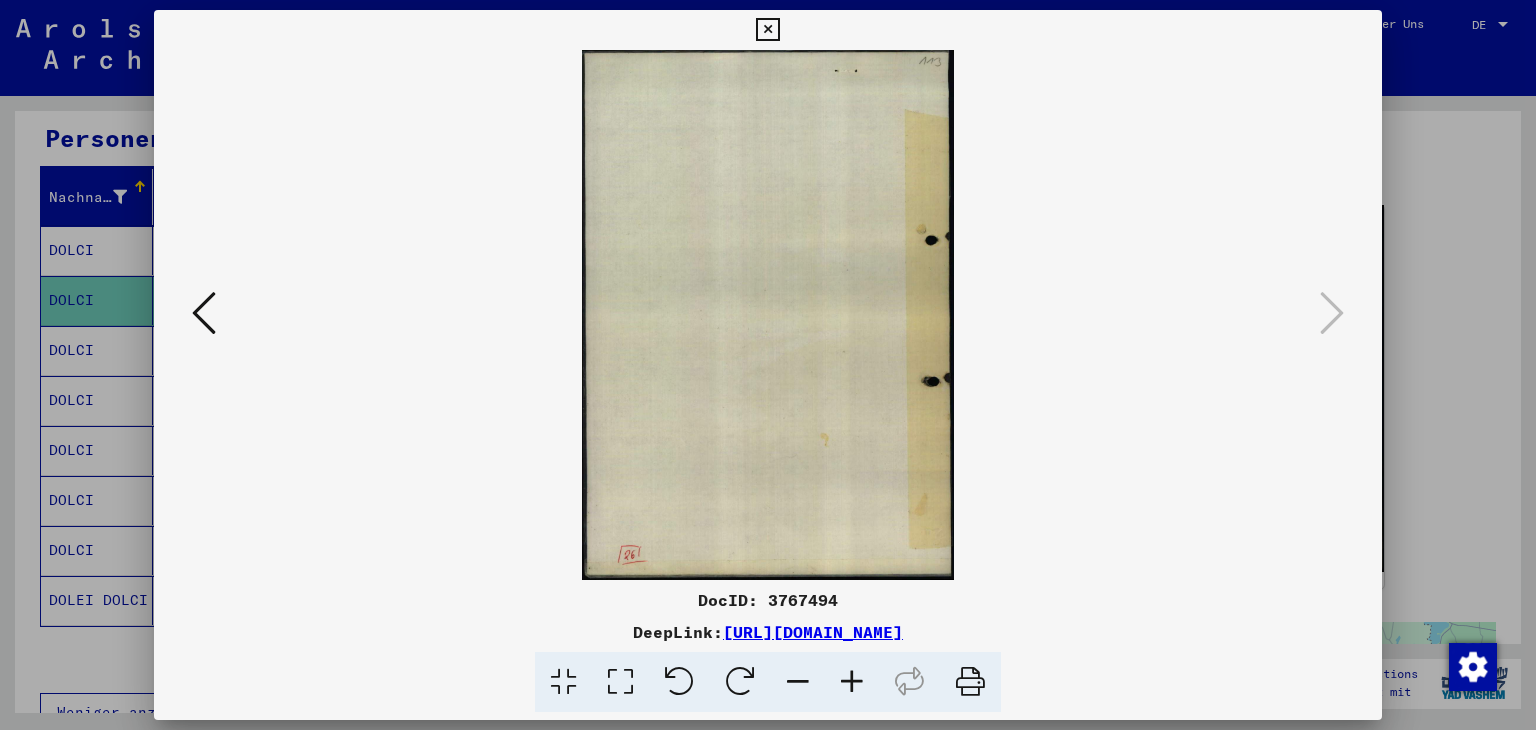 click at bounding box center (767, 30) 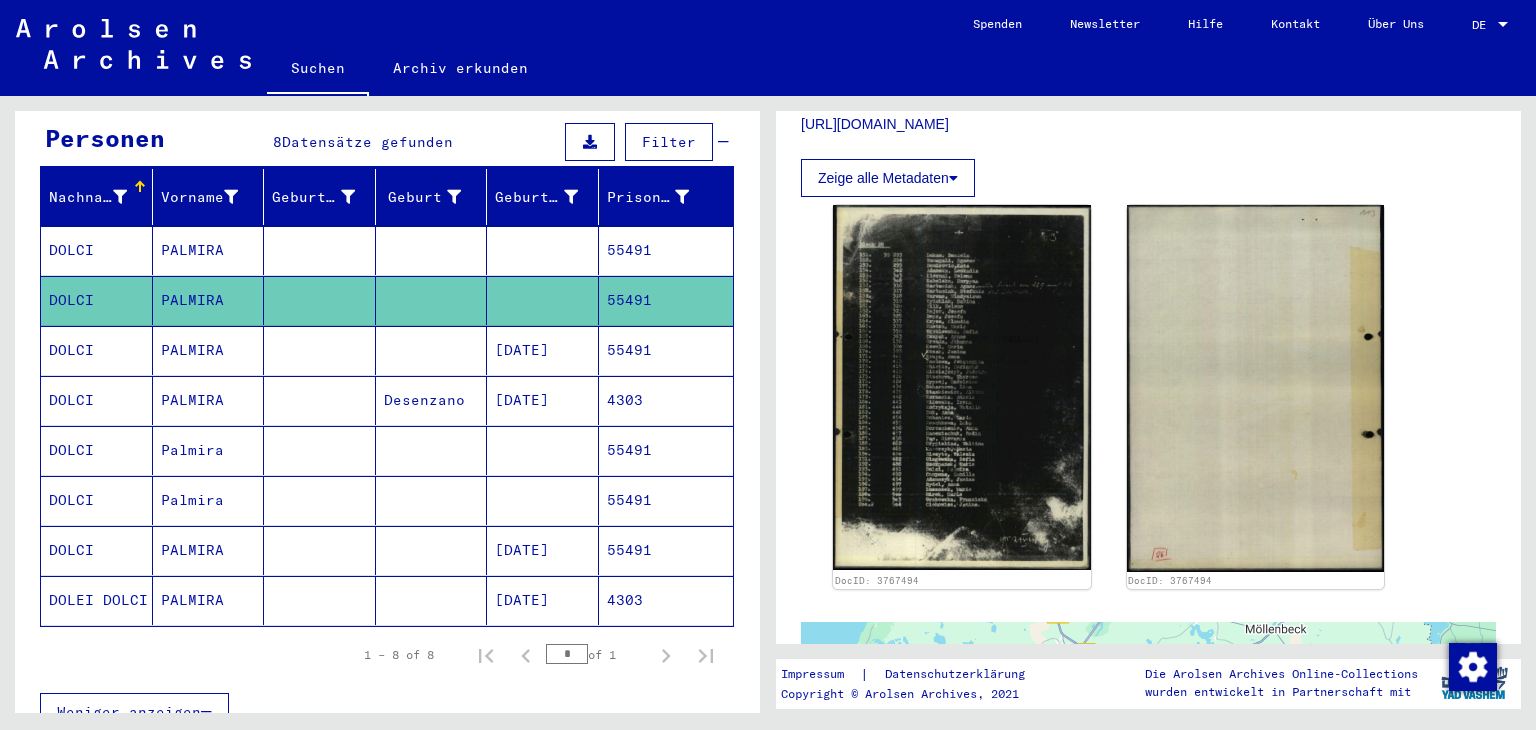 click on "55491" at bounding box center [666, 300] 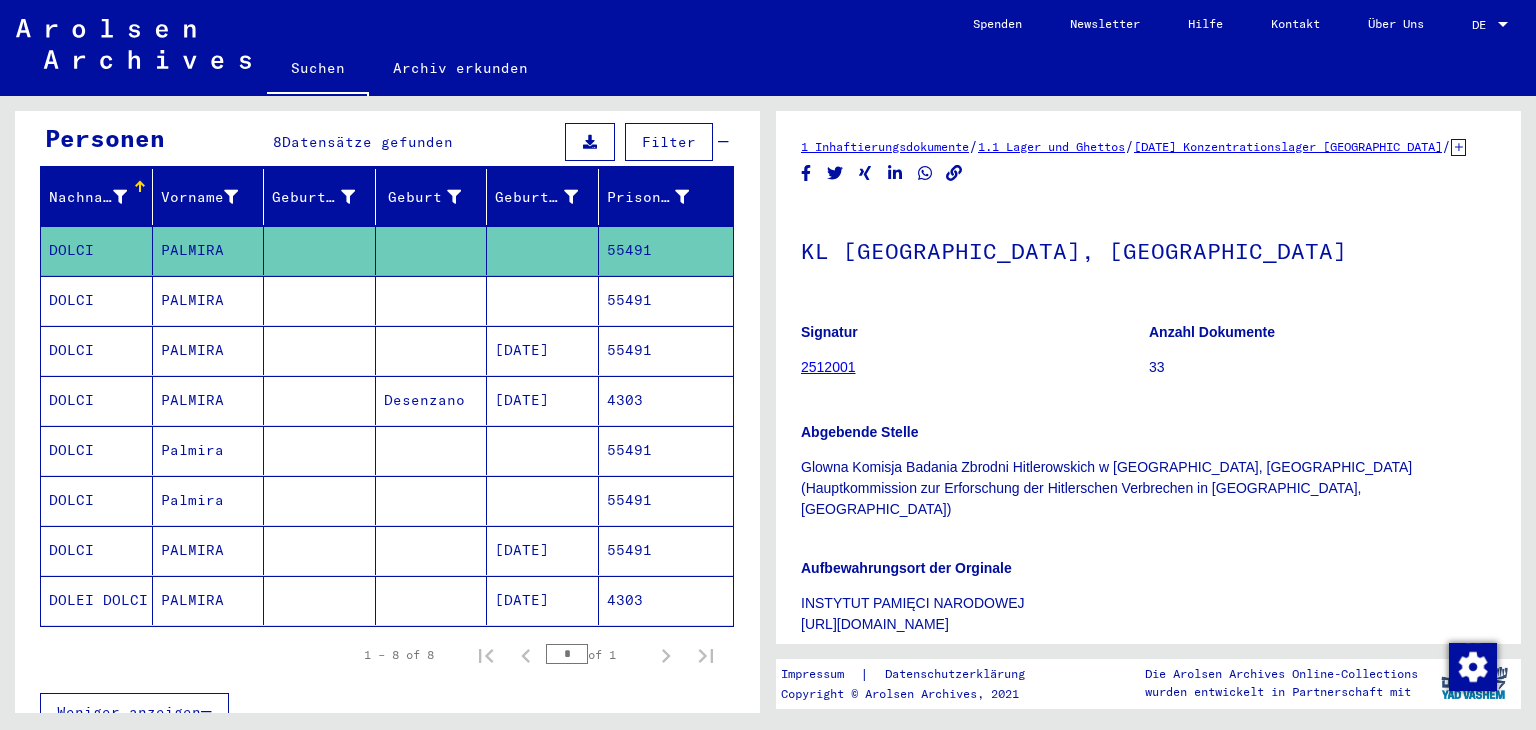scroll, scrollTop: 0, scrollLeft: 0, axis: both 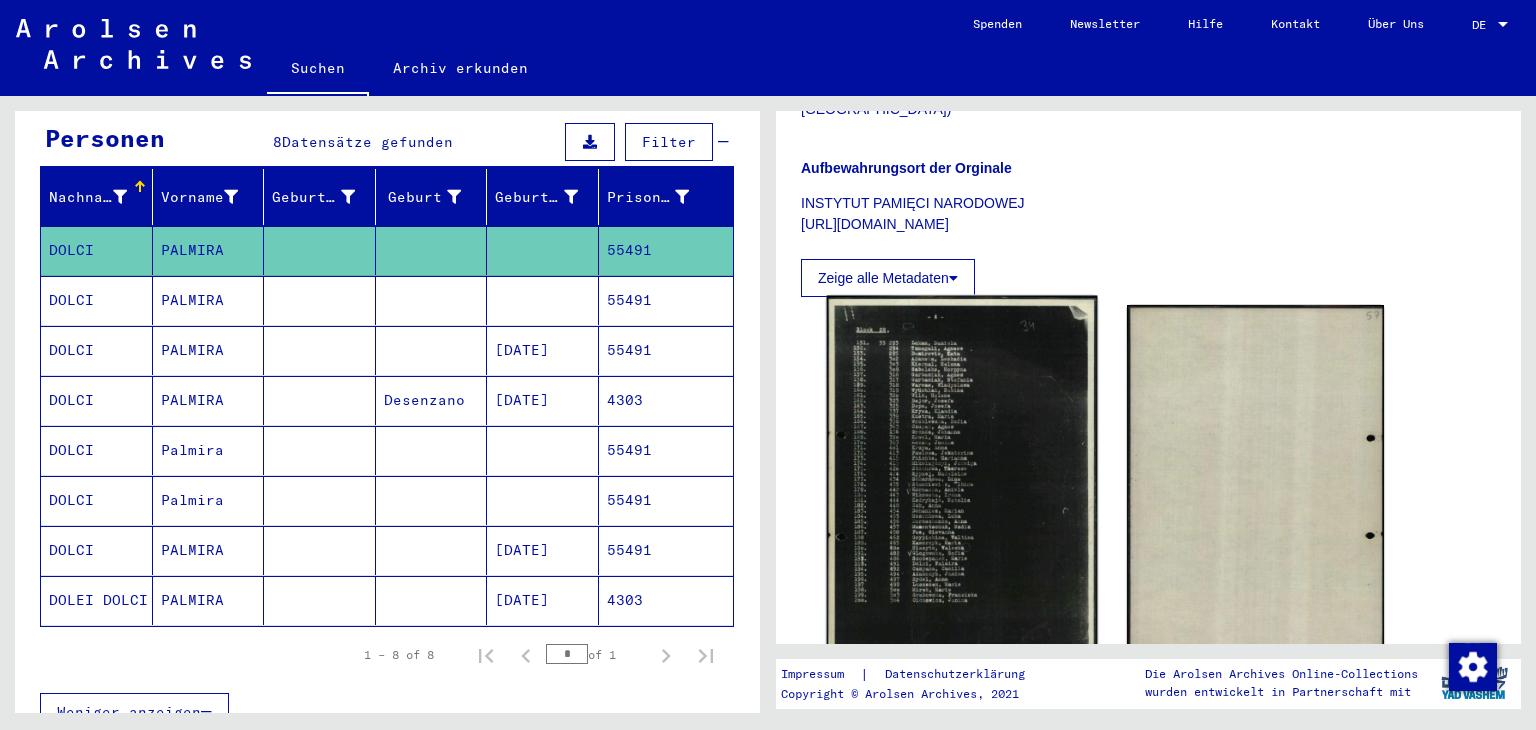click 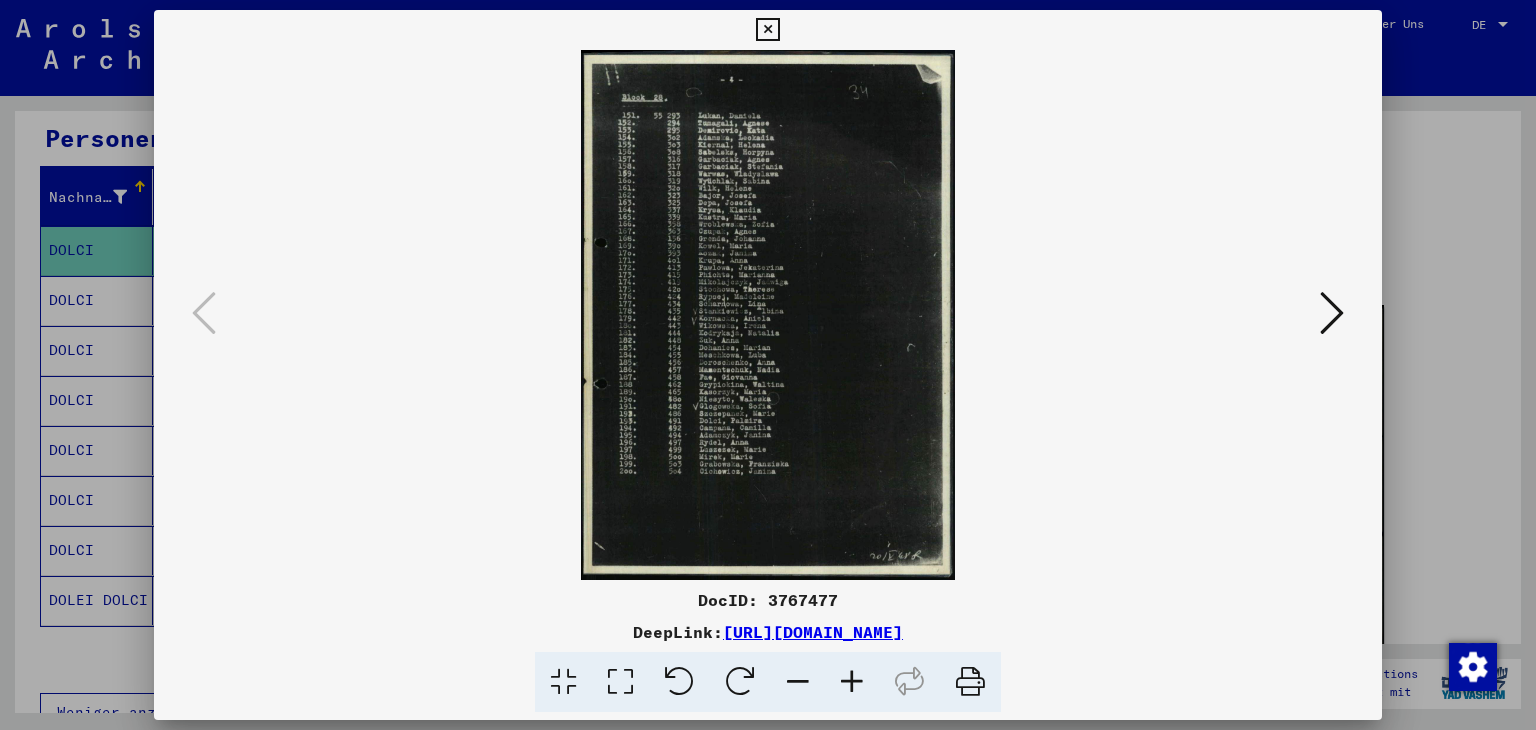 click at bounding box center (852, 682) 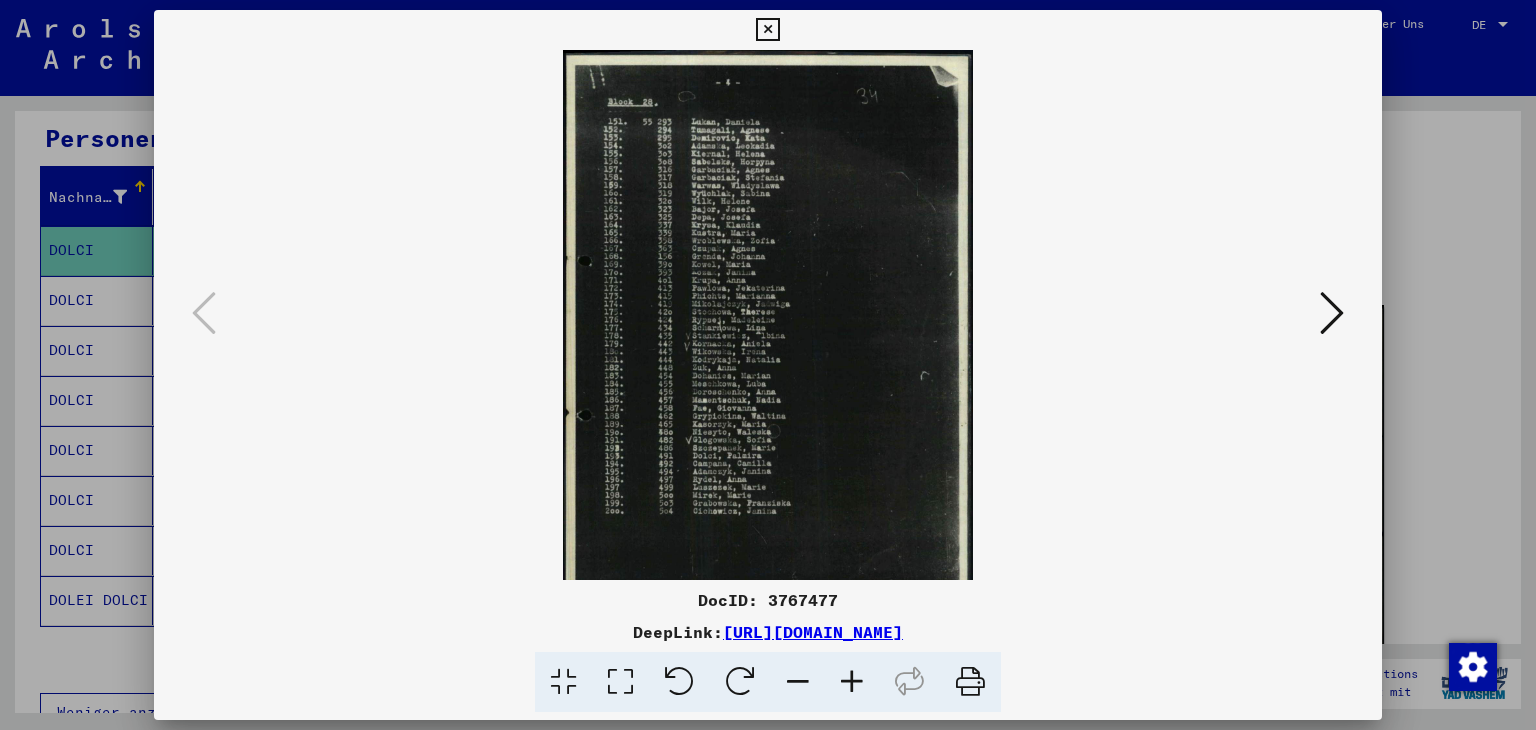 click at bounding box center [852, 682] 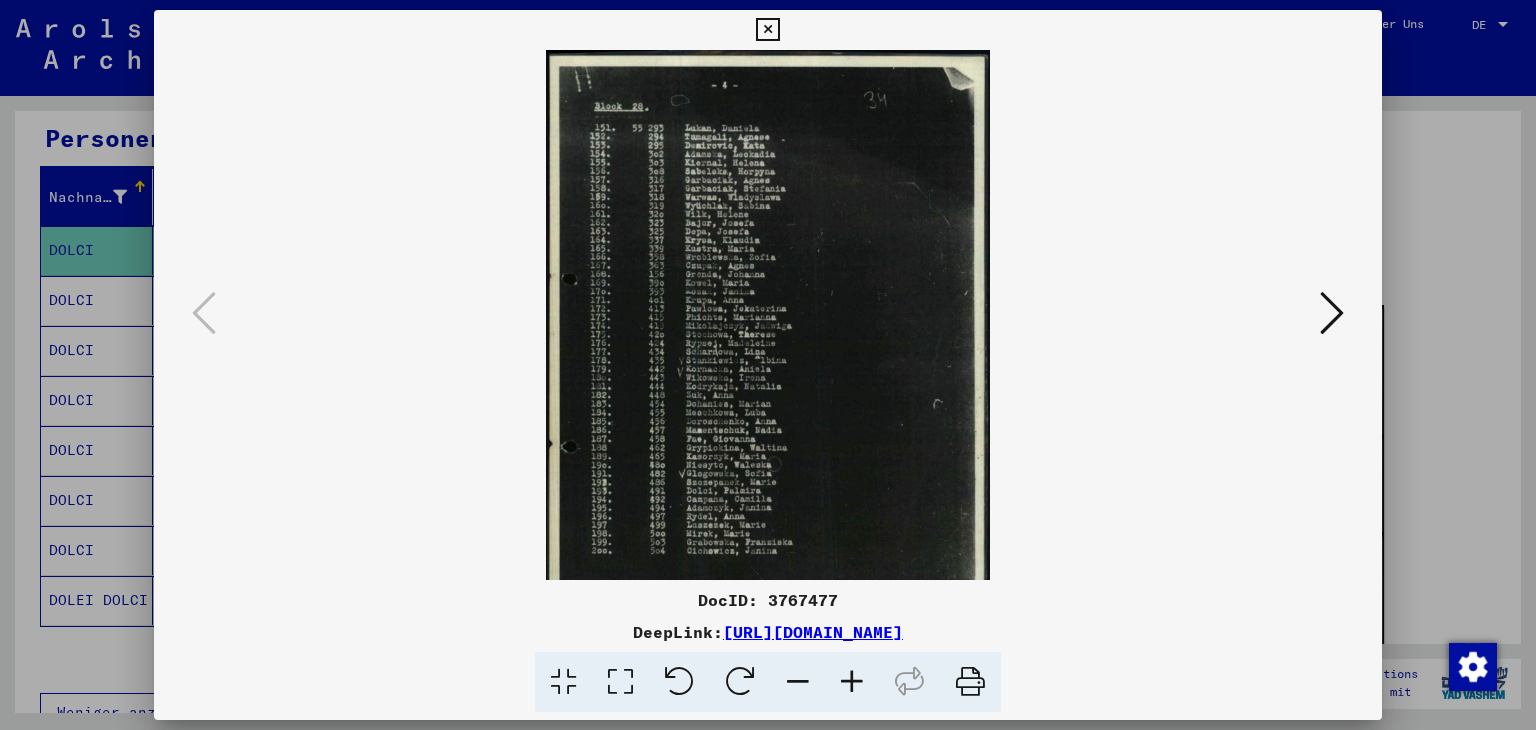 click at bounding box center [852, 682] 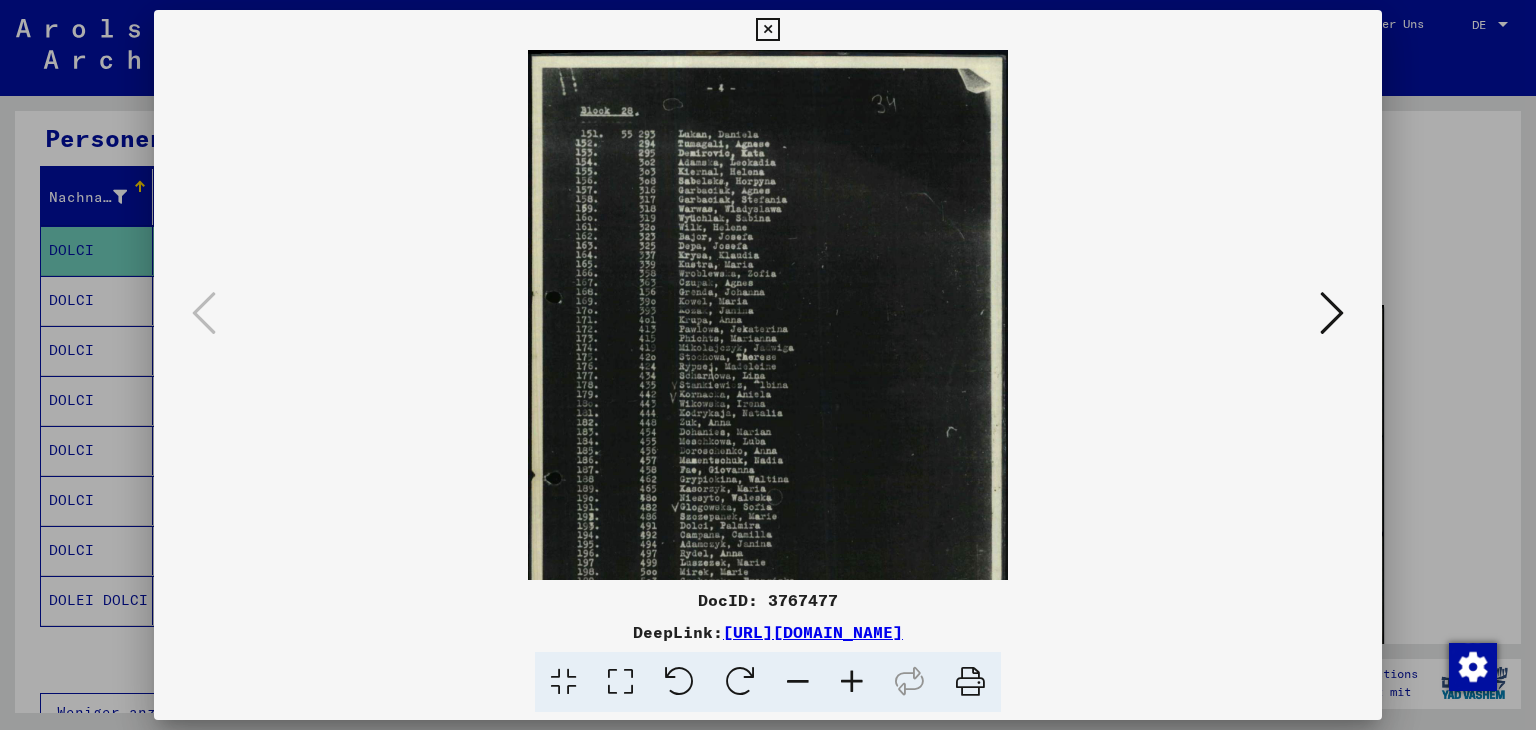 click at bounding box center [852, 682] 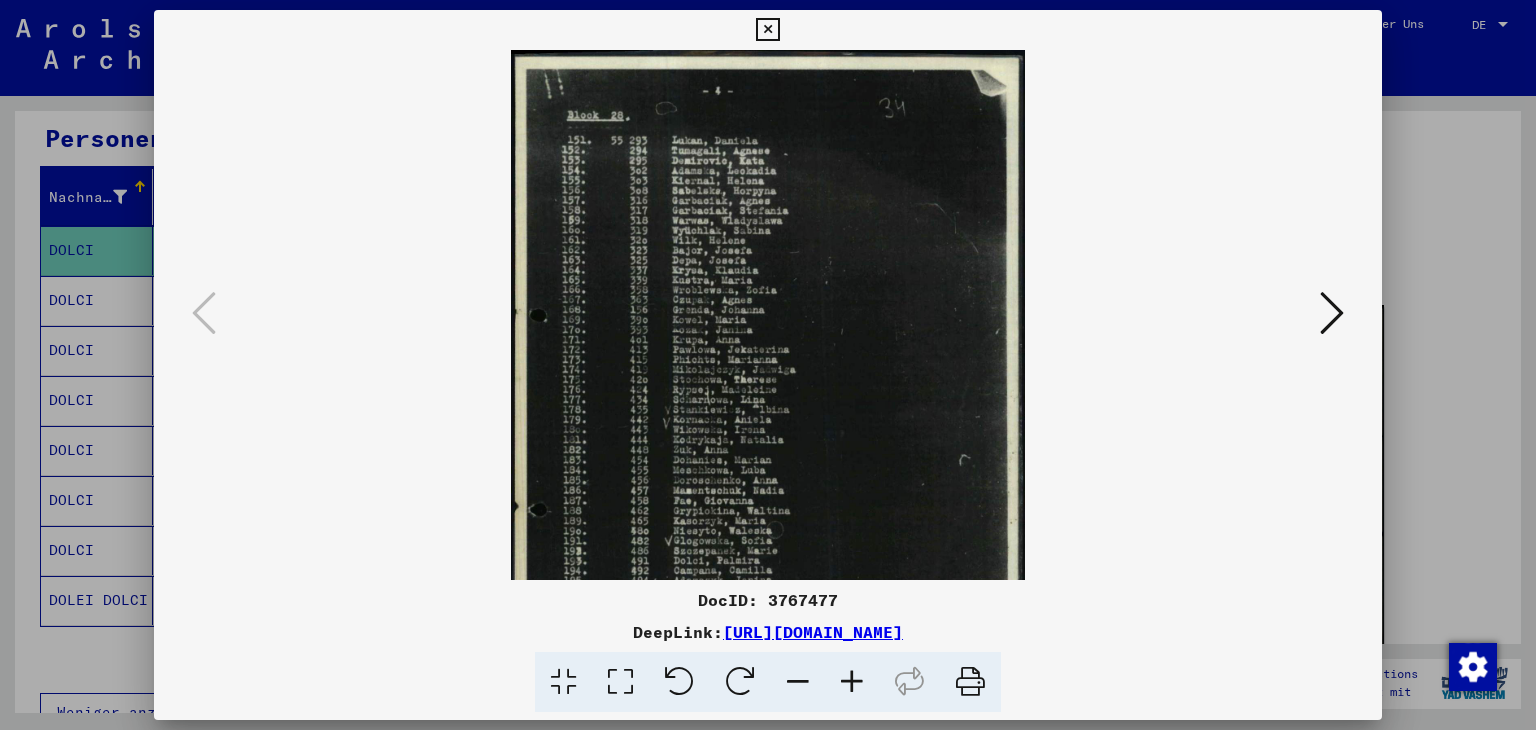 click at bounding box center [852, 682] 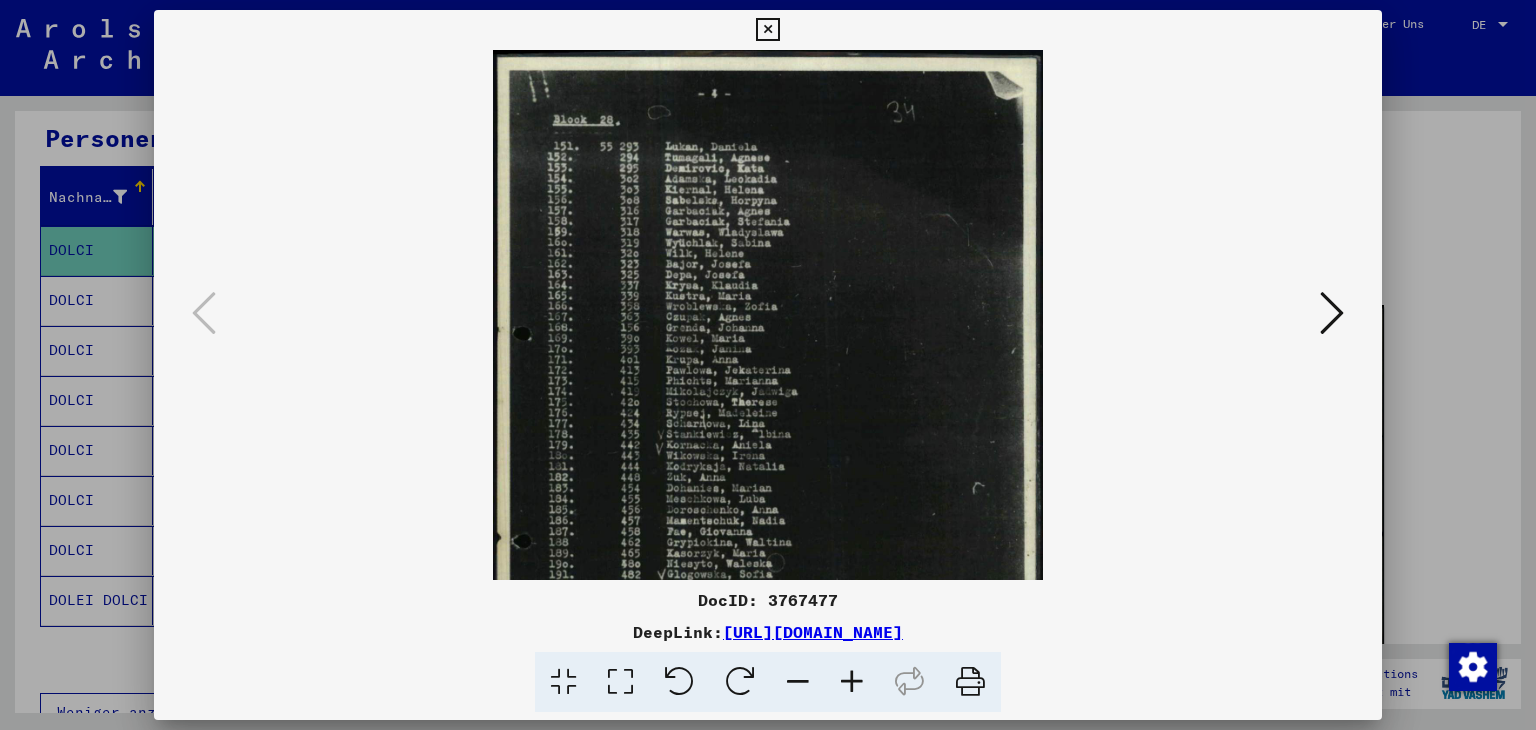 click at bounding box center (852, 682) 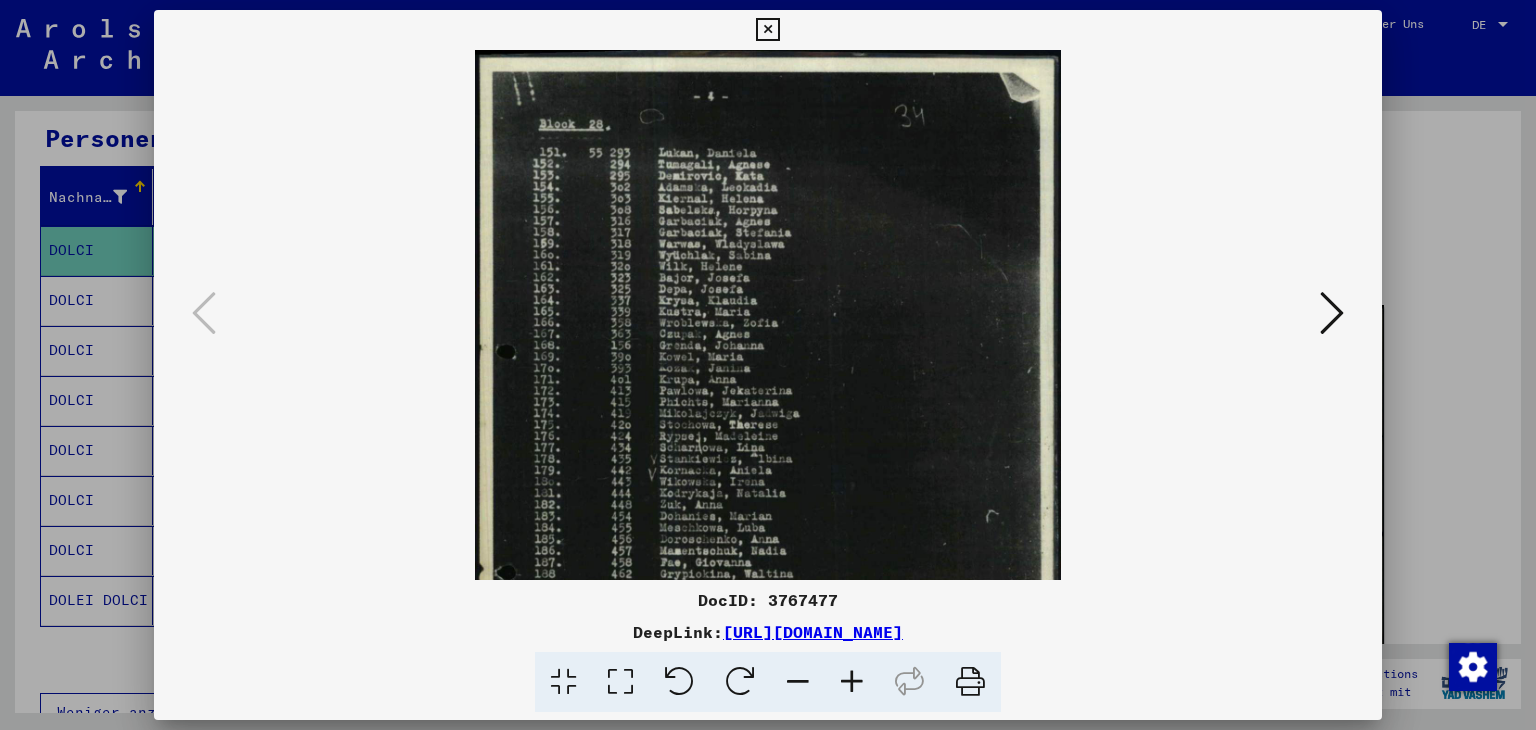 click at bounding box center [852, 682] 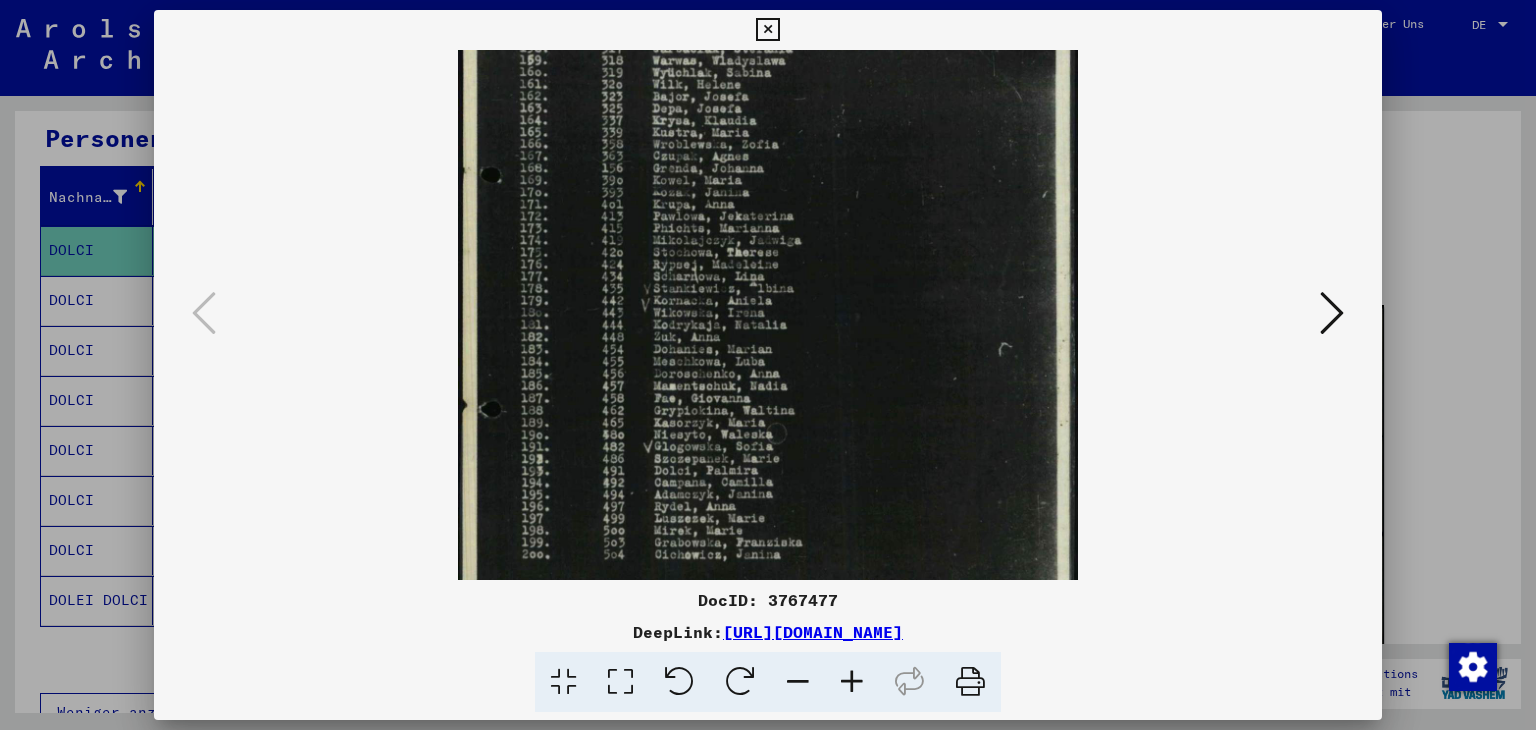 scroll, scrollTop: 235, scrollLeft: 0, axis: vertical 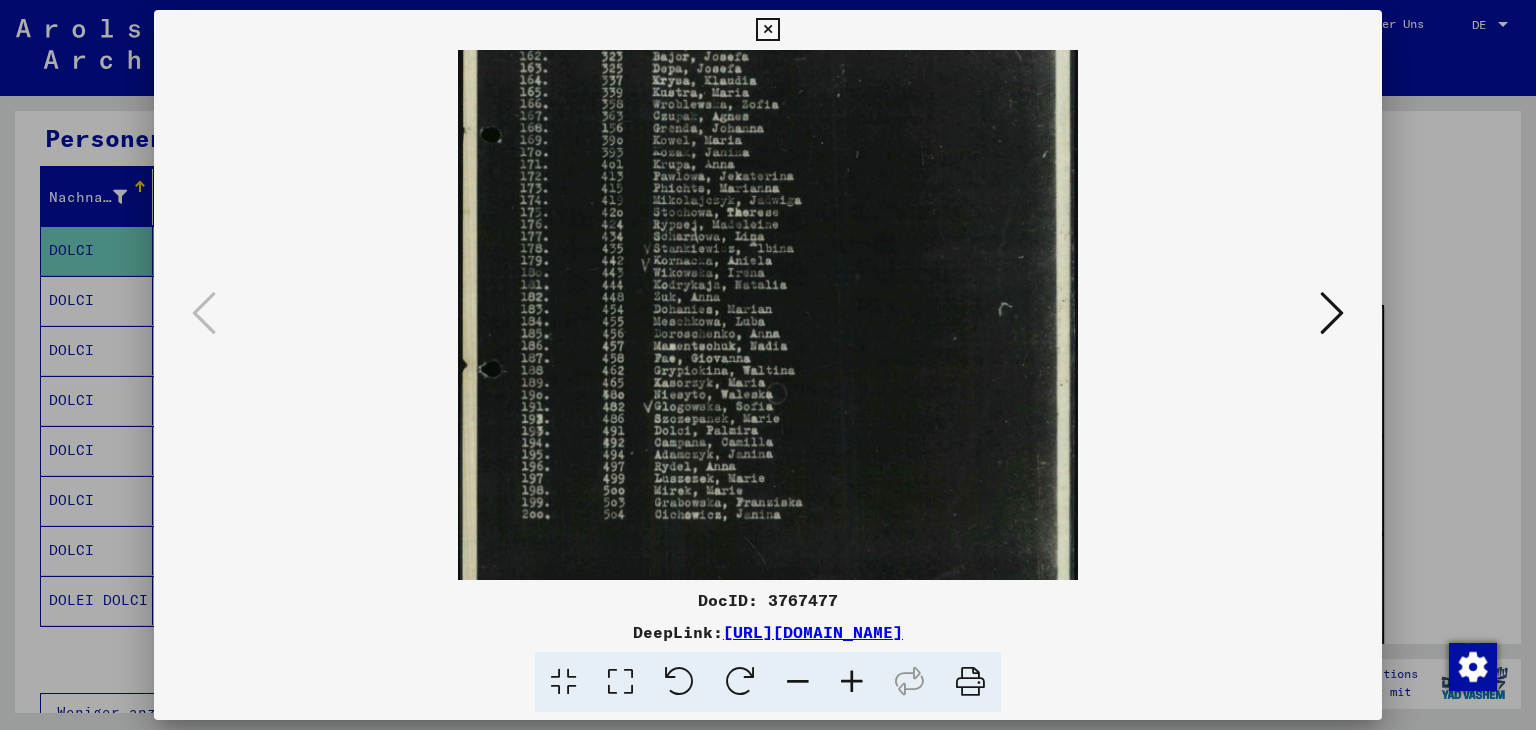 drag, startPoint x: 763, startPoint y: 499, endPoint x: 761, endPoint y: 265, distance: 234.00854 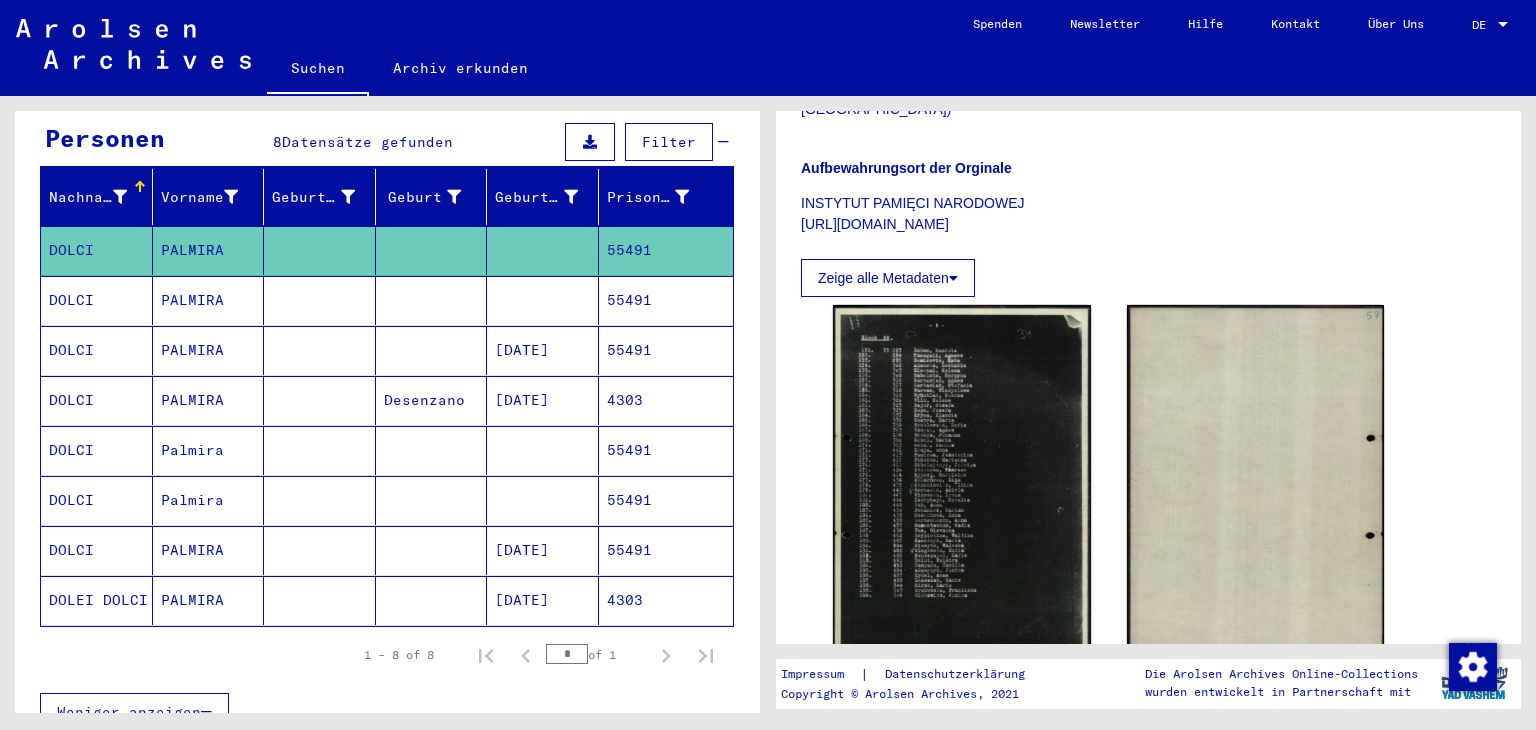 click on "55491" at bounding box center [666, 350] 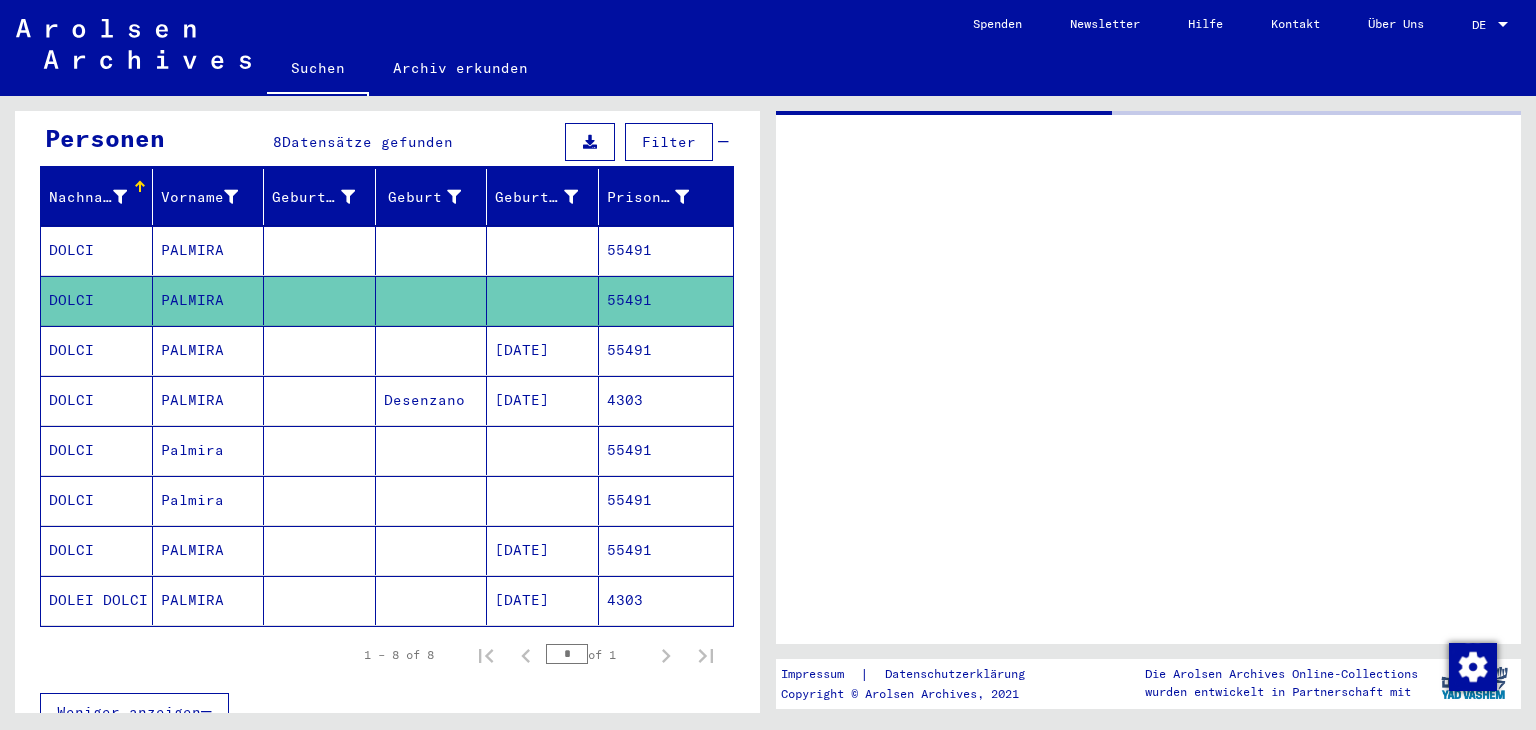 click on "55491" 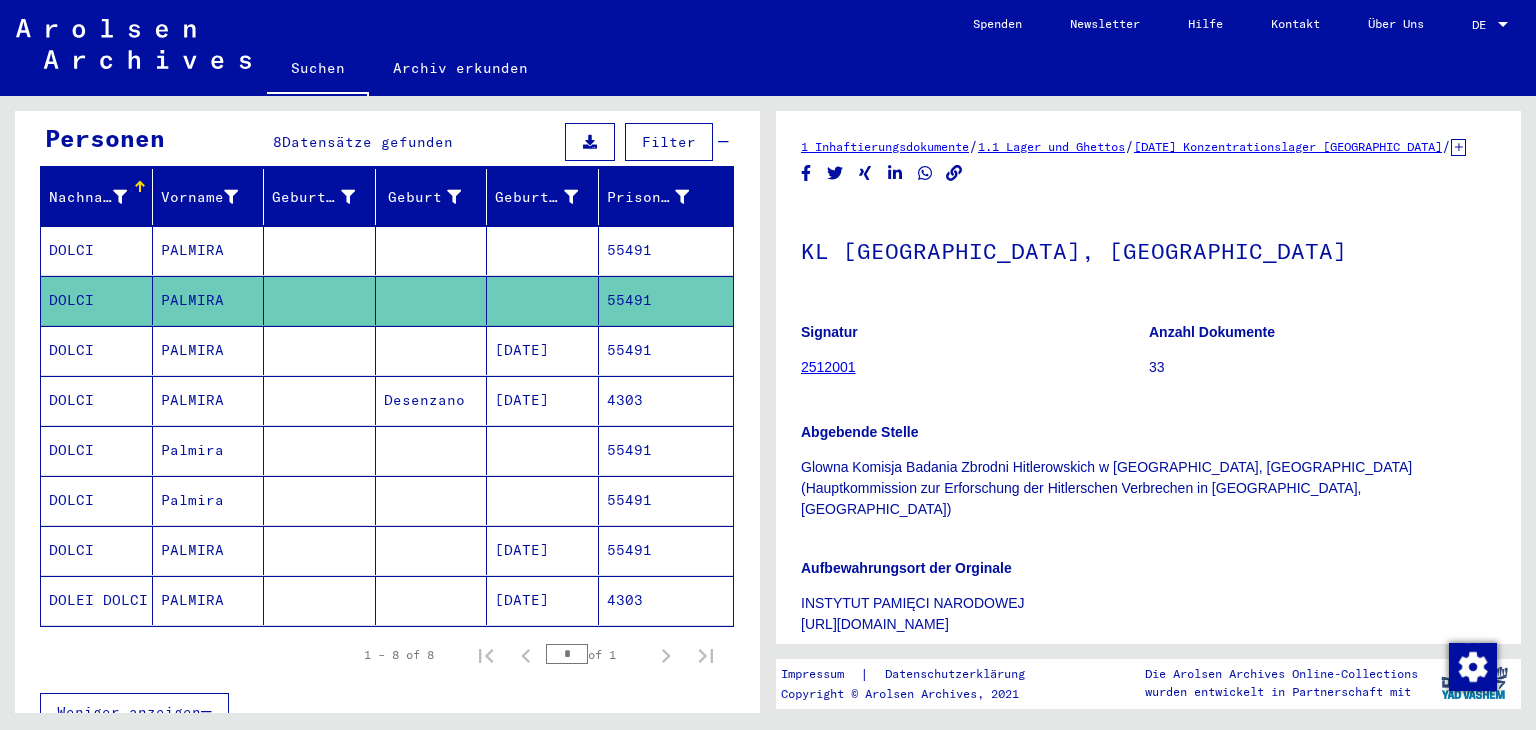 scroll, scrollTop: 0, scrollLeft: 0, axis: both 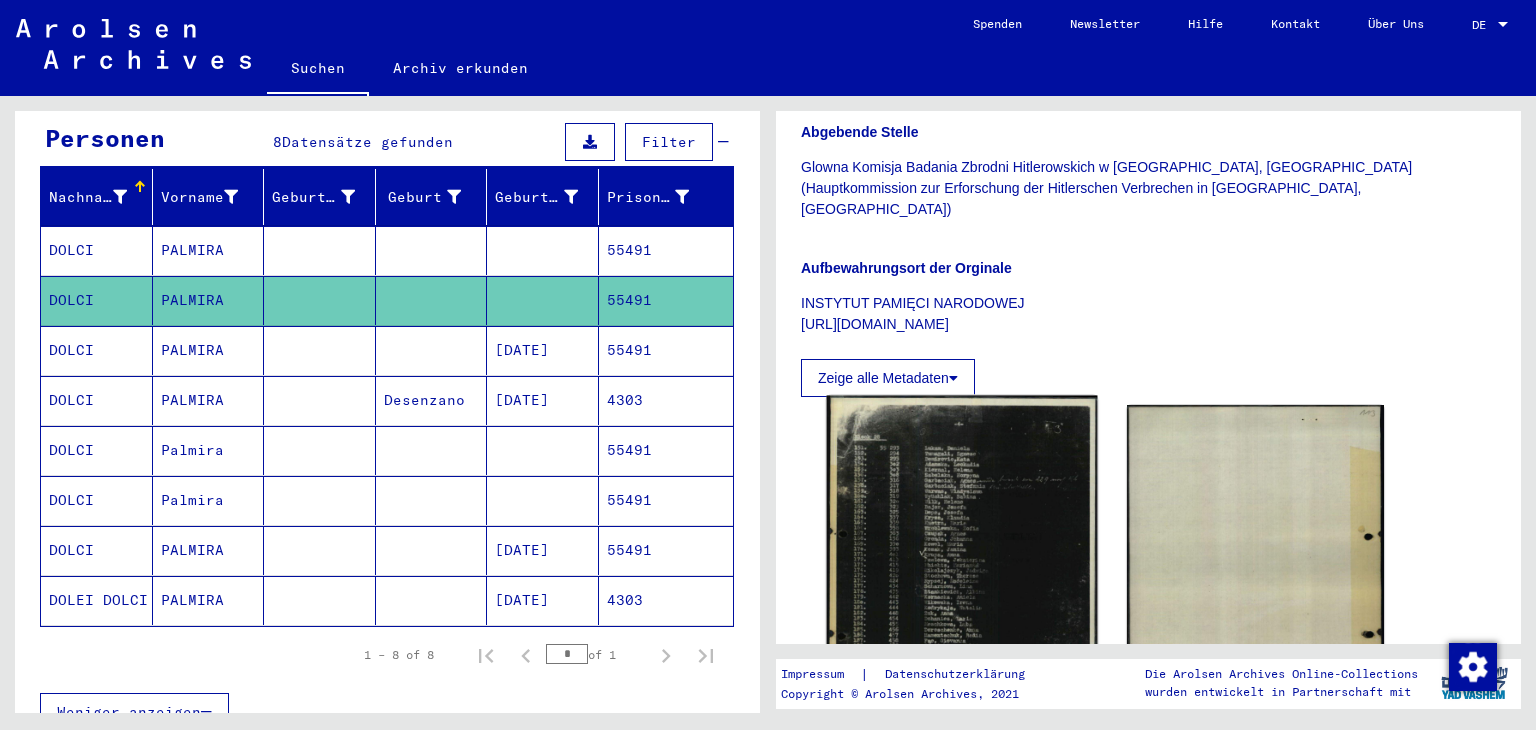 click 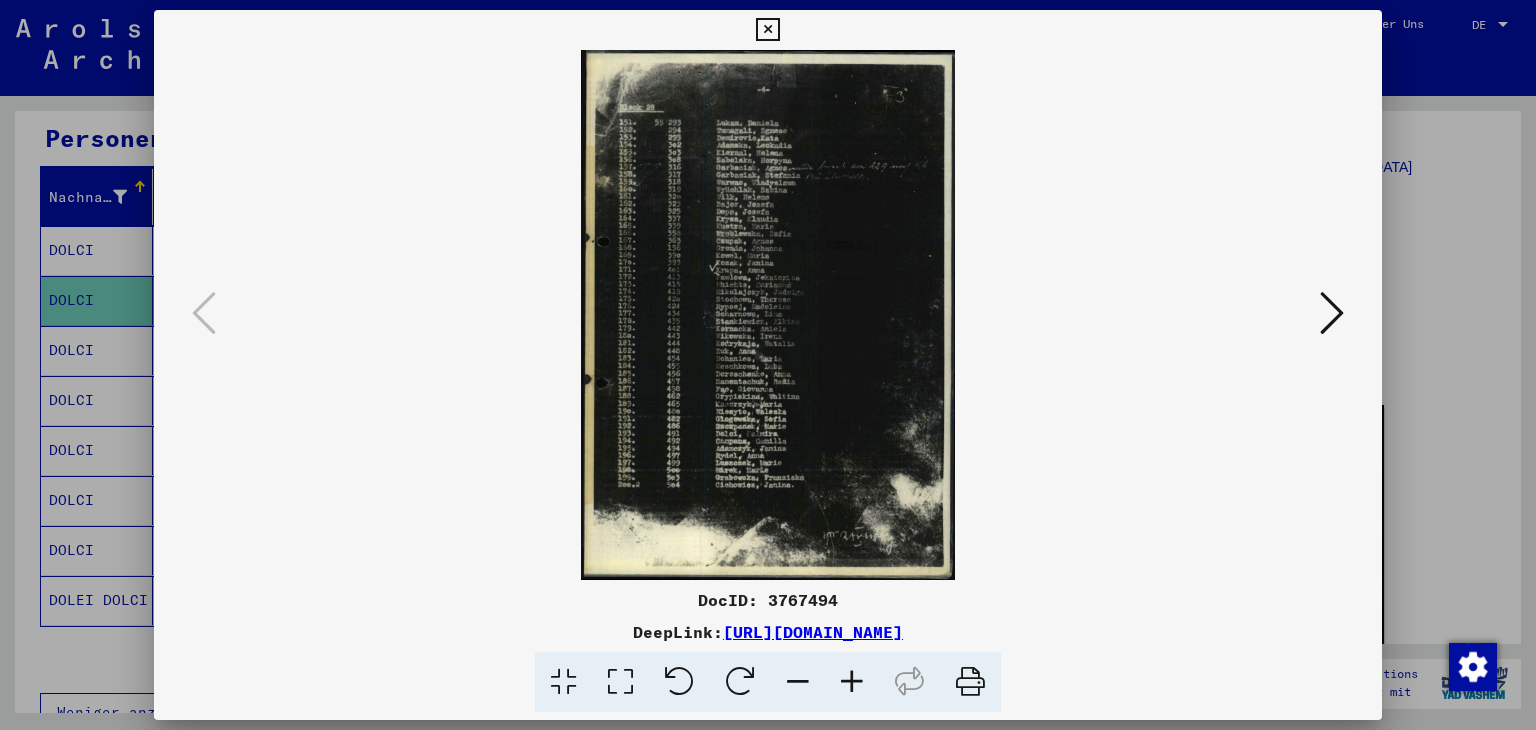 click at bounding box center (852, 682) 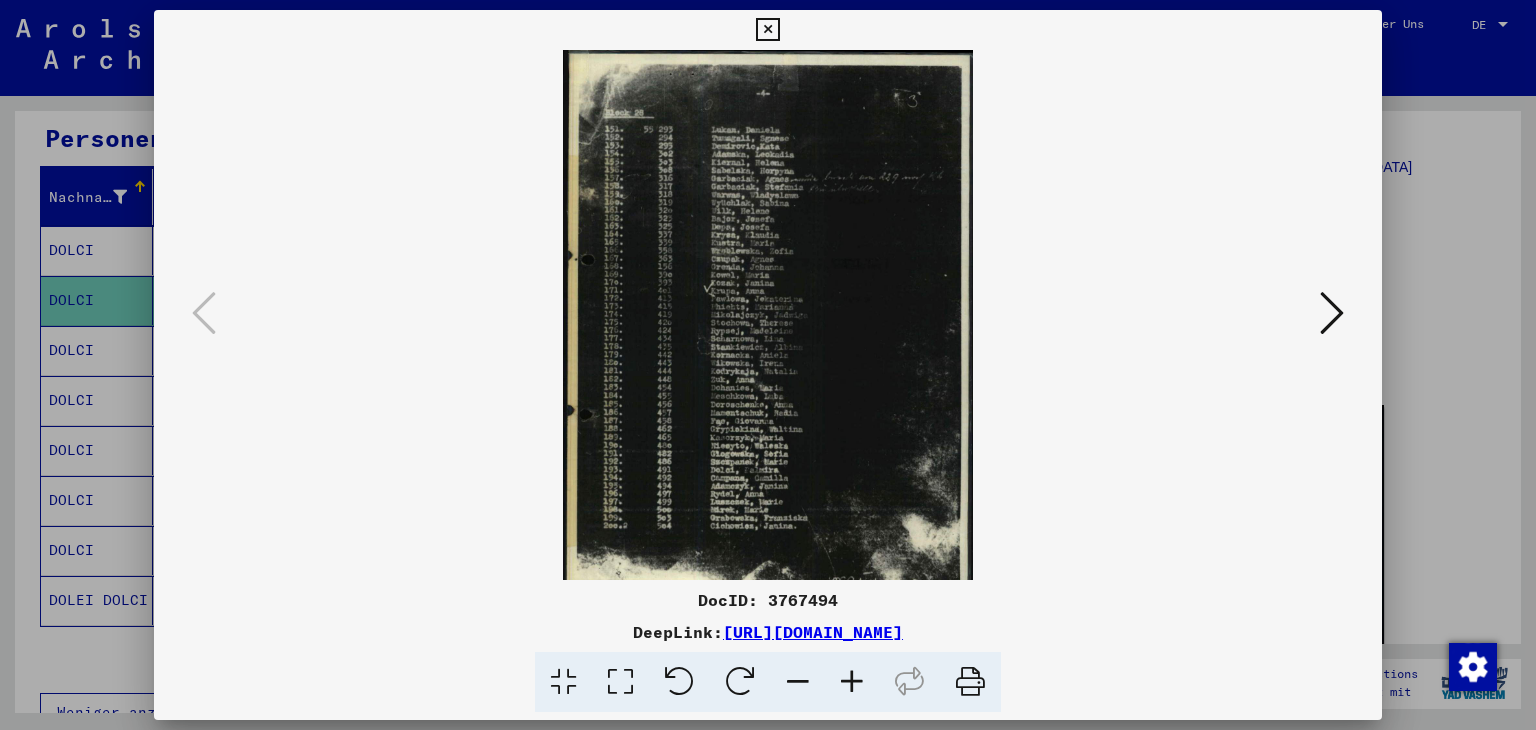 click at bounding box center (852, 682) 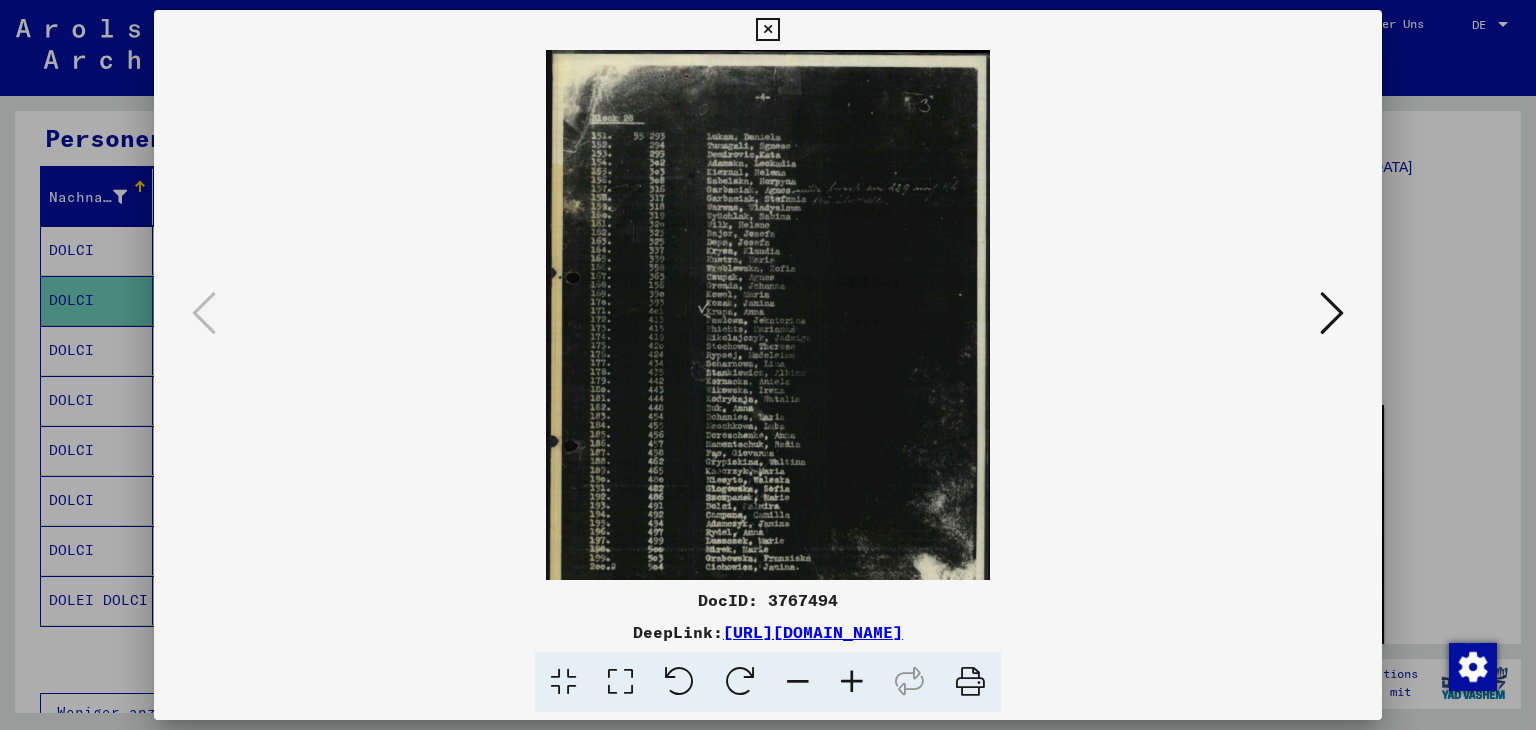 click at bounding box center (852, 682) 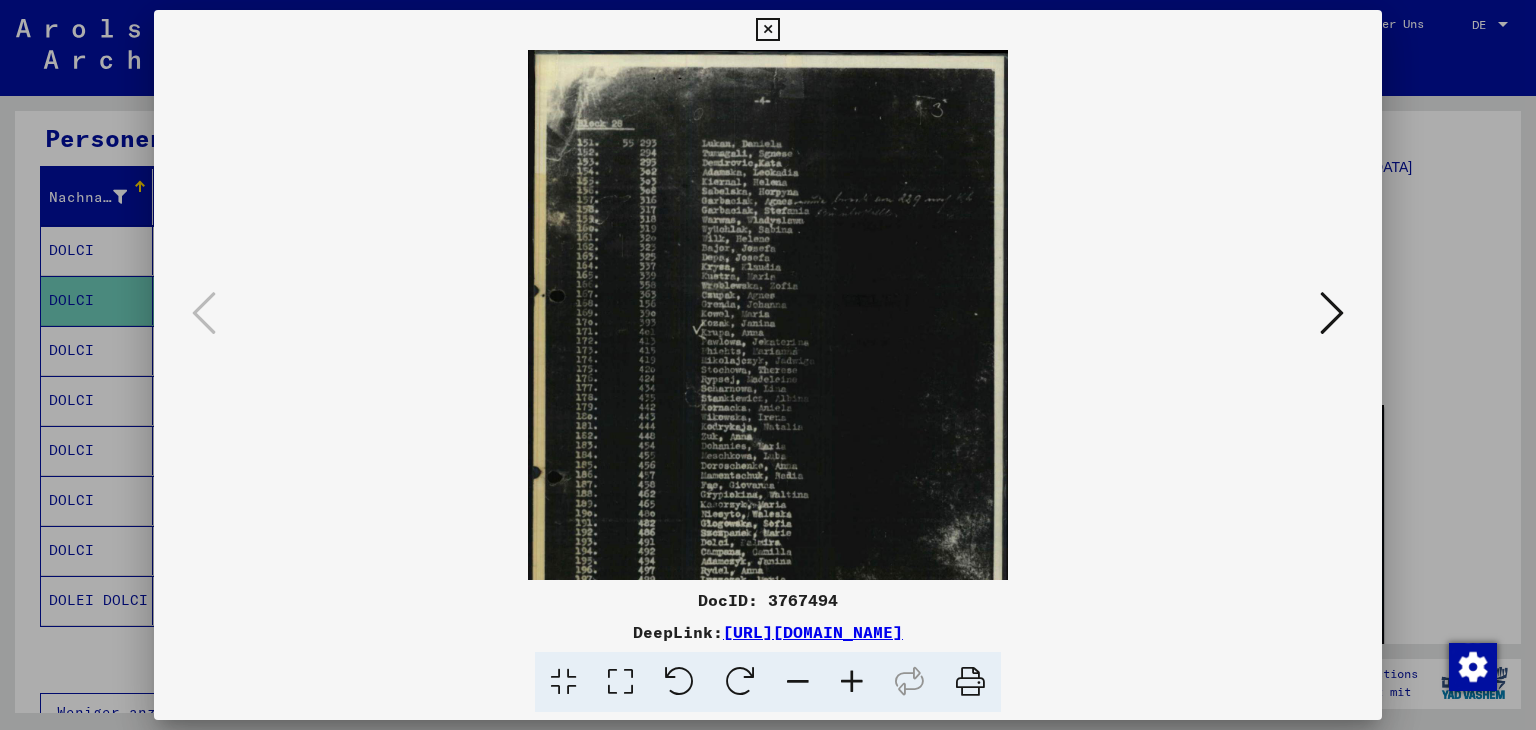 click at bounding box center [852, 682] 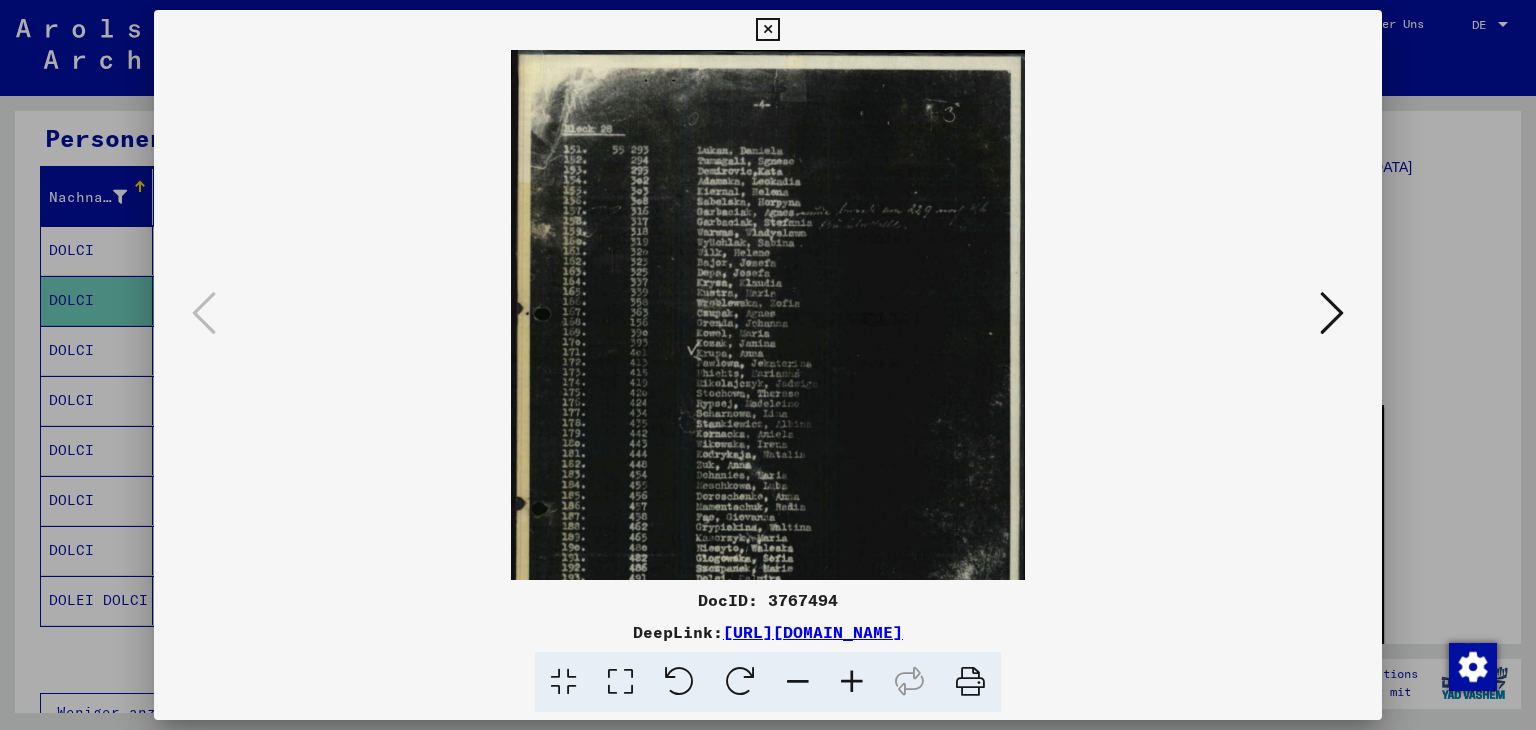 click at bounding box center [852, 682] 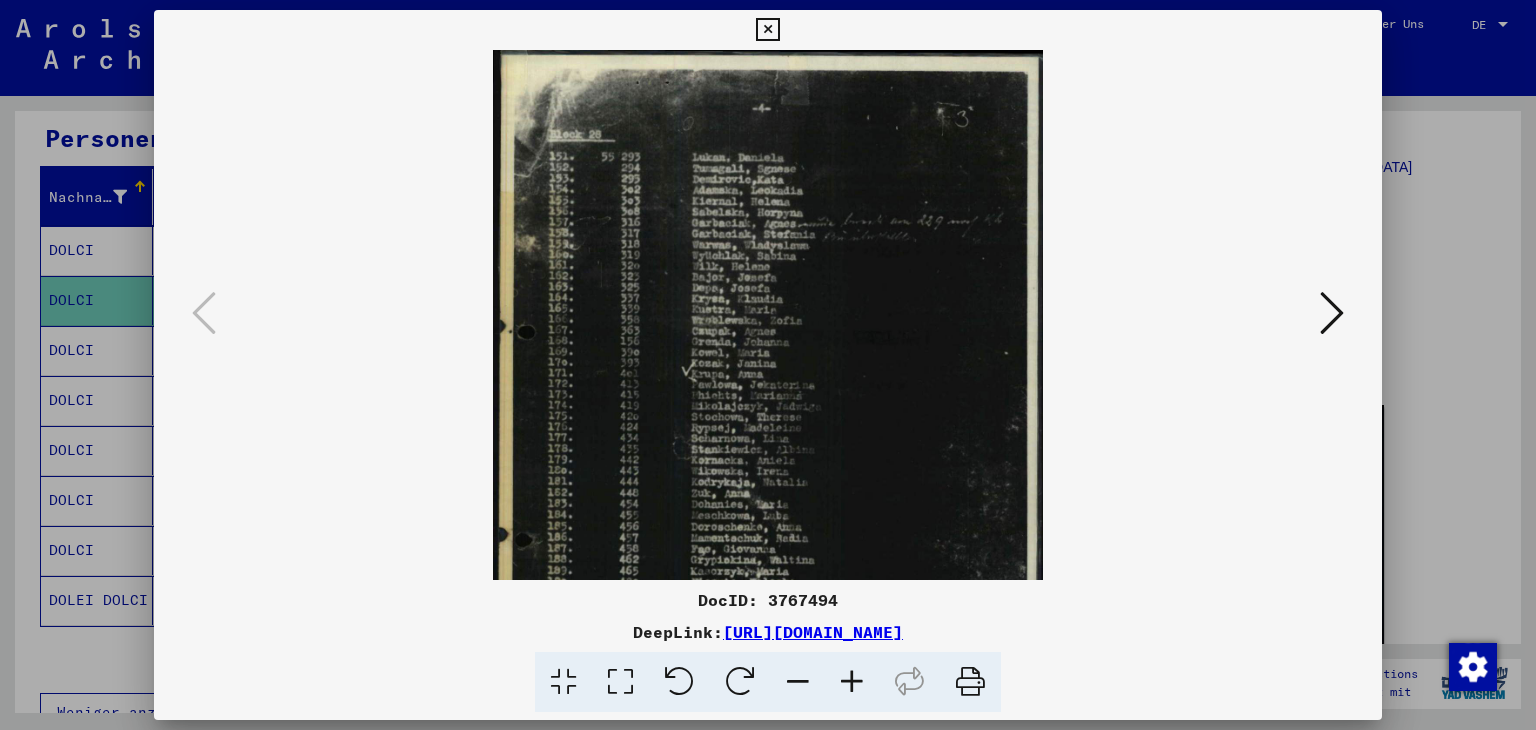 click at bounding box center [852, 682] 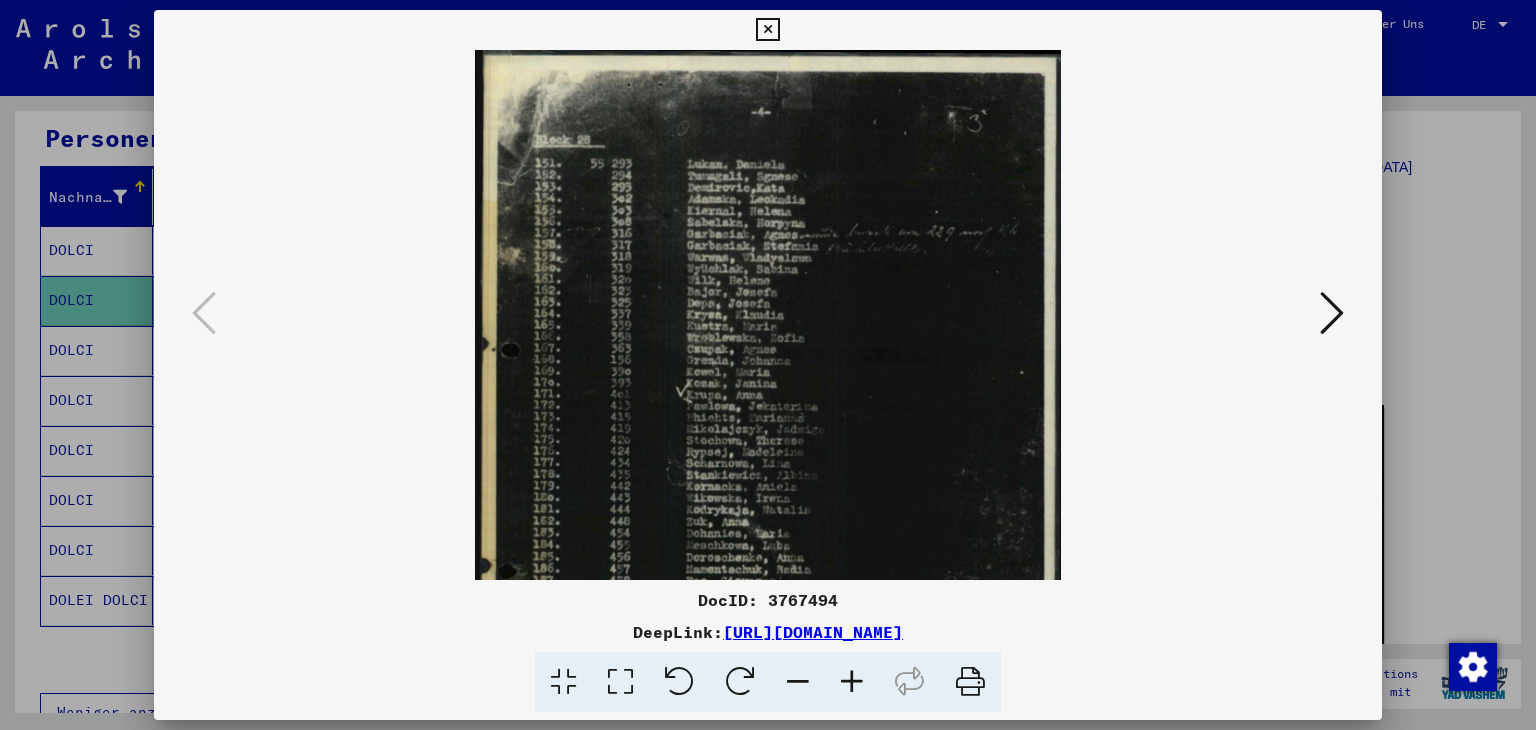 click at bounding box center [852, 682] 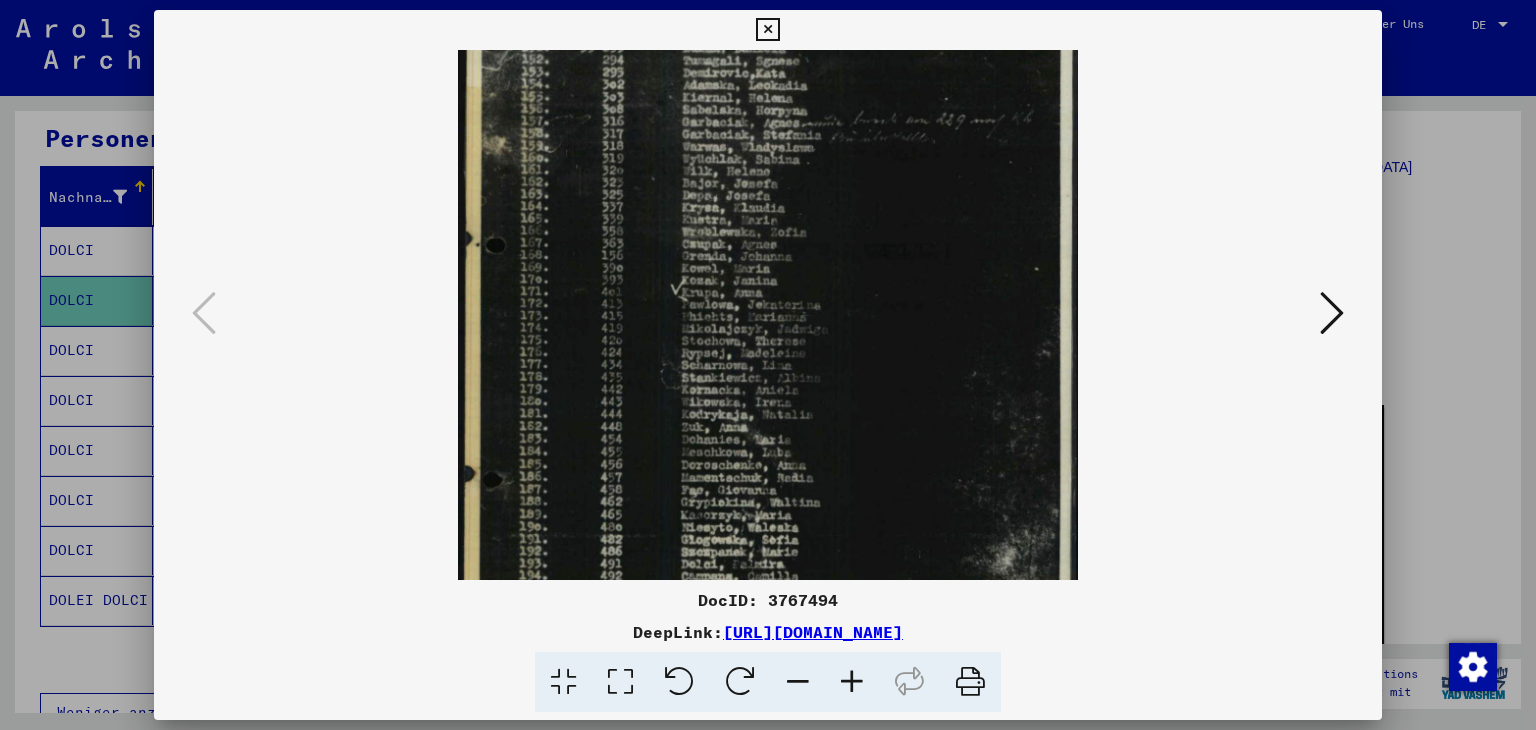 scroll, scrollTop: 152, scrollLeft: 0, axis: vertical 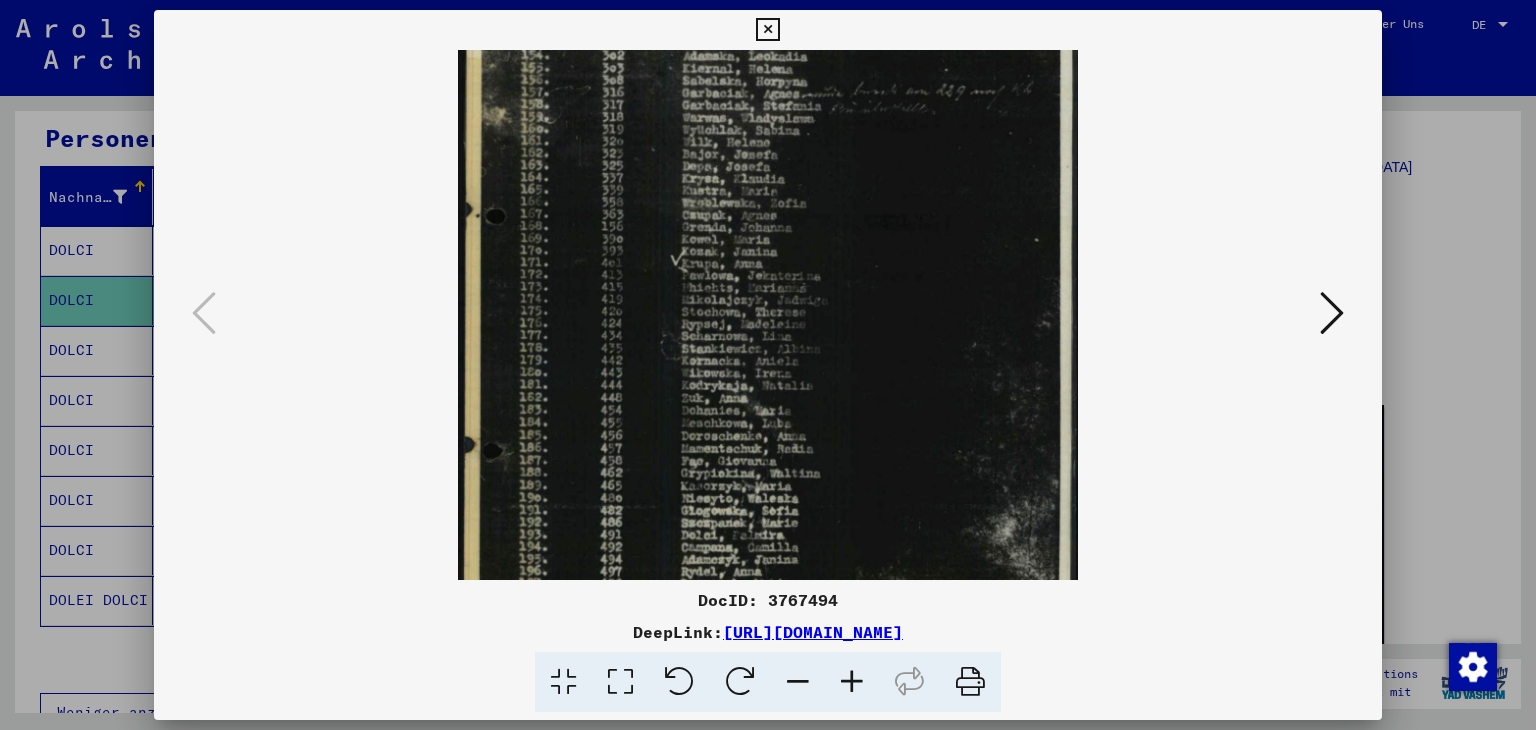 drag, startPoint x: 723, startPoint y: 461, endPoint x: 748, endPoint y: 309, distance: 154.0422 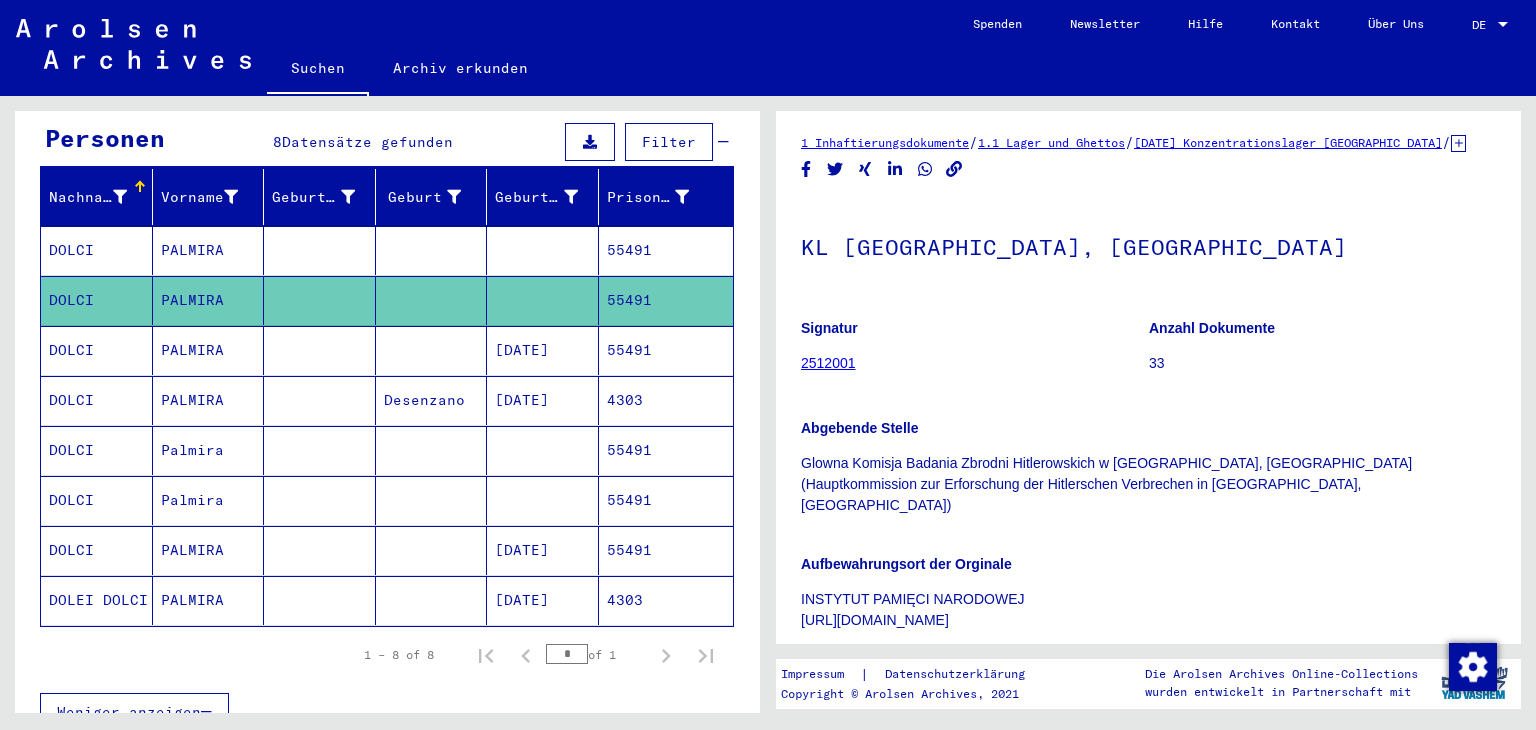 scroll, scrollTop: 0, scrollLeft: 0, axis: both 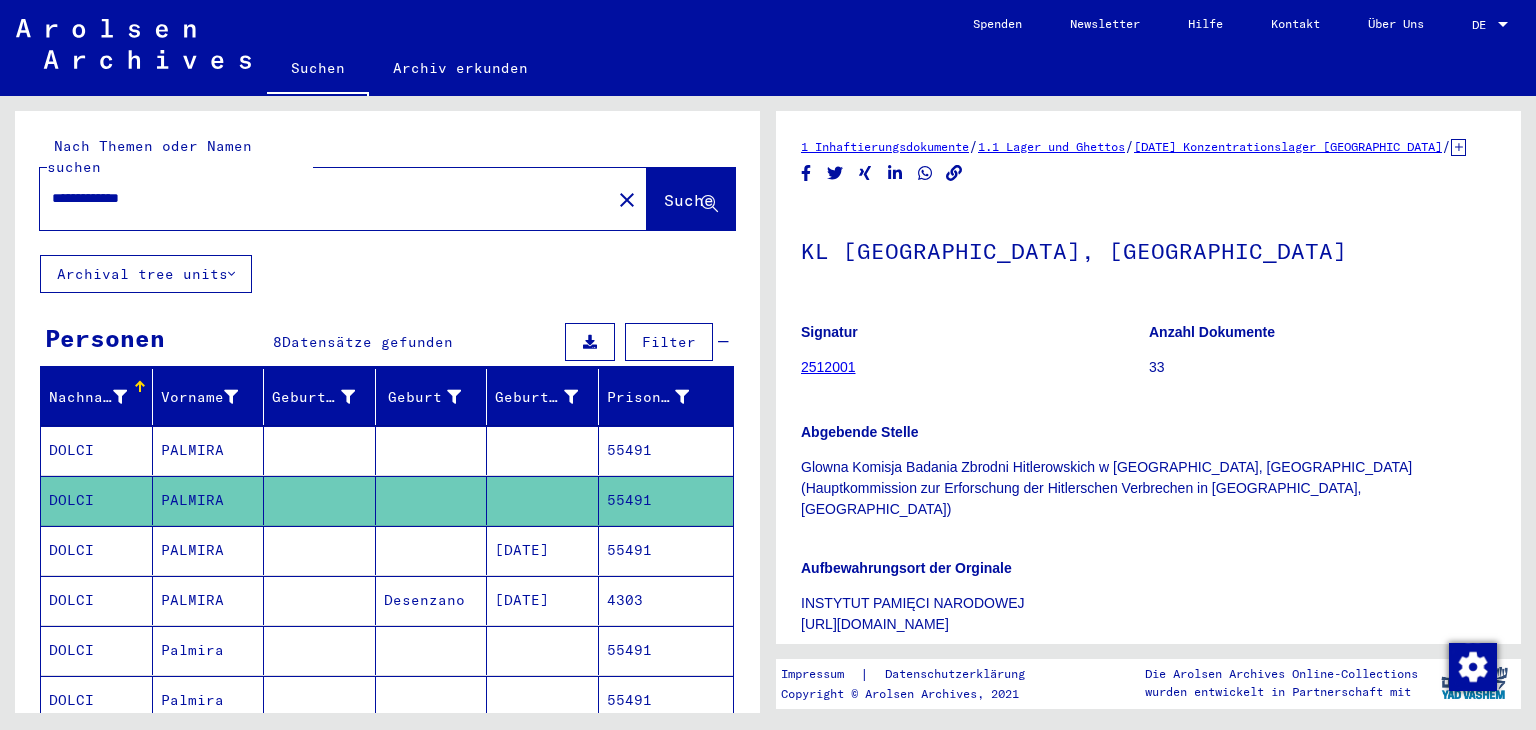 drag, startPoint x: 223, startPoint y: 169, endPoint x: 0, endPoint y: 126, distance: 227.10791 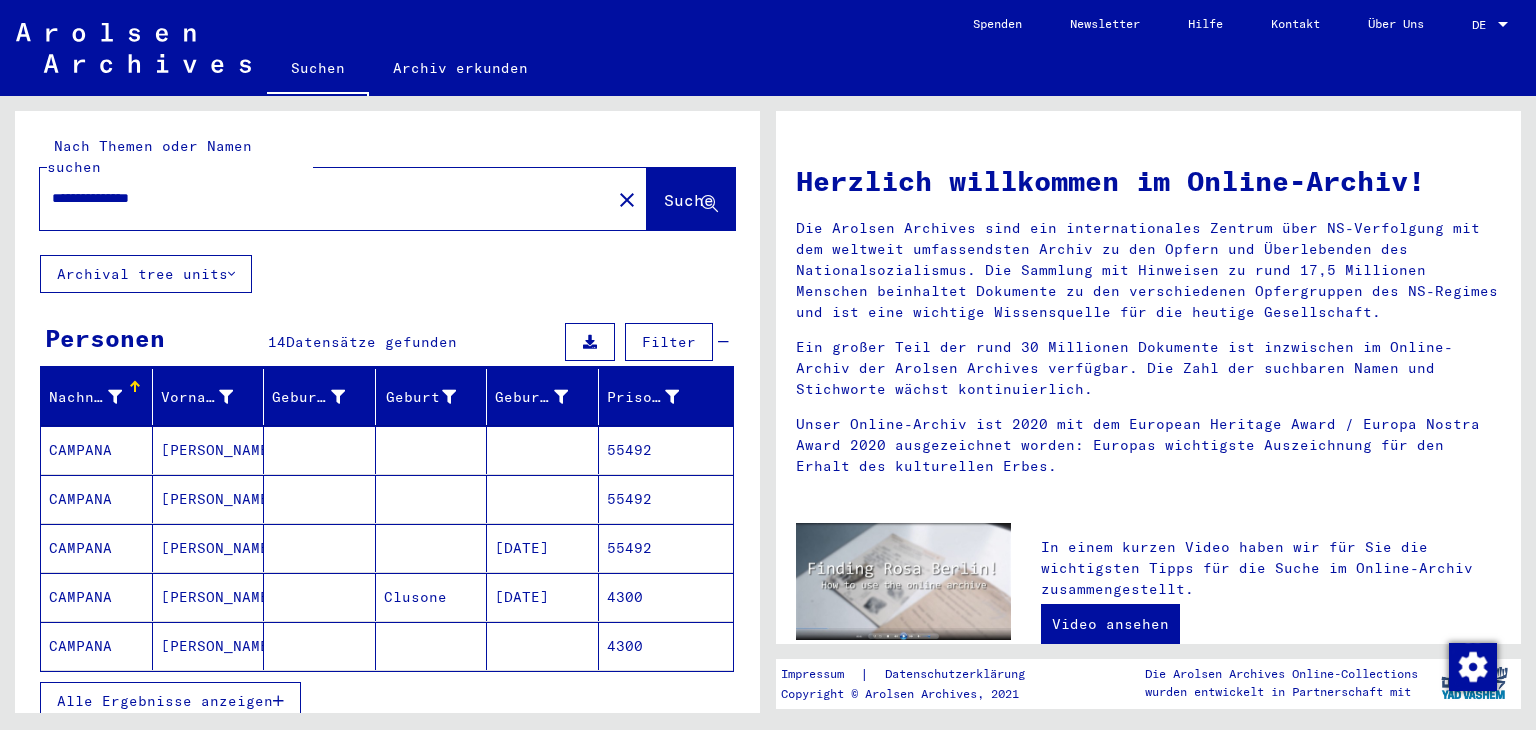 scroll, scrollTop: 300, scrollLeft: 0, axis: vertical 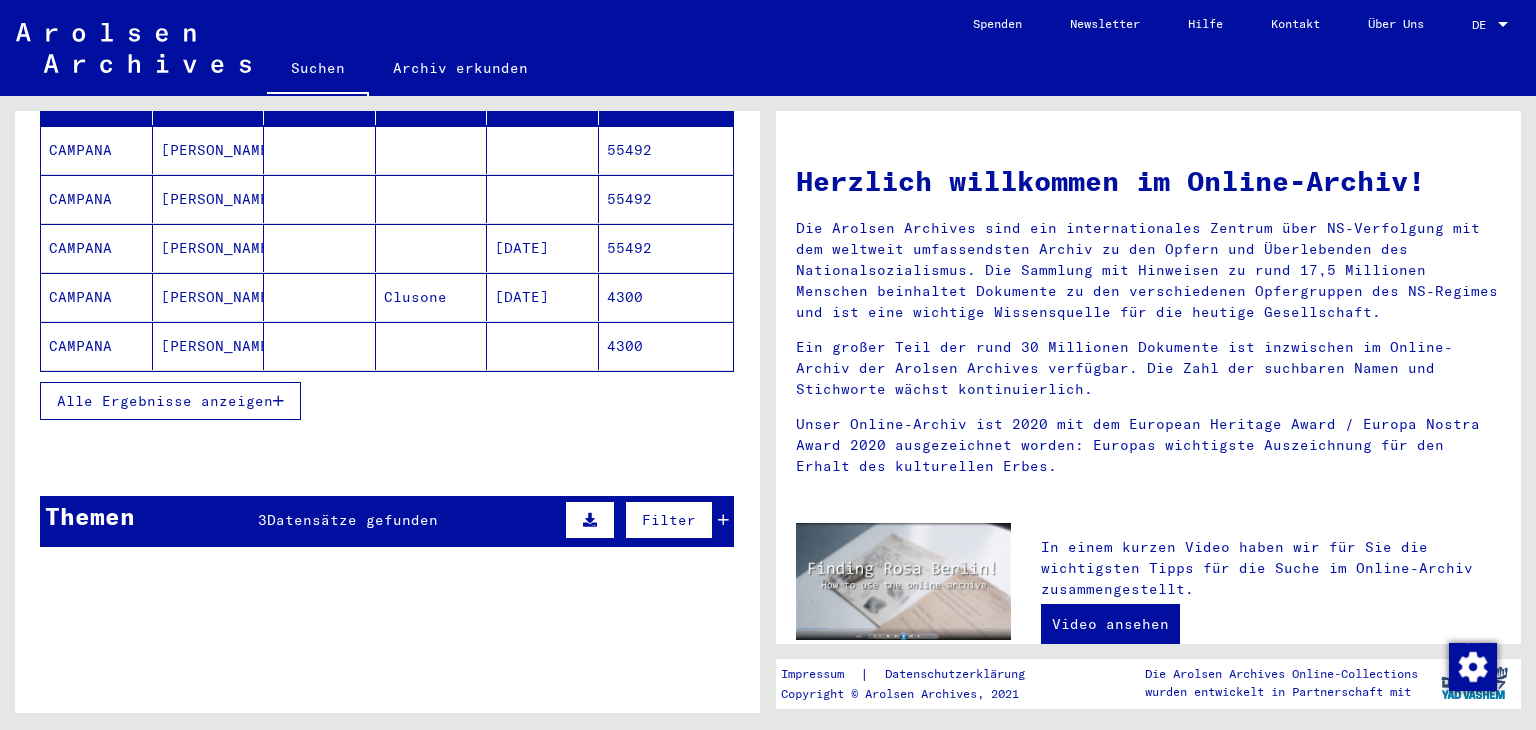 click on "Alle Ergebnisse anzeigen" at bounding box center (165, 401) 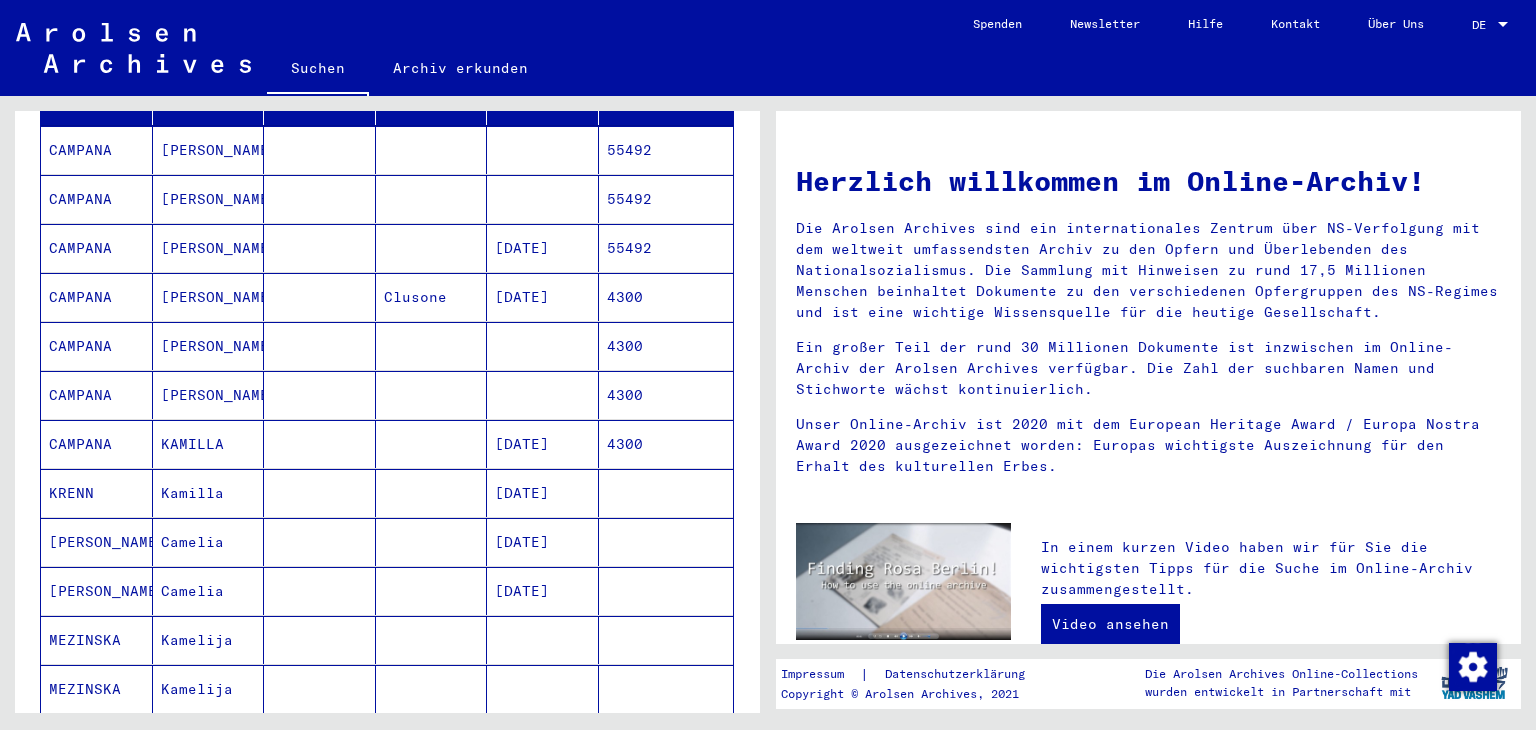 click on "4300" at bounding box center [666, 493] 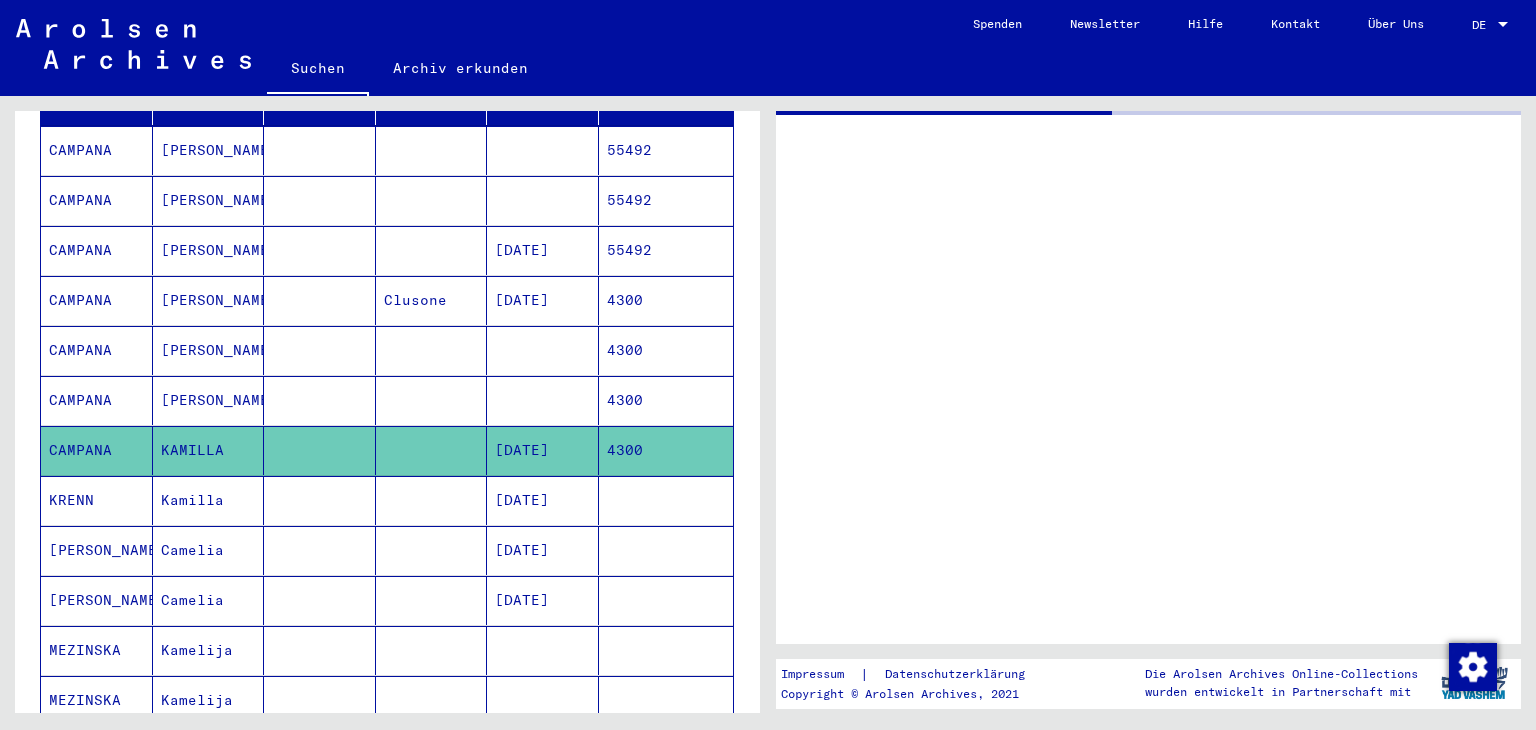scroll, scrollTop: 300, scrollLeft: 0, axis: vertical 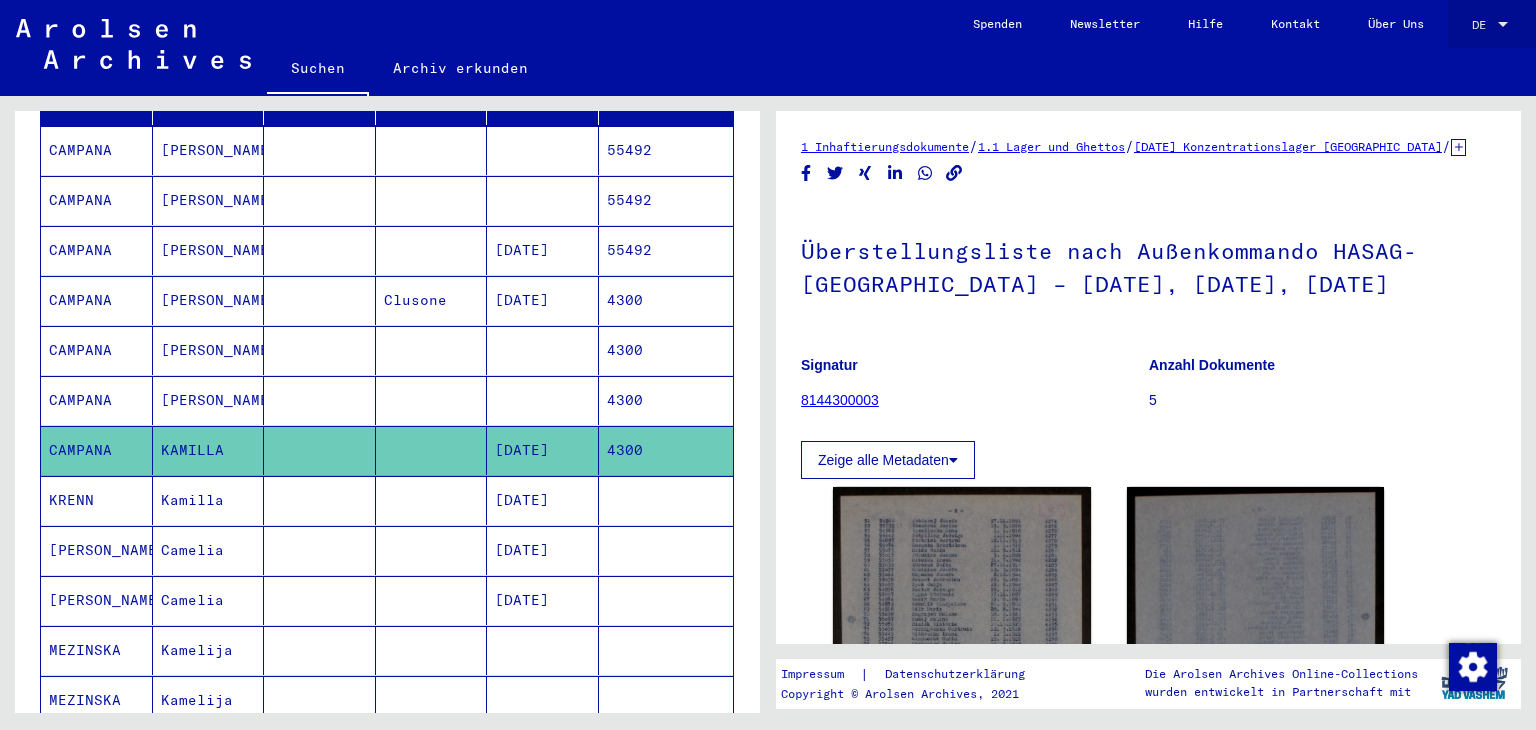 click at bounding box center [1503, 24] 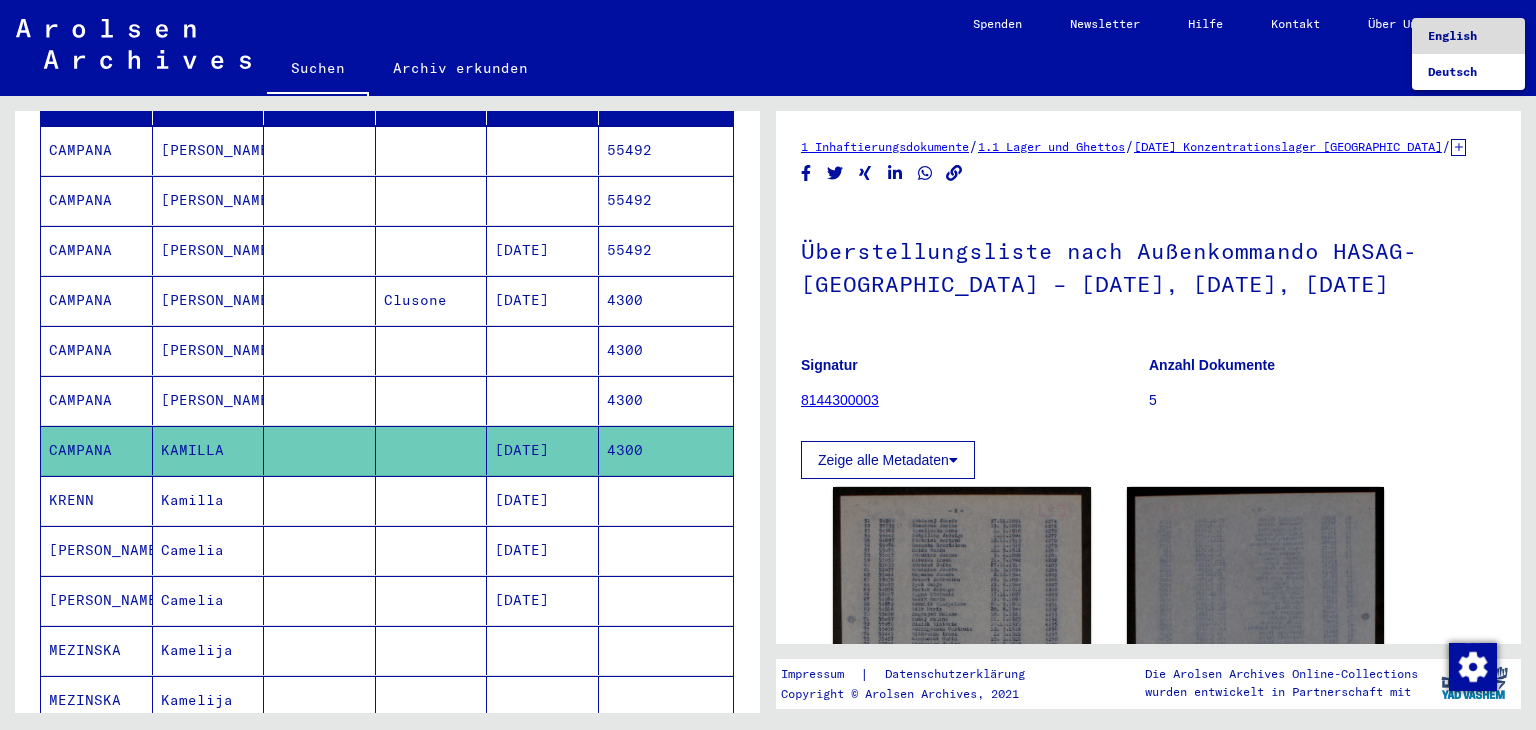 click on "English" at bounding box center [1452, 35] 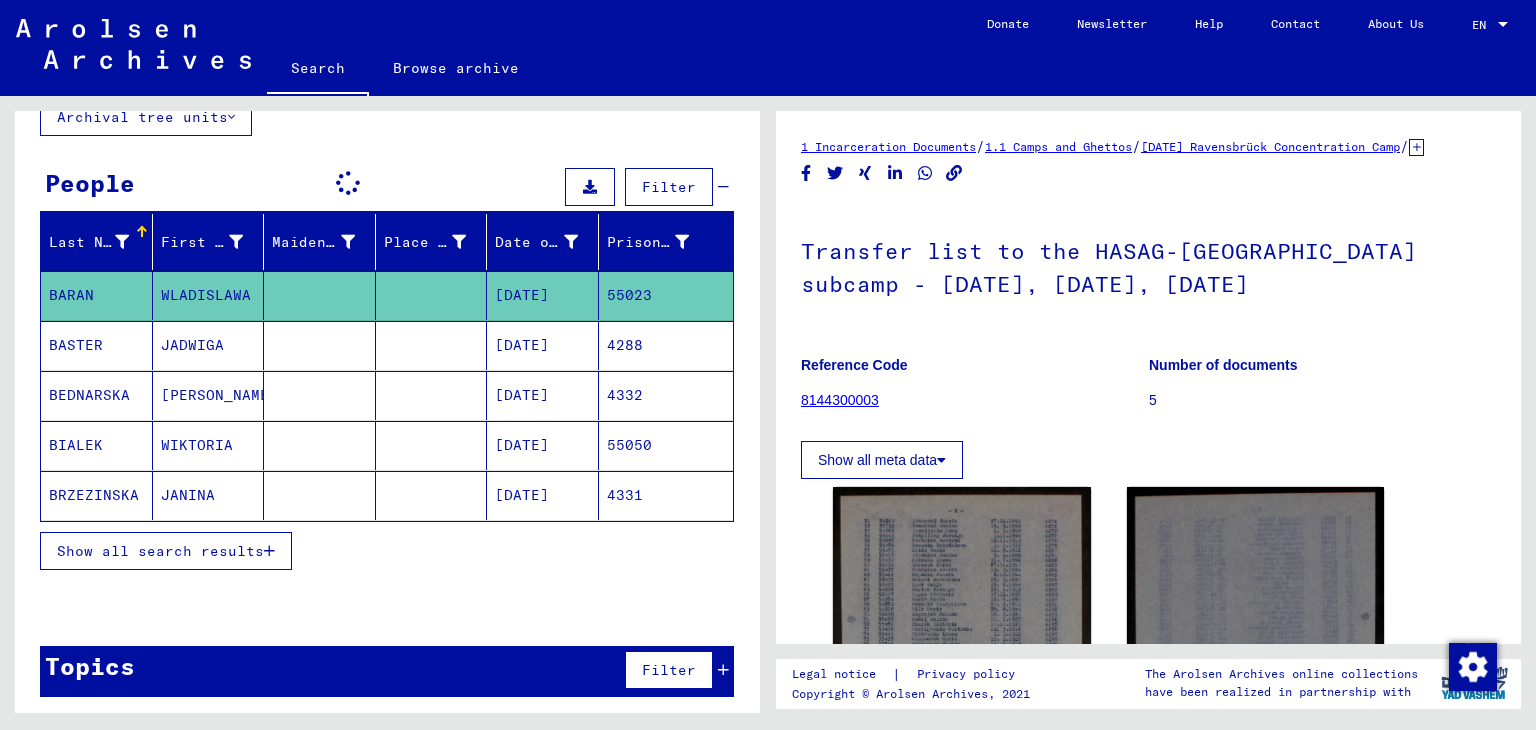 scroll, scrollTop: 134, scrollLeft: 0, axis: vertical 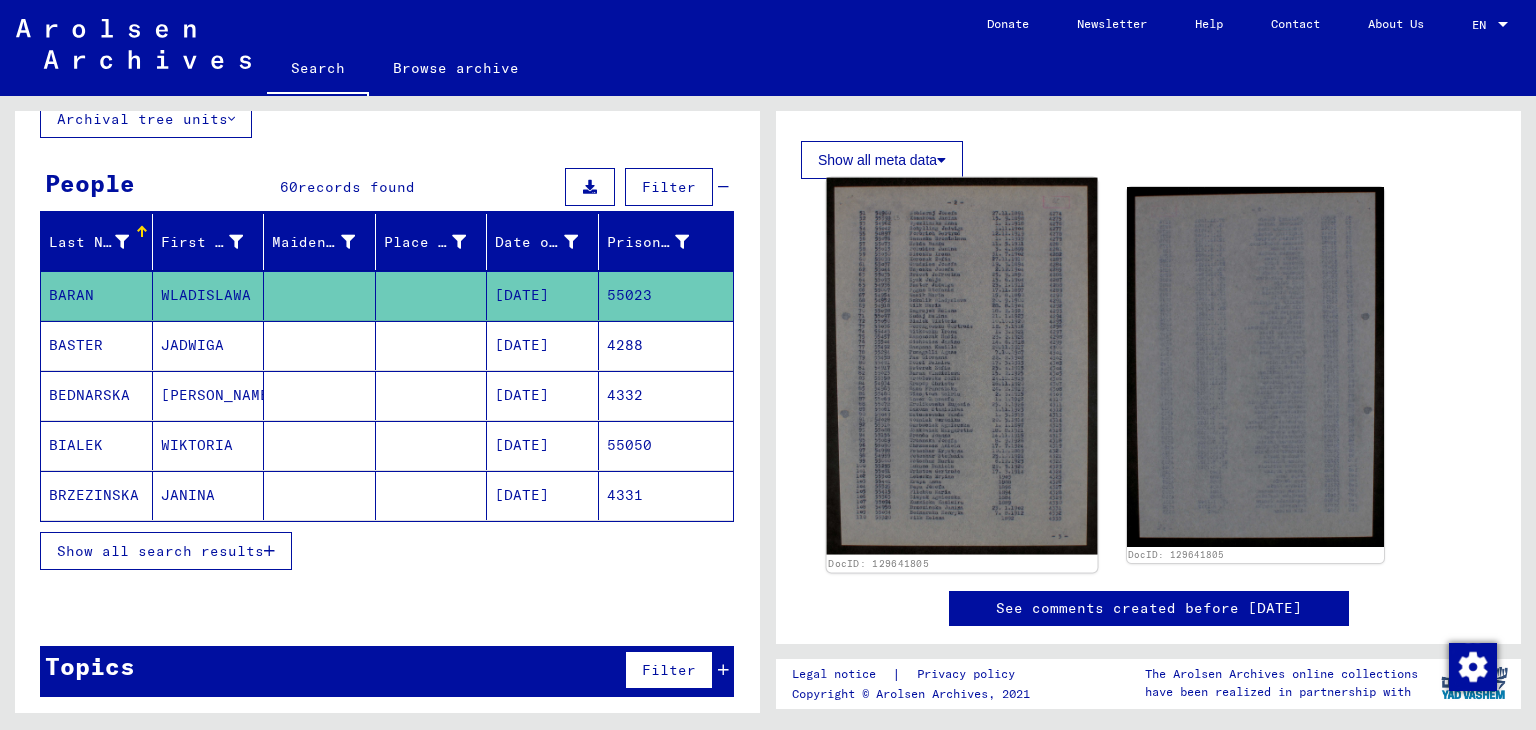 click 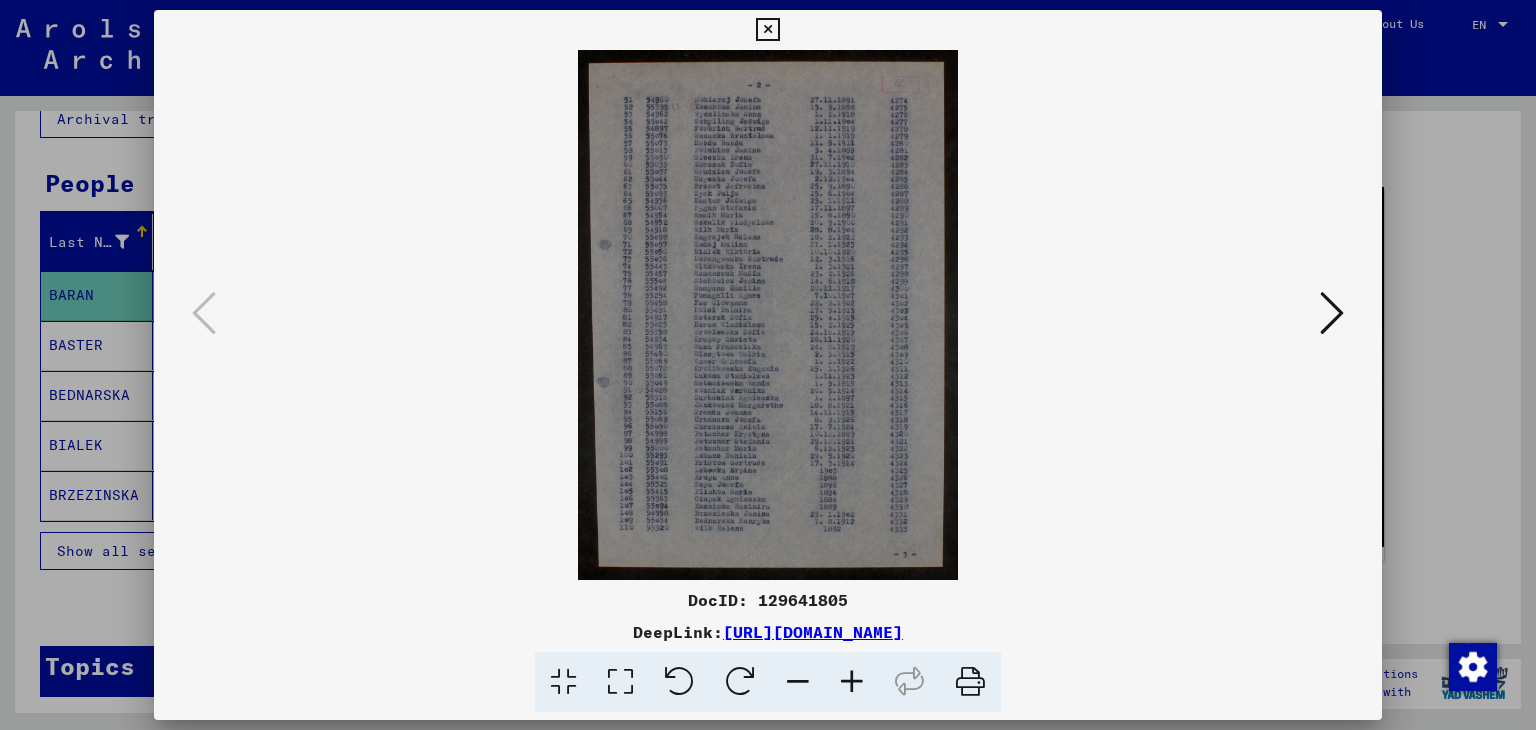 click at bounding box center [852, 682] 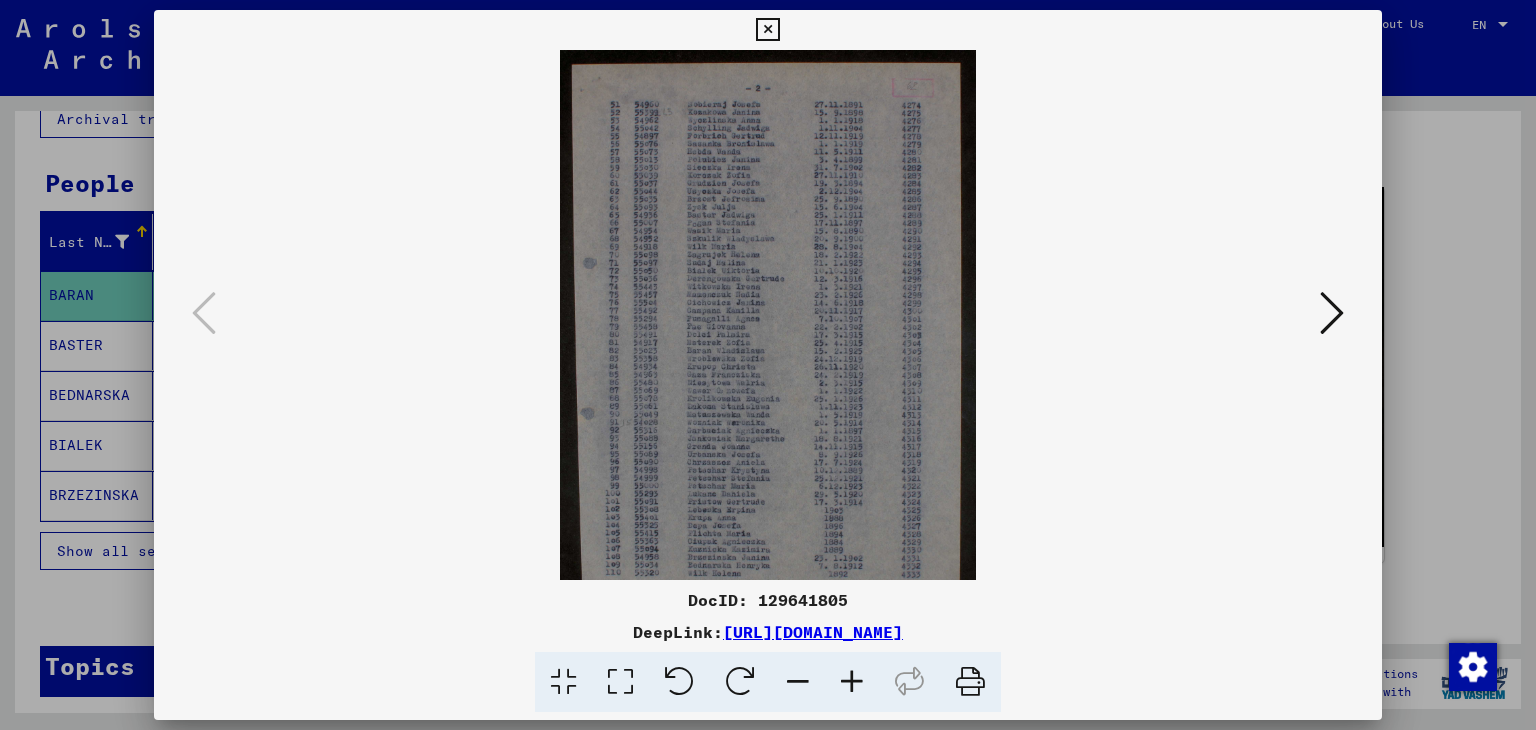 click at bounding box center [852, 682] 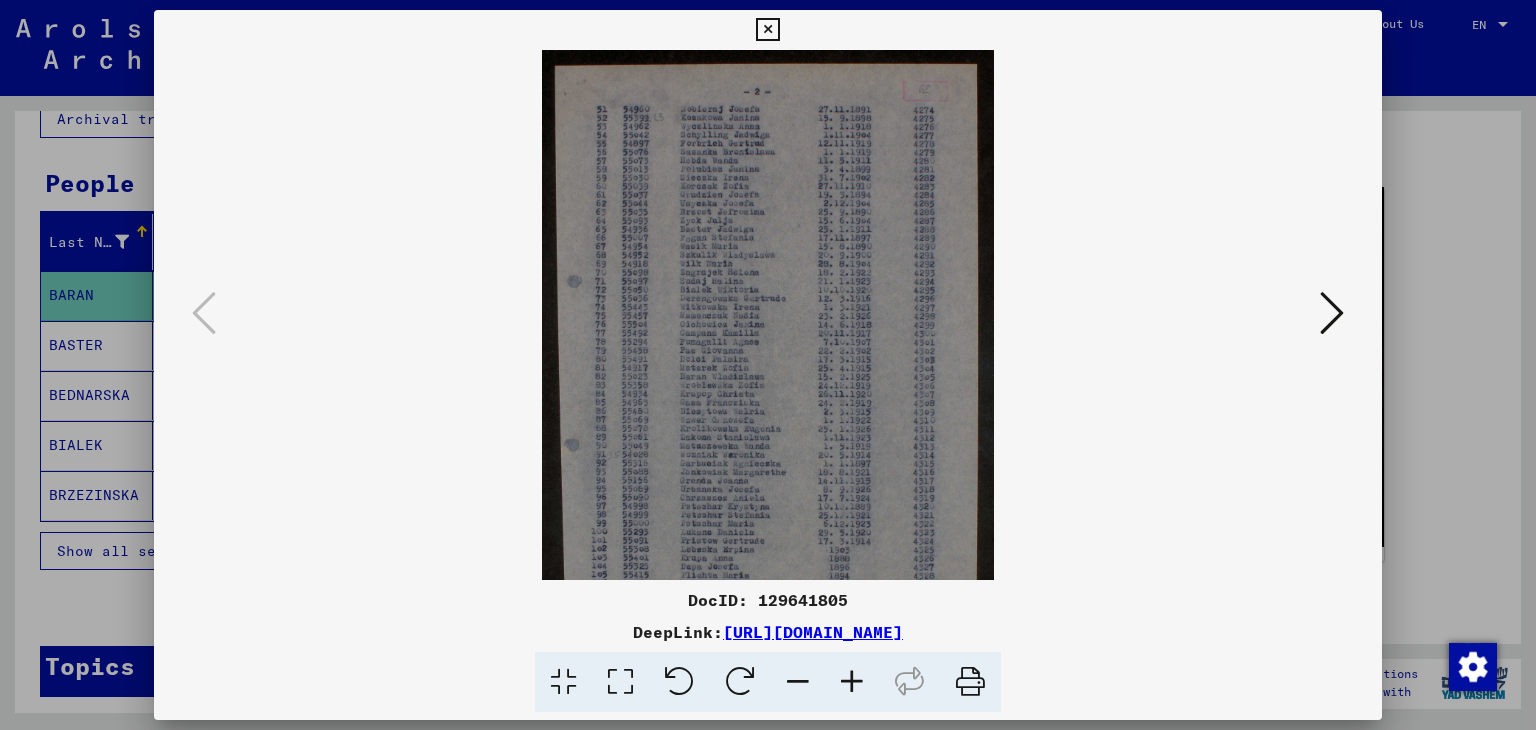 click at bounding box center [852, 682] 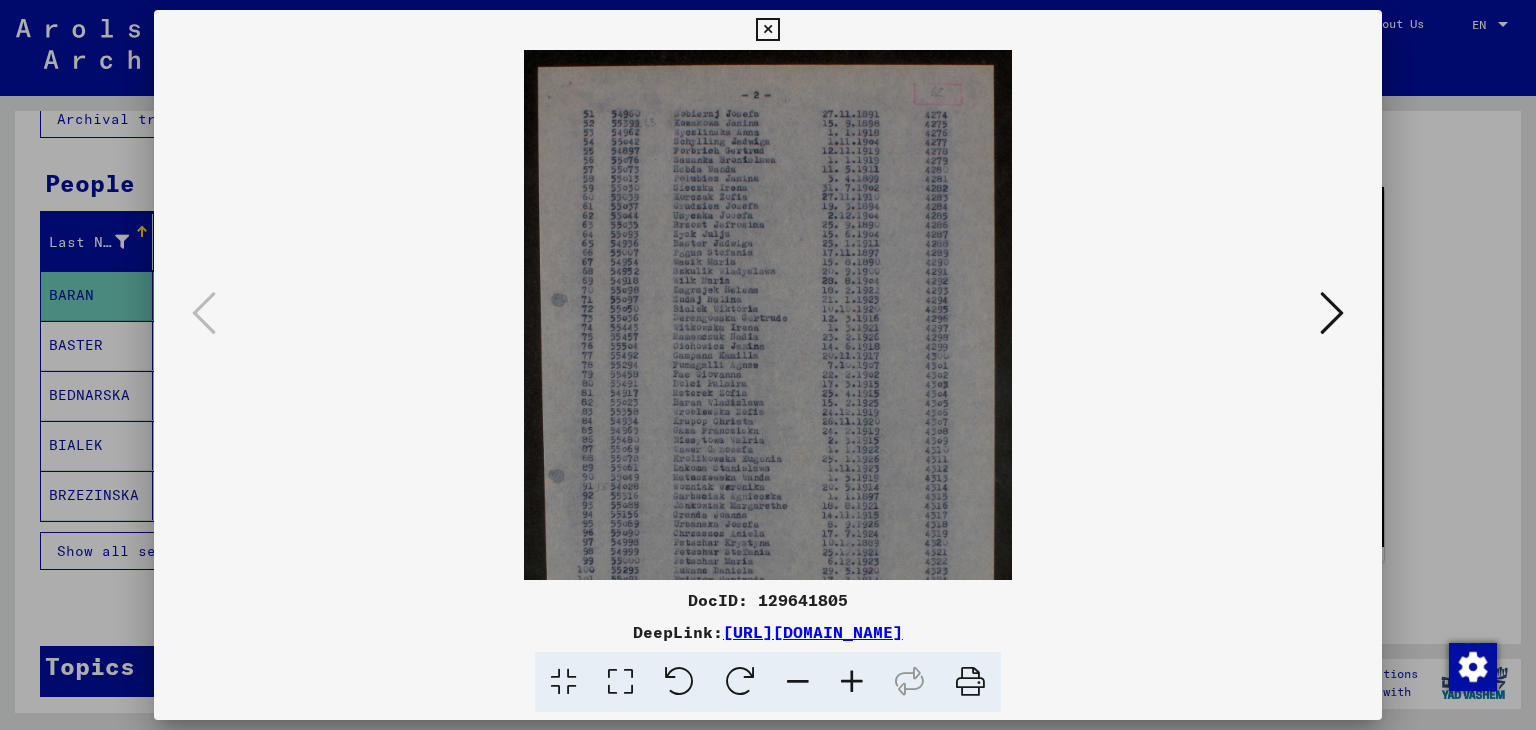 click at bounding box center (852, 682) 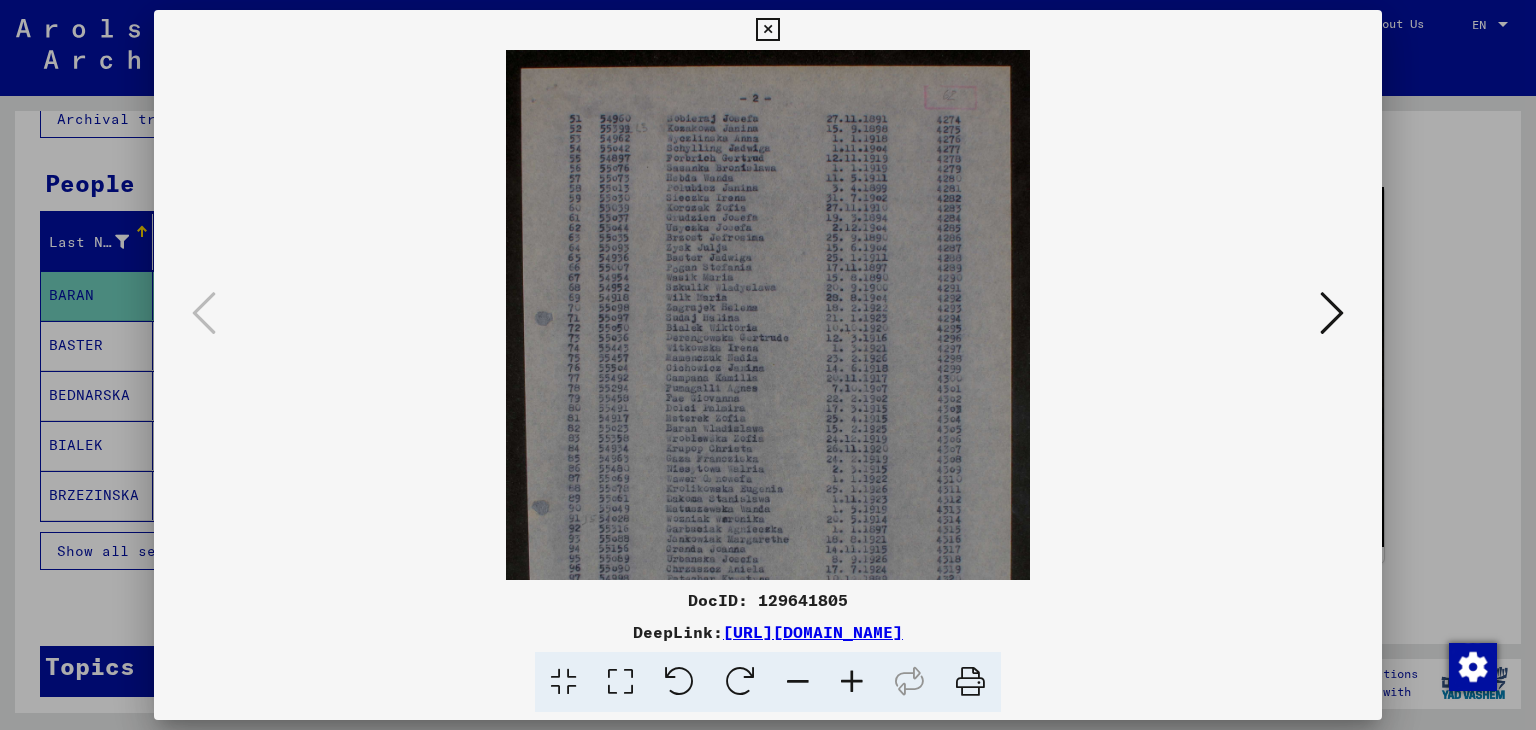 click at bounding box center [852, 682] 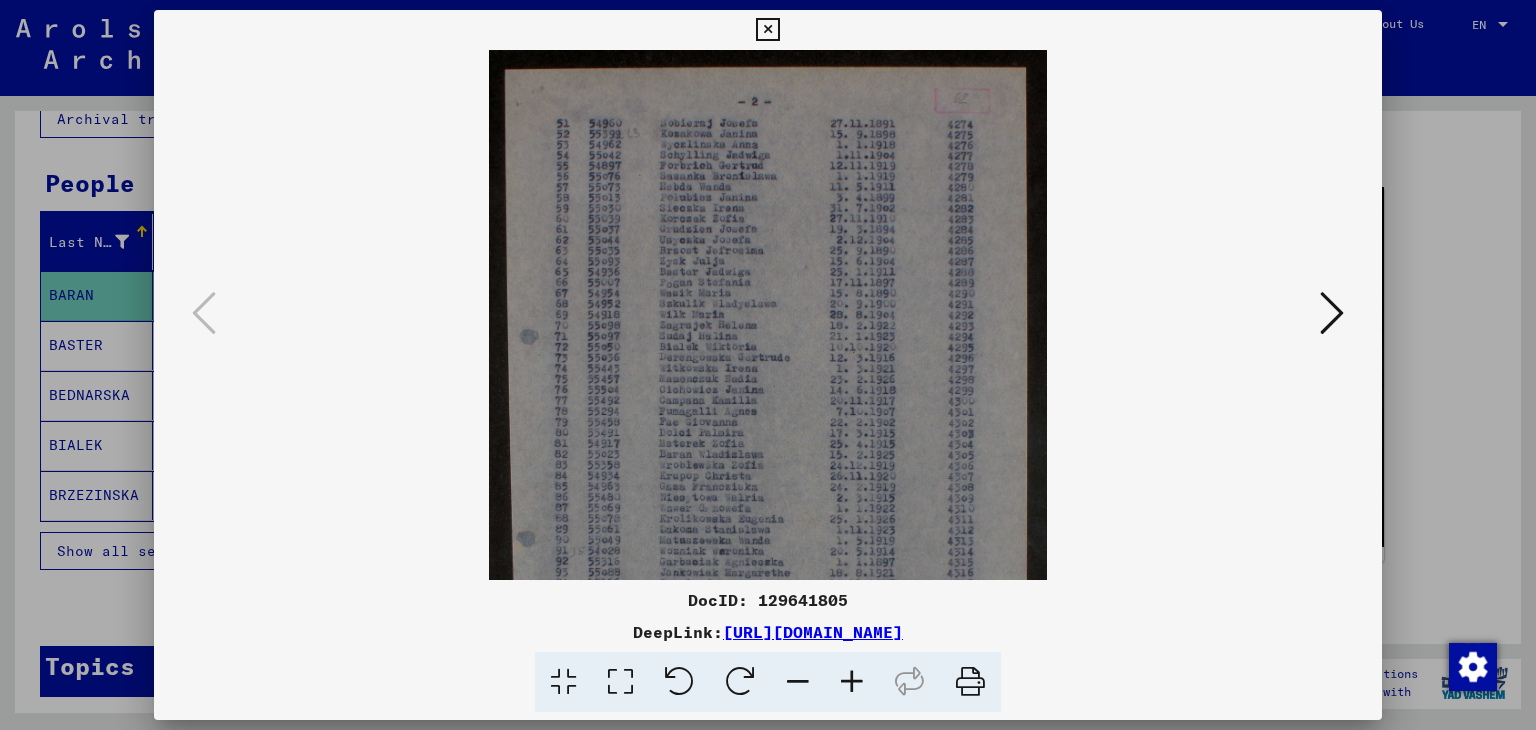 click at bounding box center (852, 682) 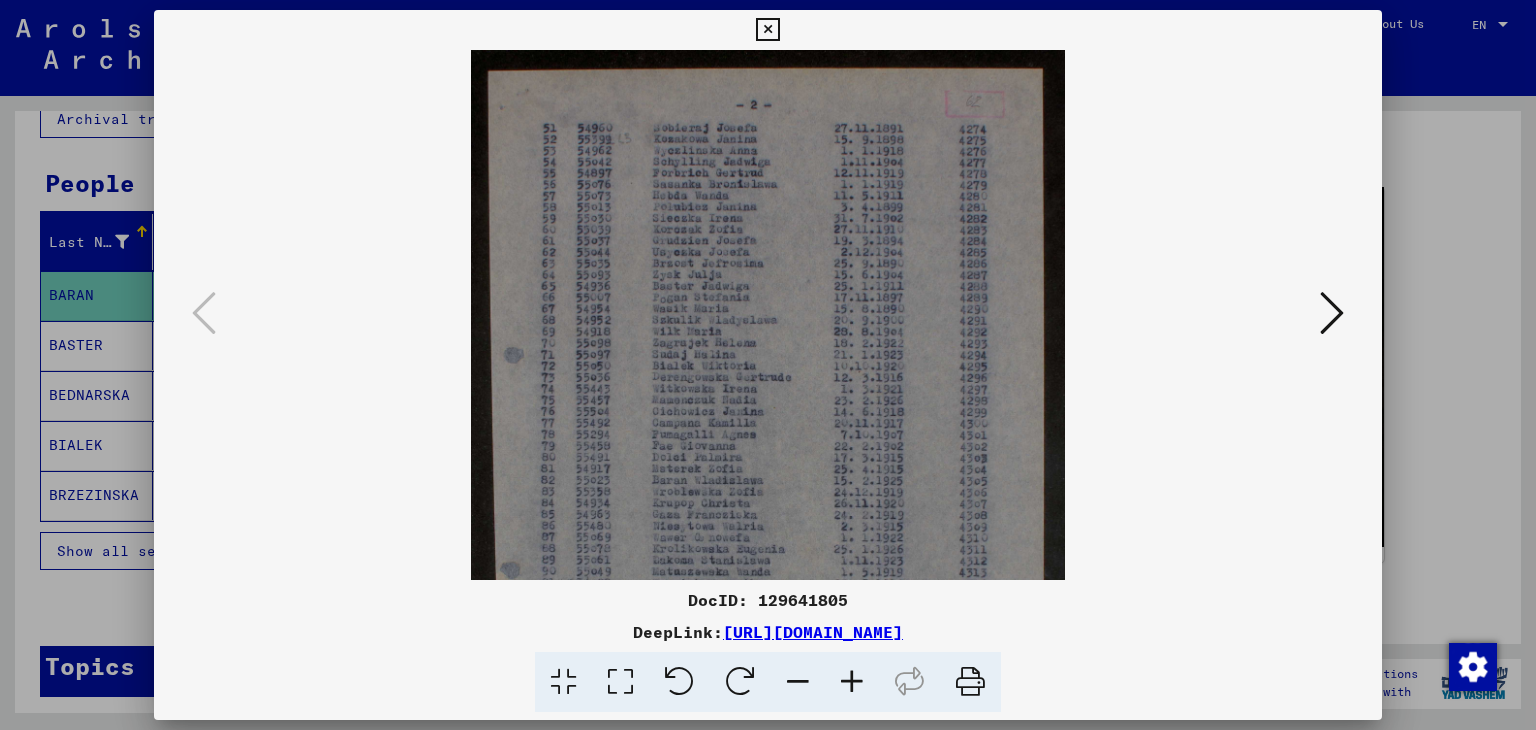 click at bounding box center [852, 682] 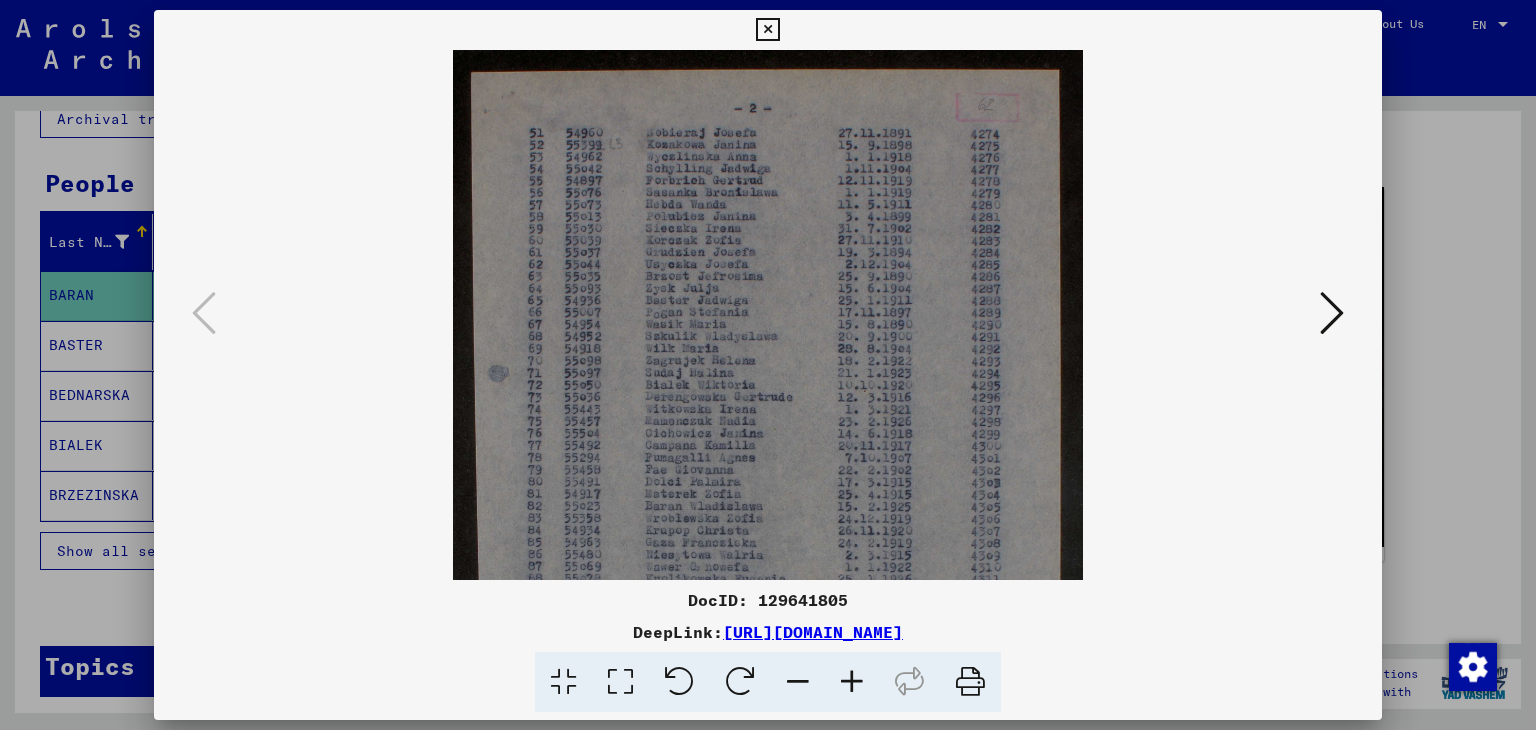 click at bounding box center (852, 682) 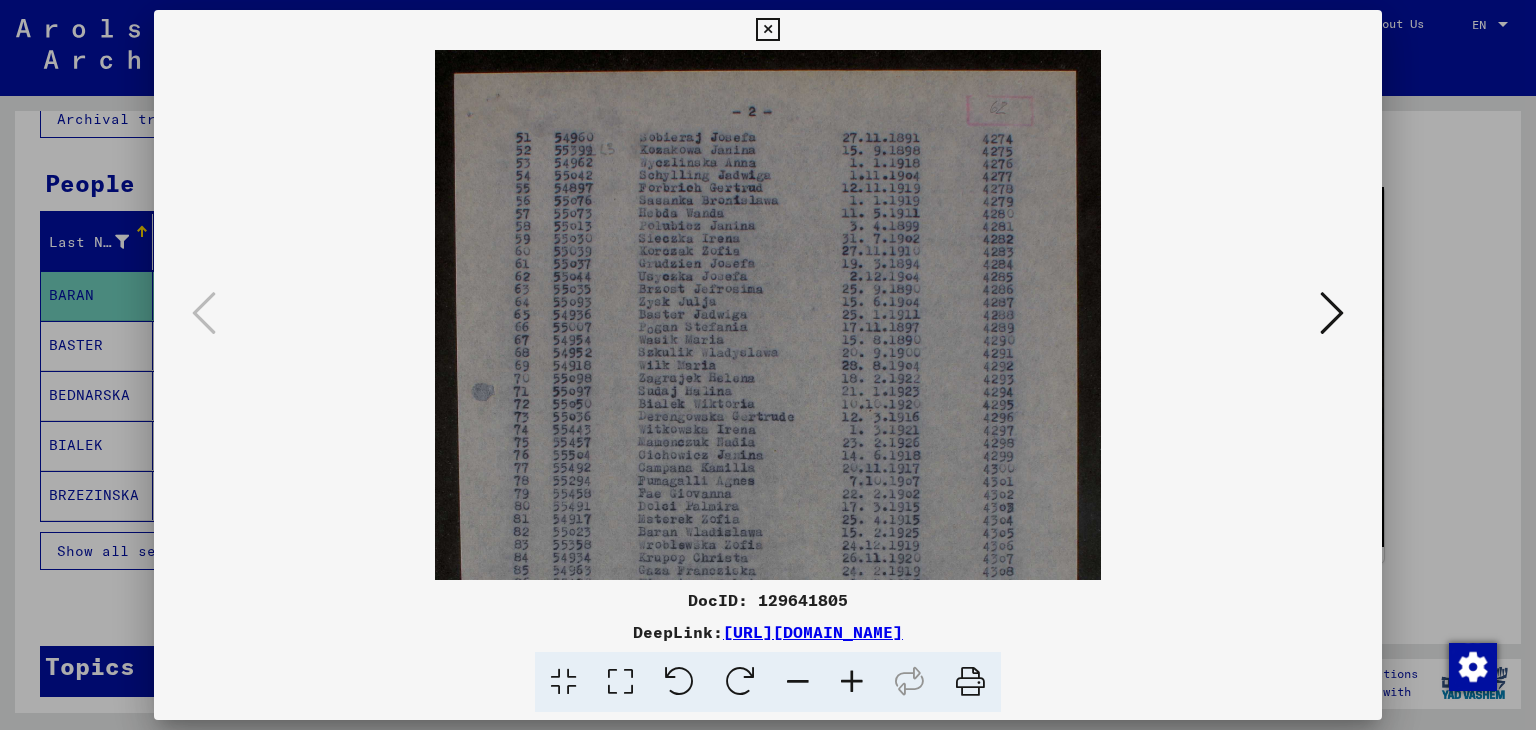 click at bounding box center (852, 682) 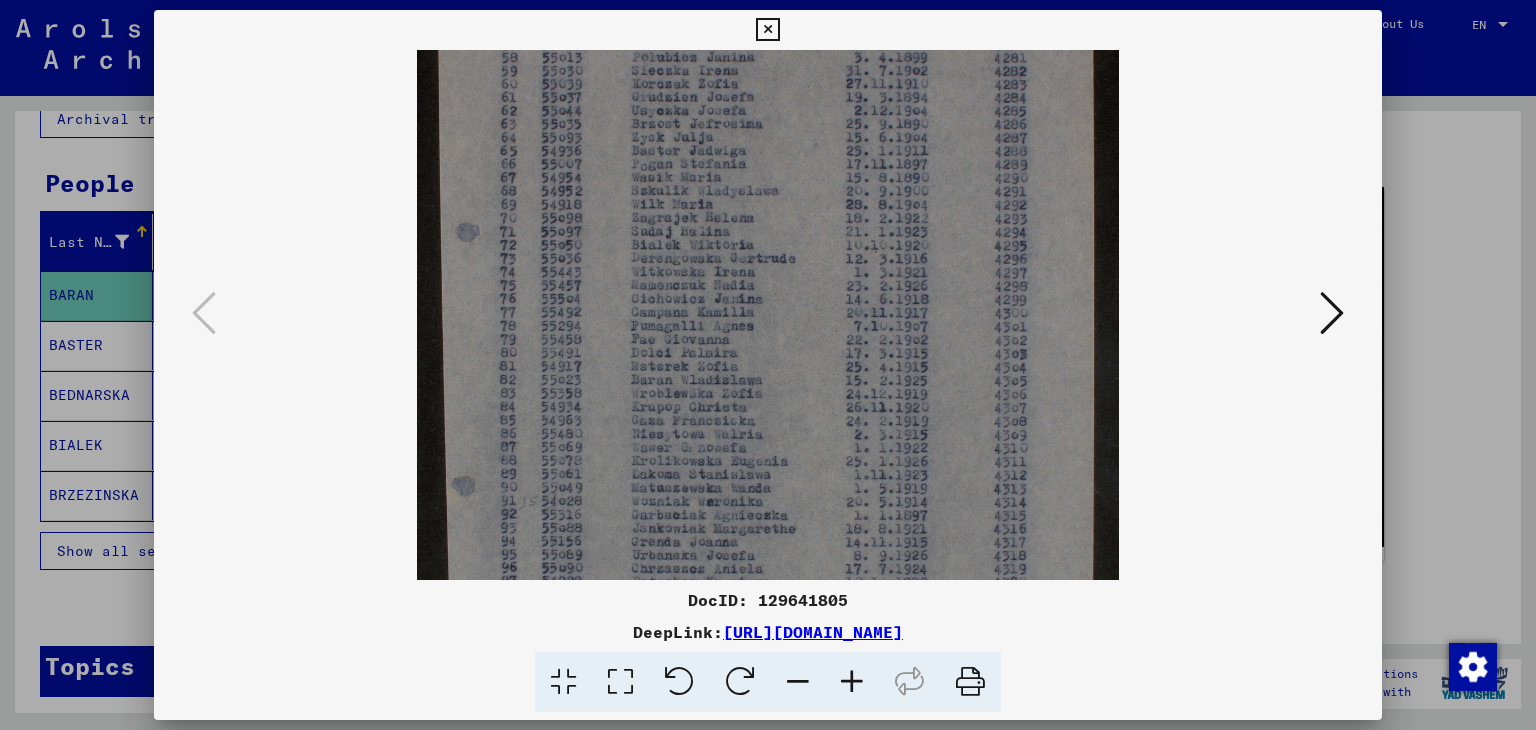 scroll, scrollTop: 181, scrollLeft: 0, axis: vertical 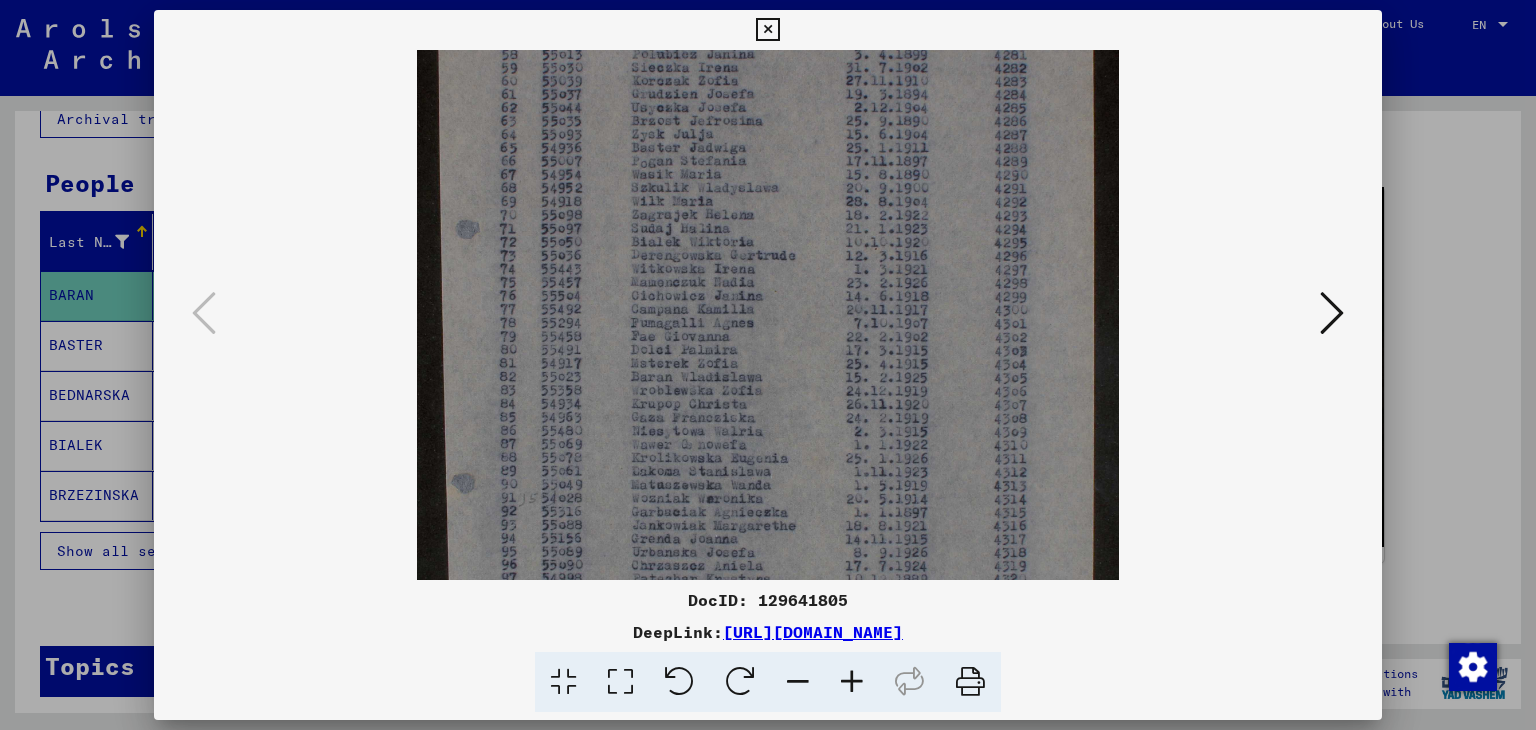 drag, startPoint x: 744, startPoint y: 454, endPoint x: 746, endPoint y: 273, distance: 181.01105 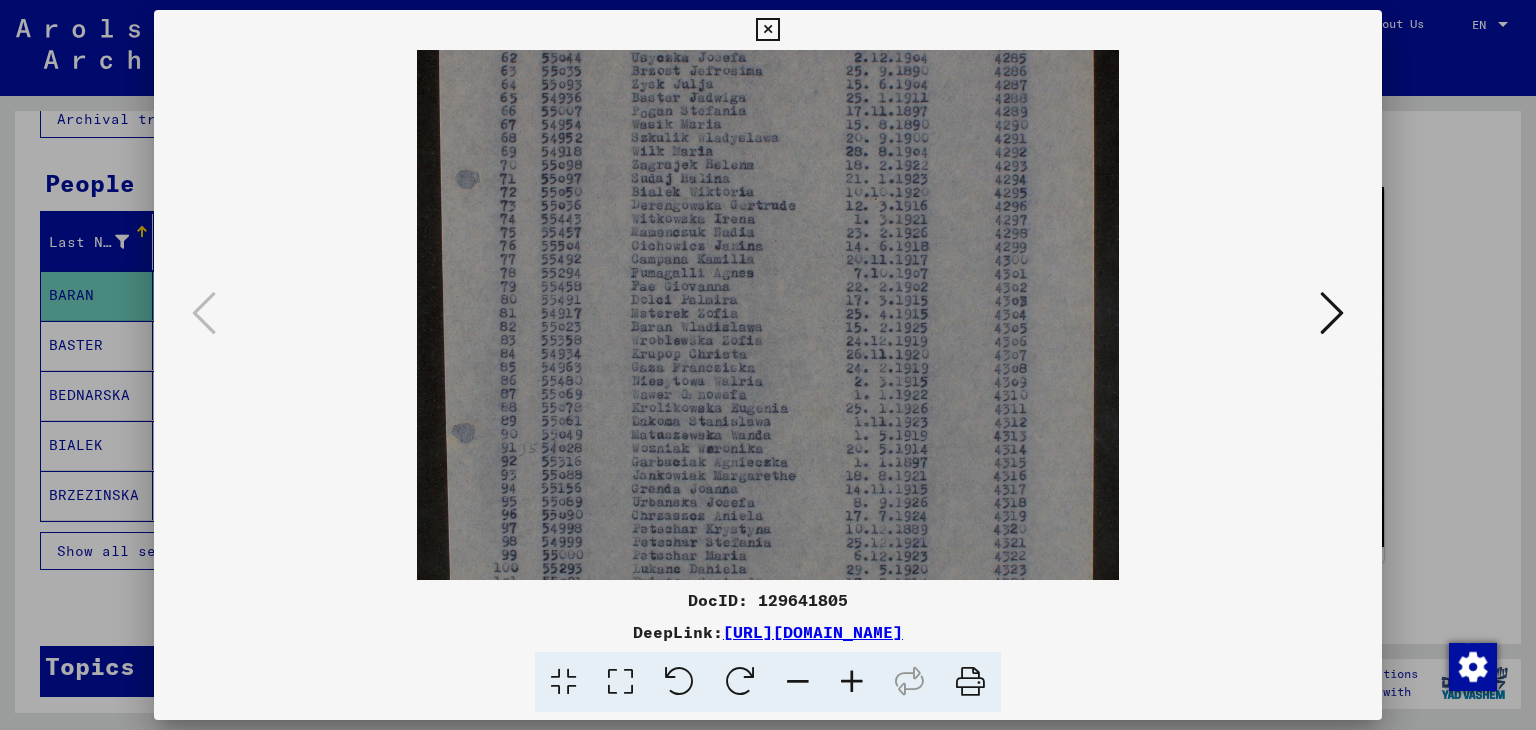 scroll, scrollTop: 187, scrollLeft: 0, axis: vertical 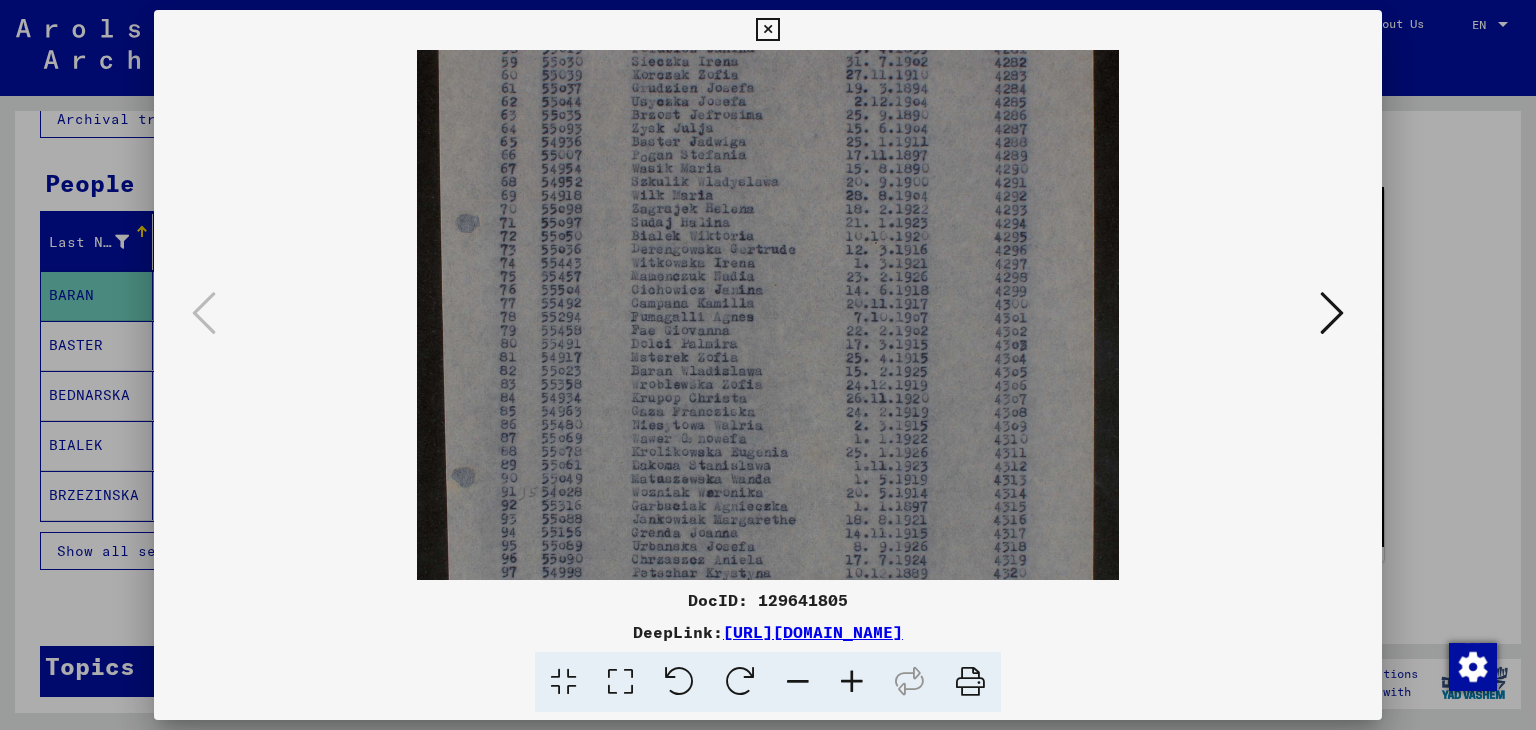 click at bounding box center [768, 353] 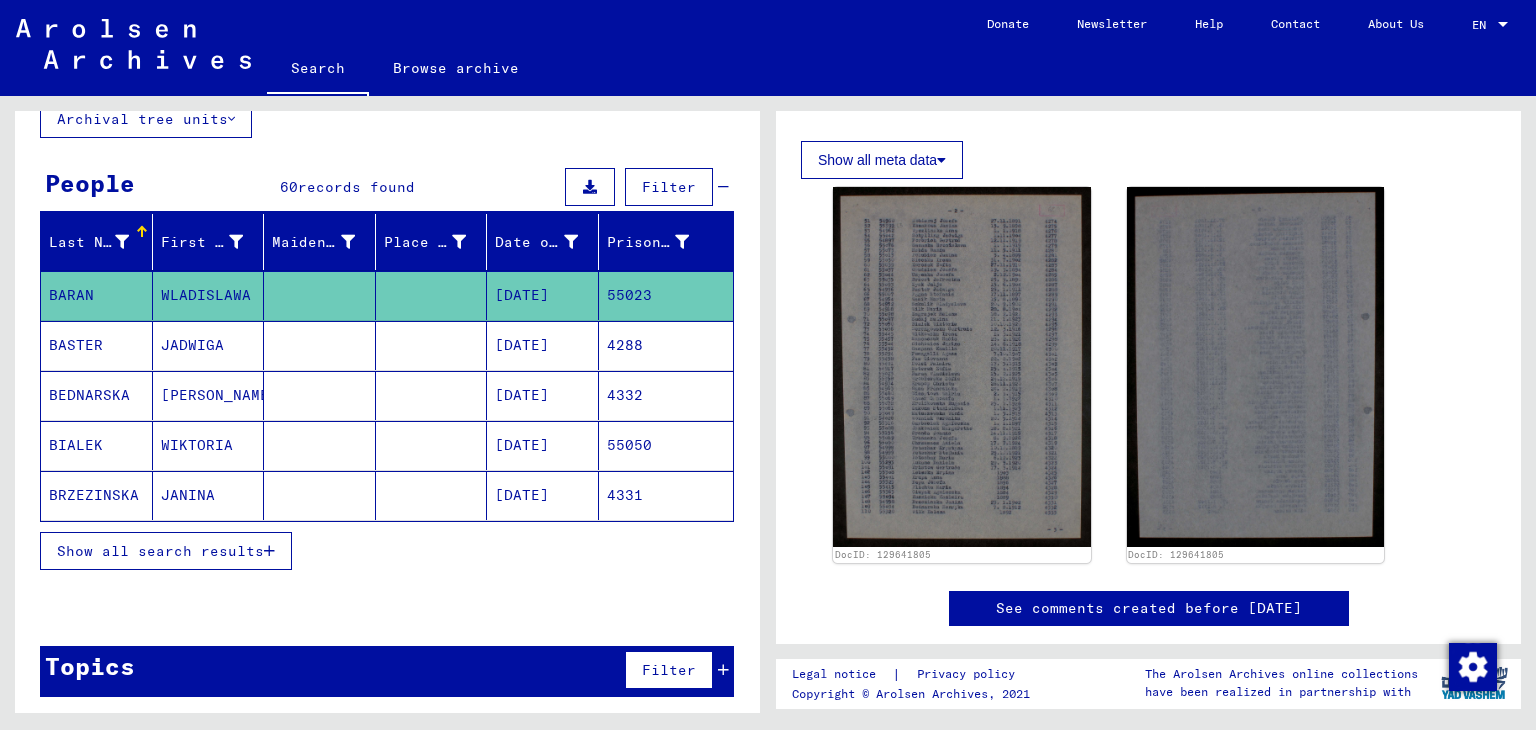 click on "Show all search results" at bounding box center (166, 551) 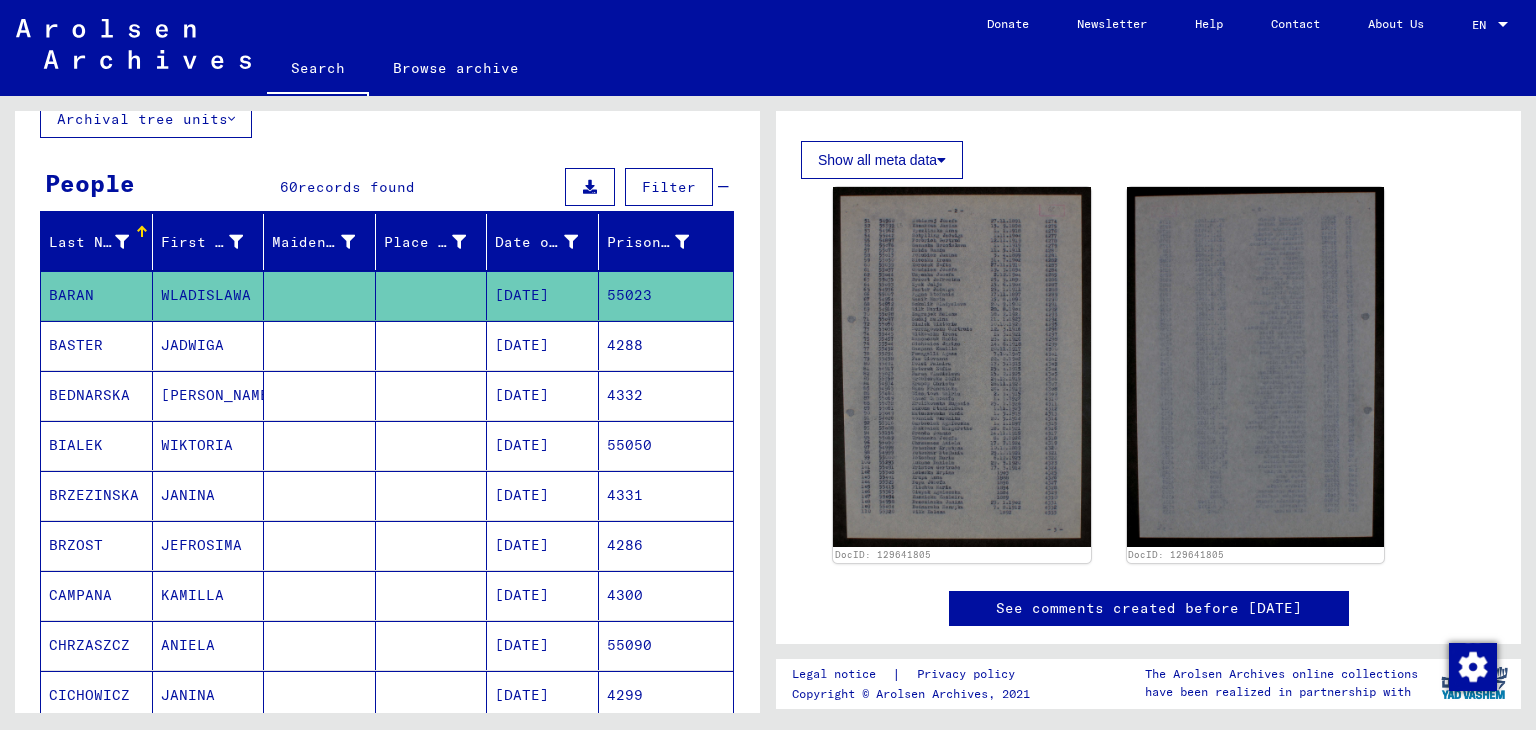 scroll, scrollTop: 0, scrollLeft: 0, axis: both 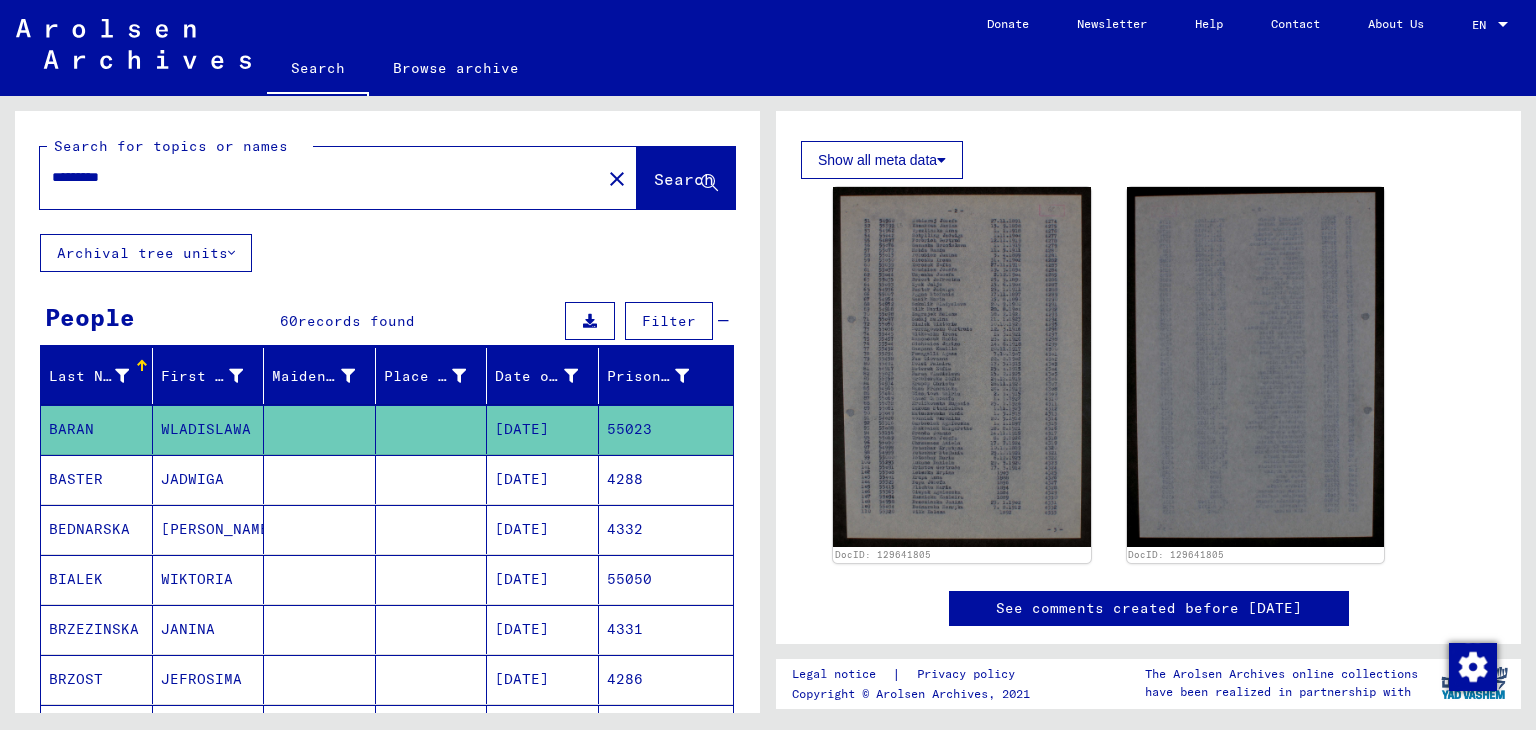 drag, startPoint x: 138, startPoint y: 177, endPoint x: 0, endPoint y: 104, distance: 156.11855 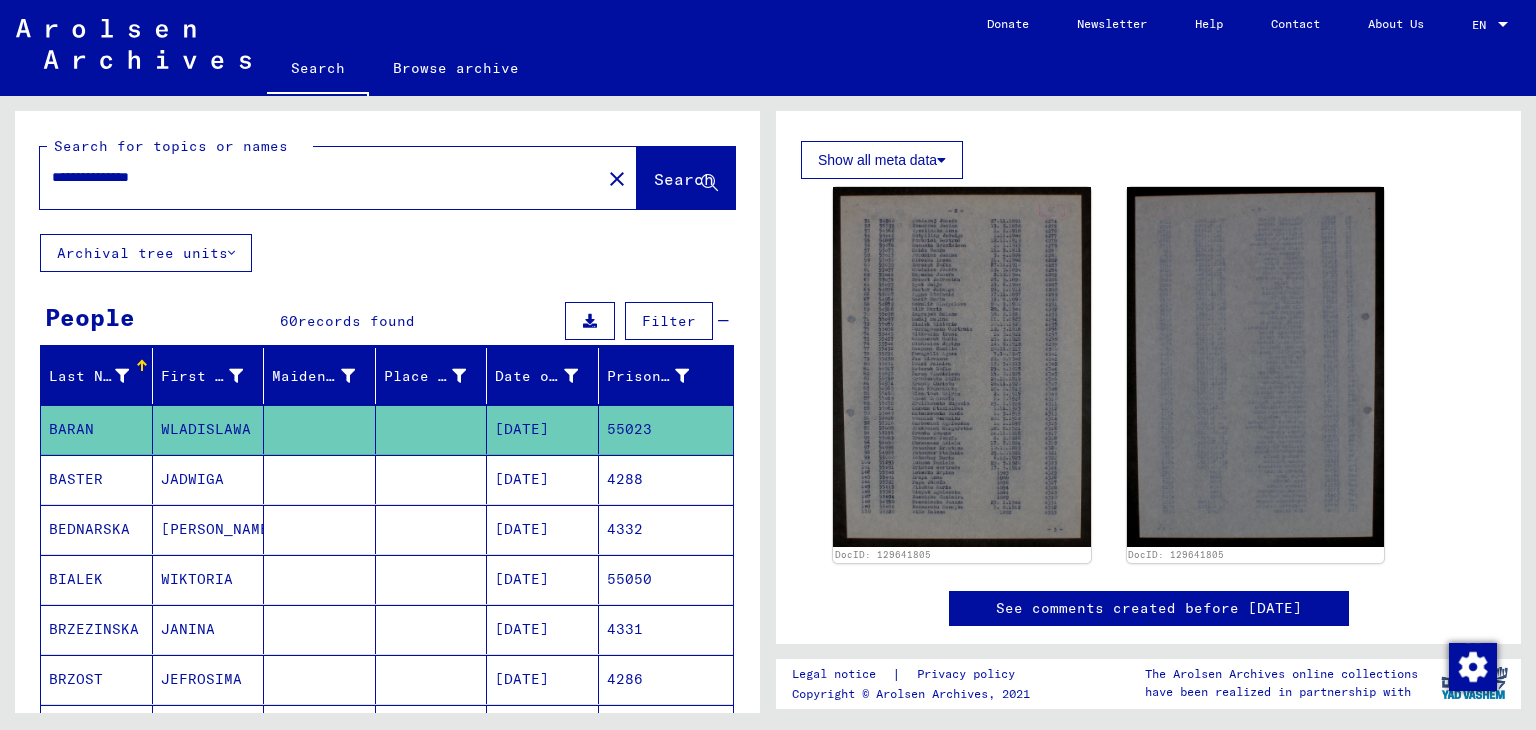scroll, scrollTop: 0, scrollLeft: 0, axis: both 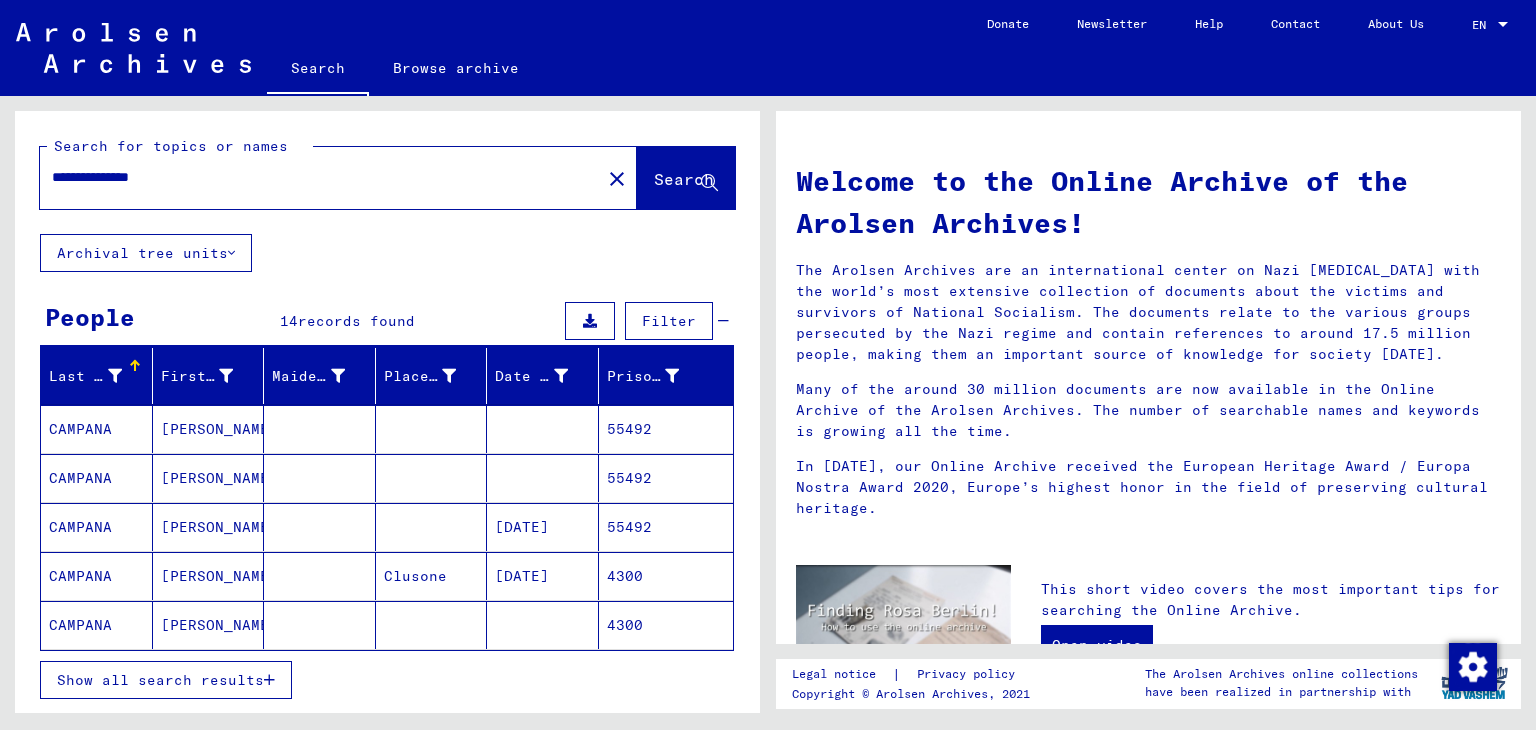 click on "Show all search results" at bounding box center [160, 680] 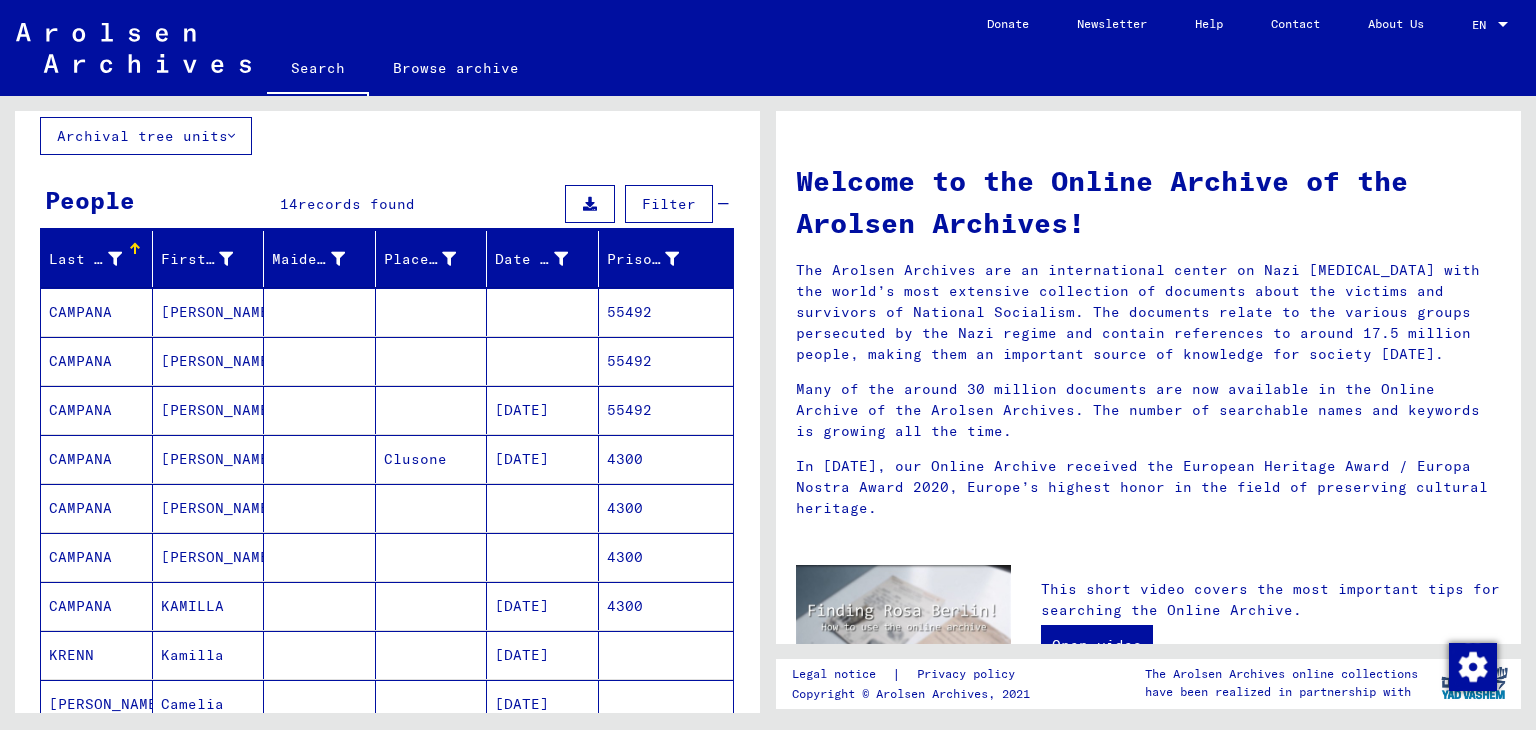scroll, scrollTop: 300, scrollLeft: 0, axis: vertical 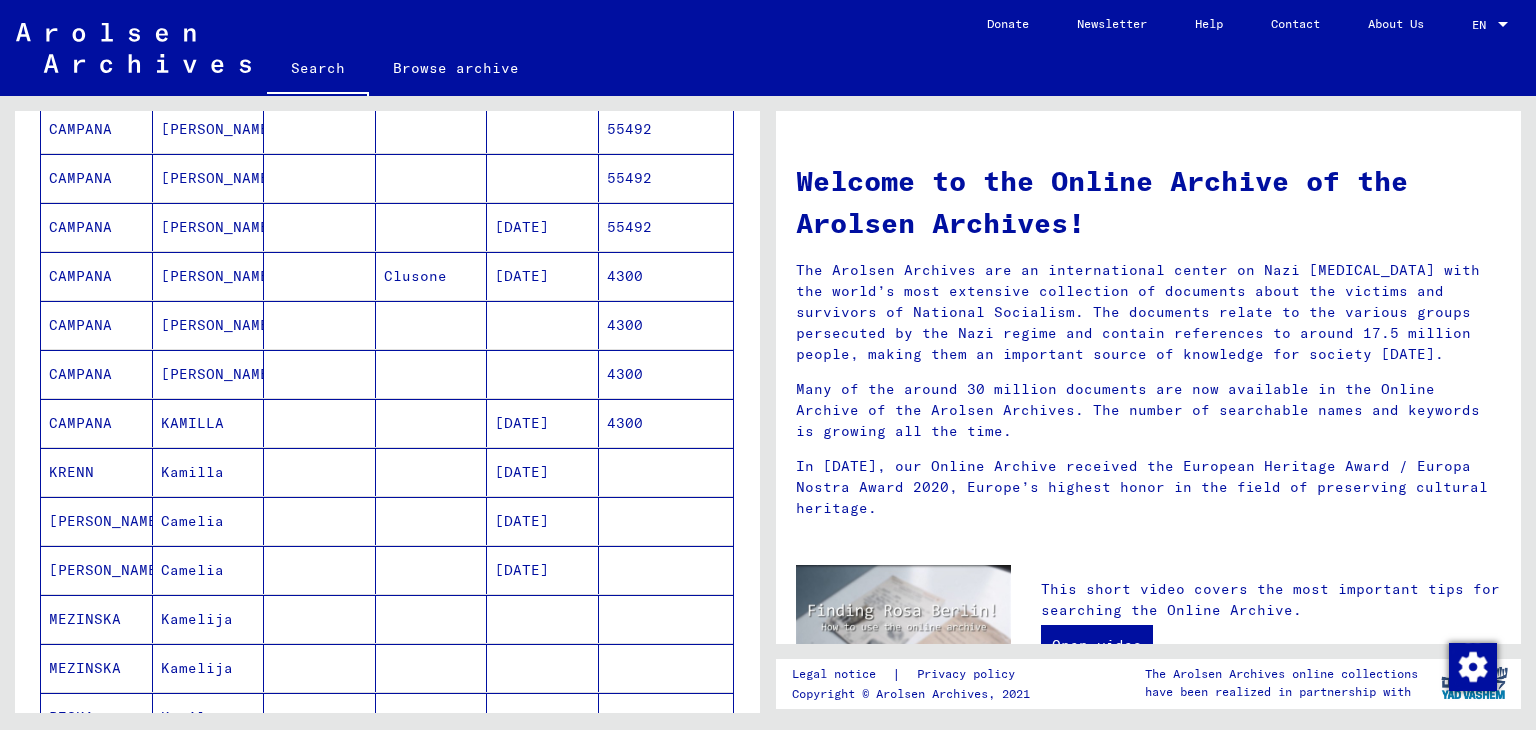 click on "4300" at bounding box center [666, 472] 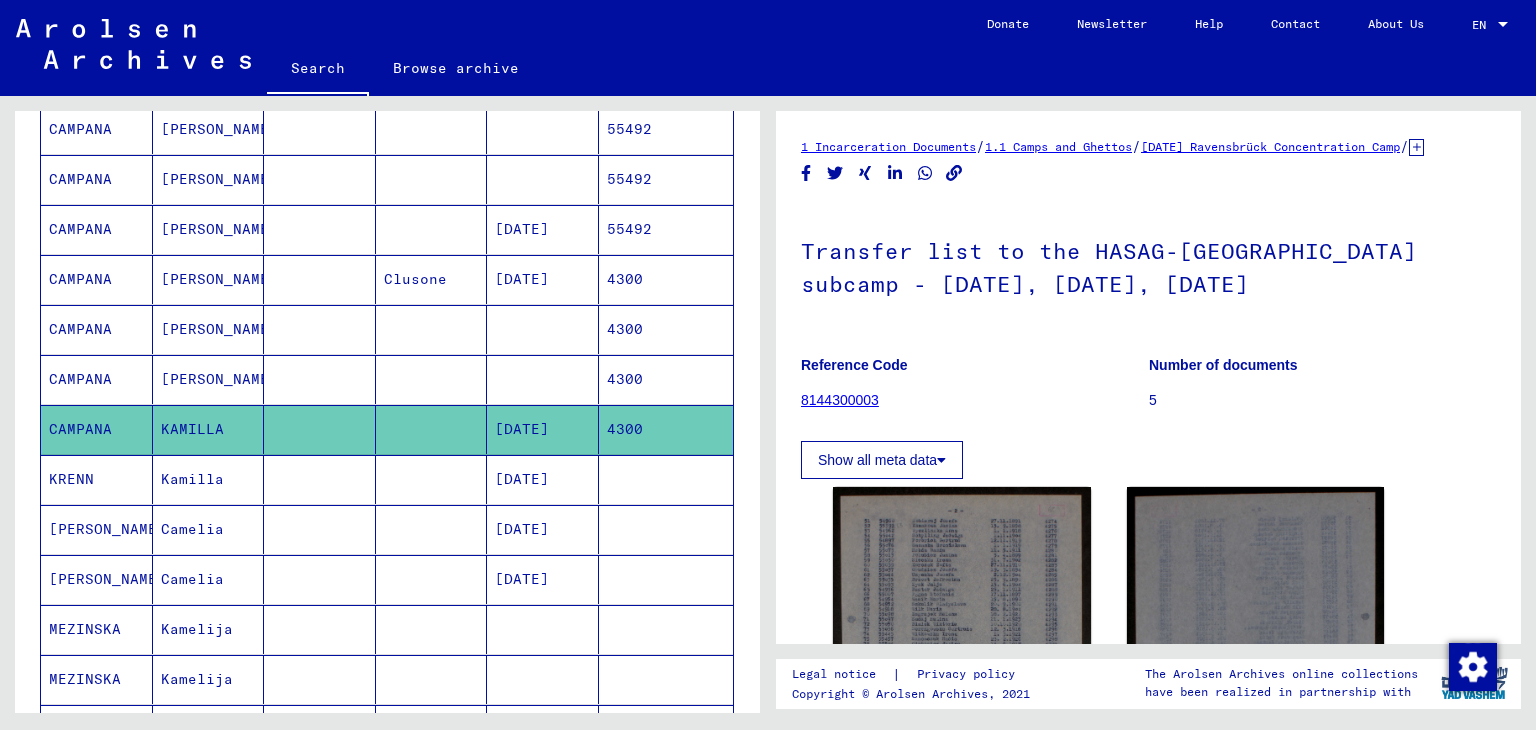 click on "4300" at bounding box center [666, 429] 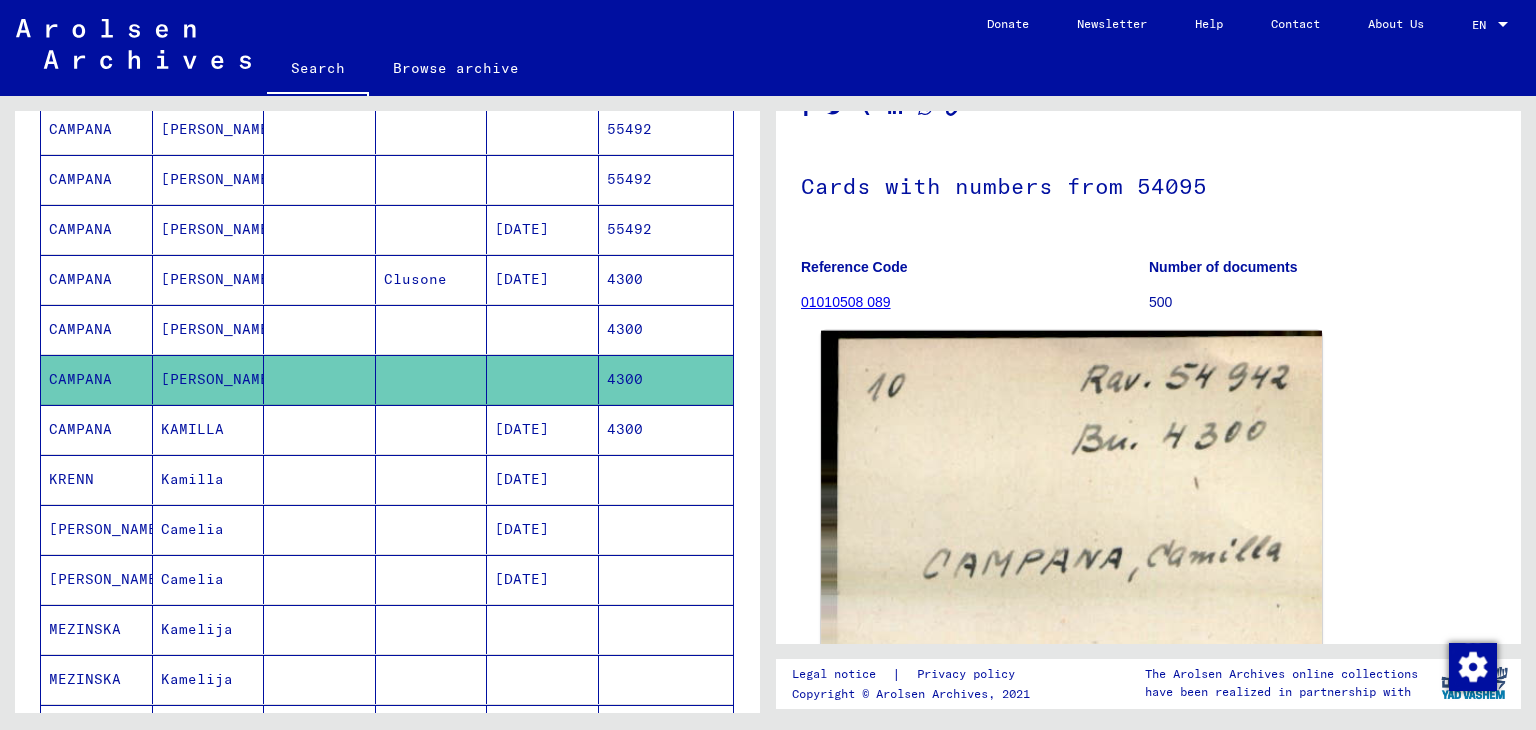 scroll, scrollTop: 100, scrollLeft: 0, axis: vertical 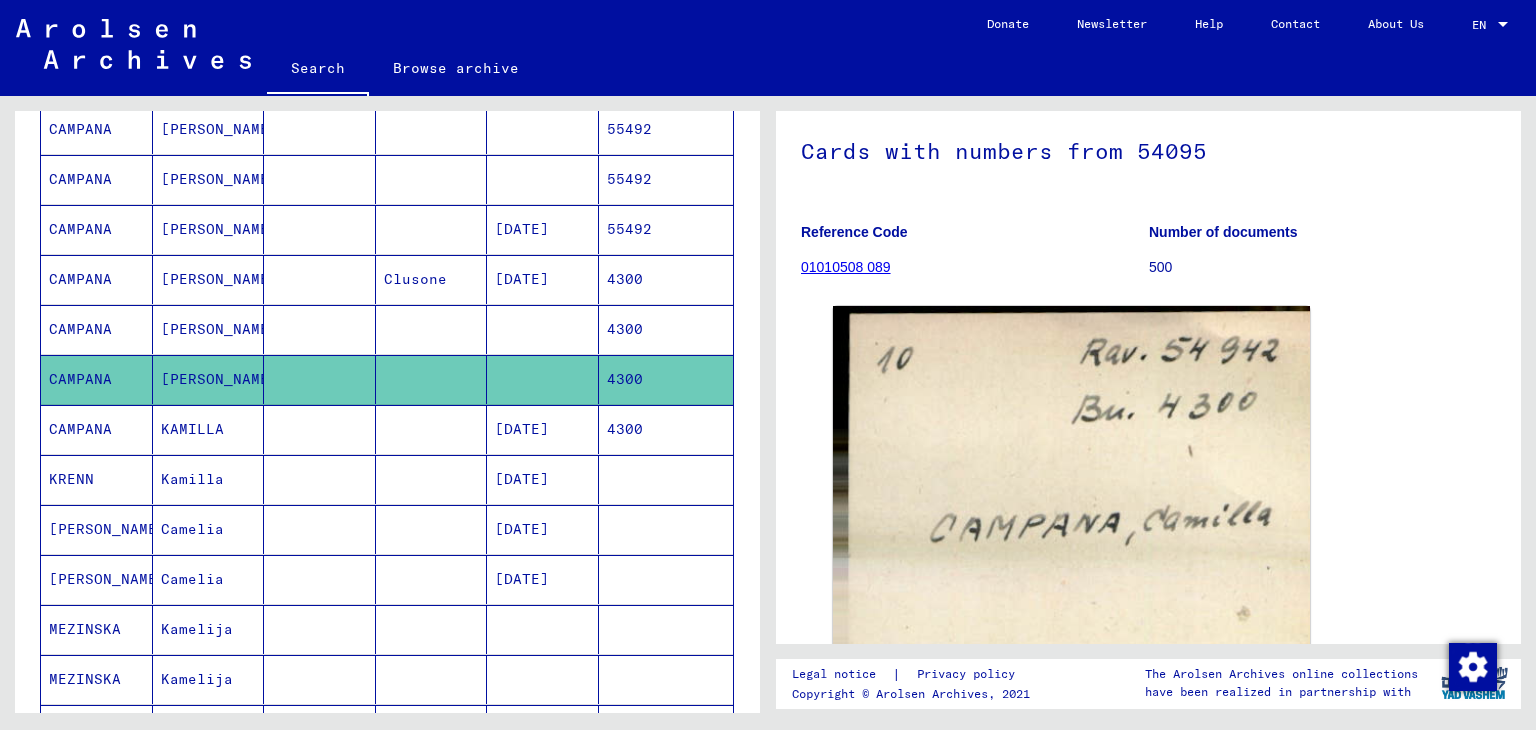 click on "4300" at bounding box center (666, 379) 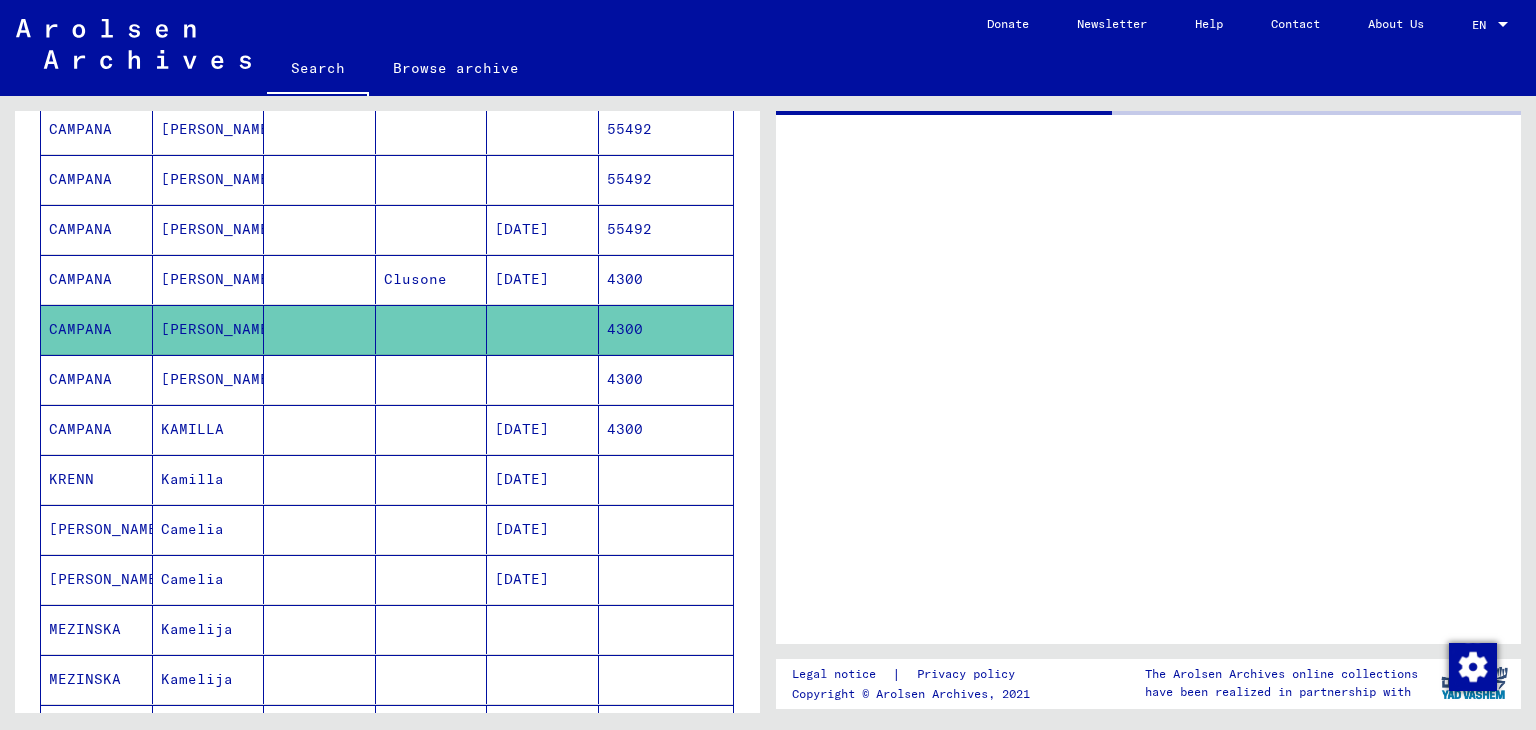 scroll, scrollTop: 0, scrollLeft: 0, axis: both 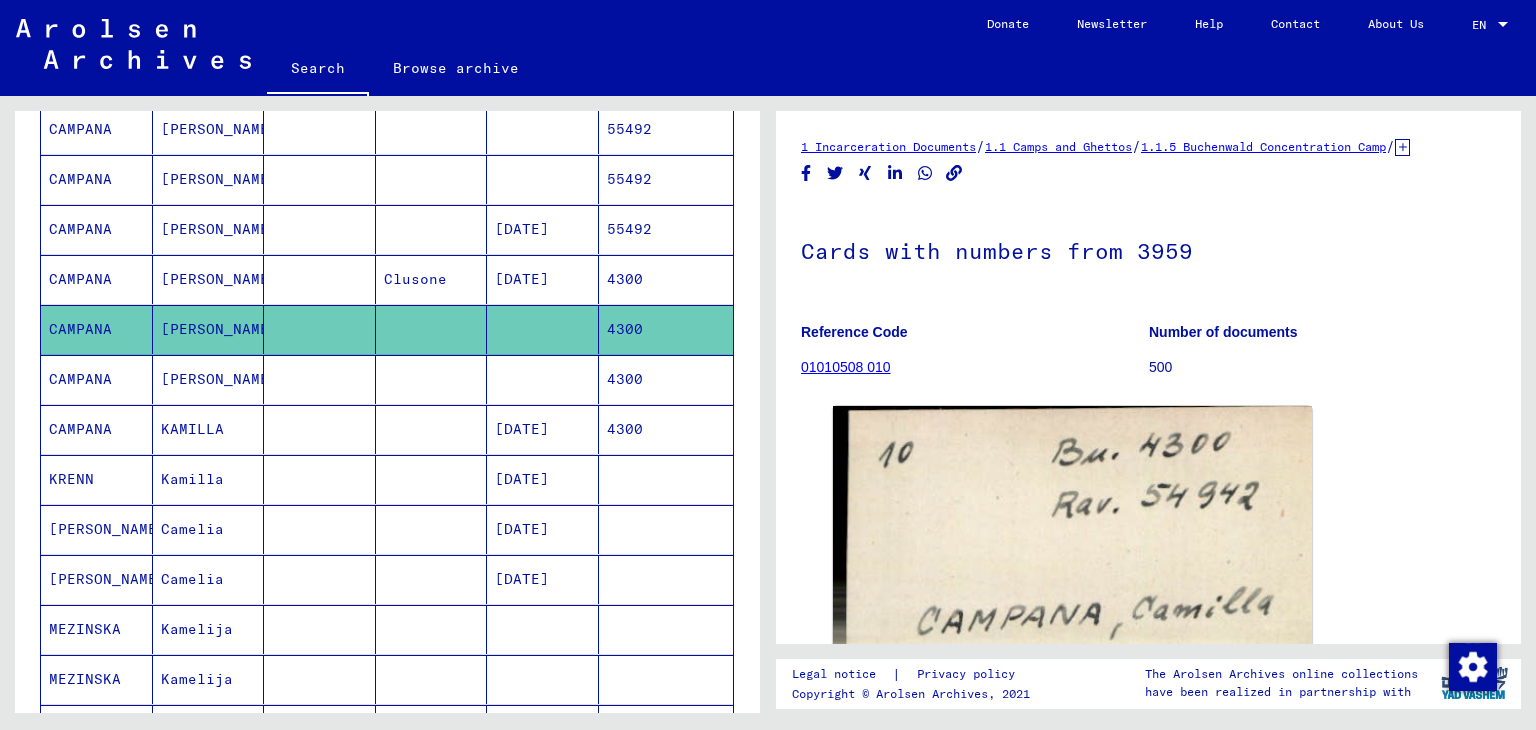 click on "4300" at bounding box center (666, 429) 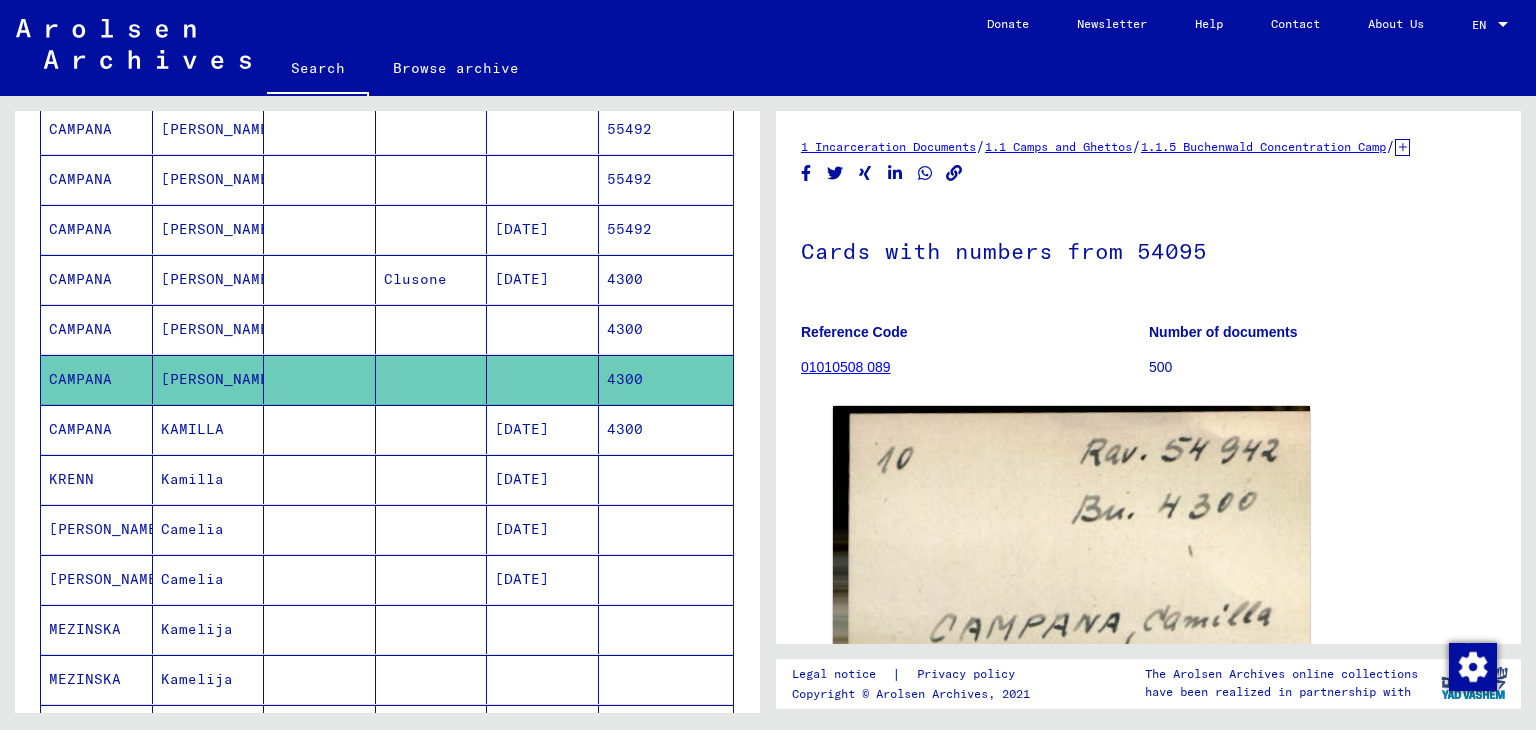 click on "4300" at bounding box center [666, 379] 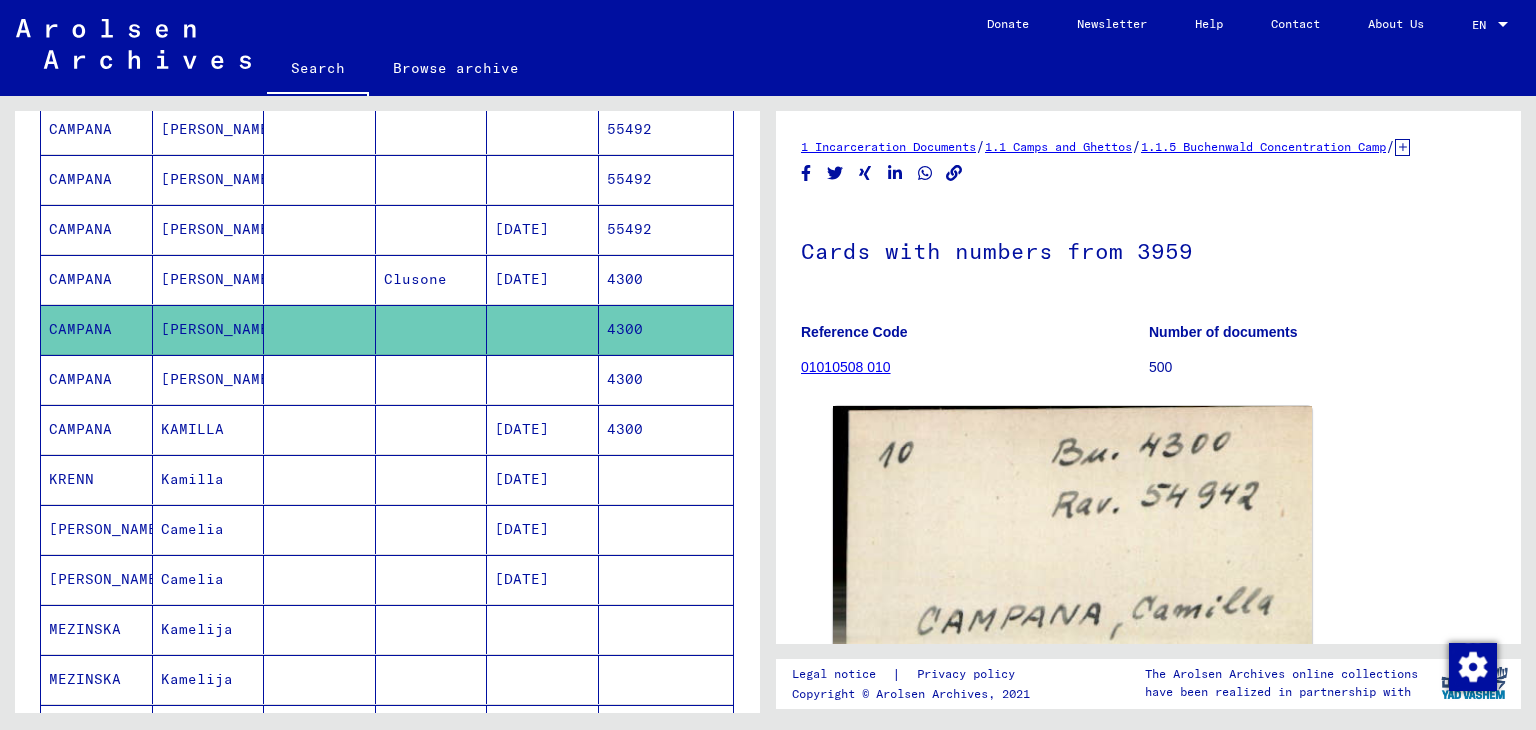 click on "4300" at bounding box center [666, 329] 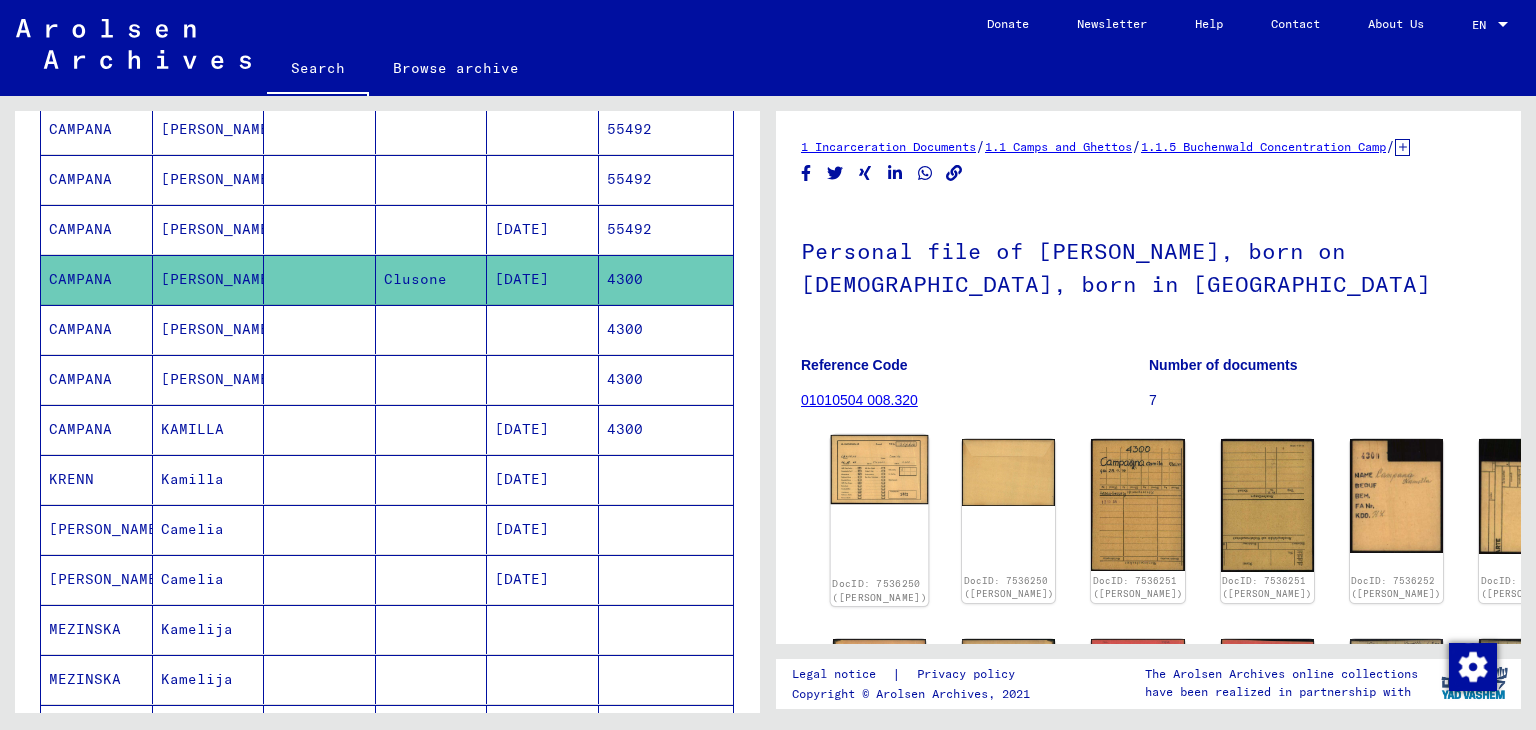 click 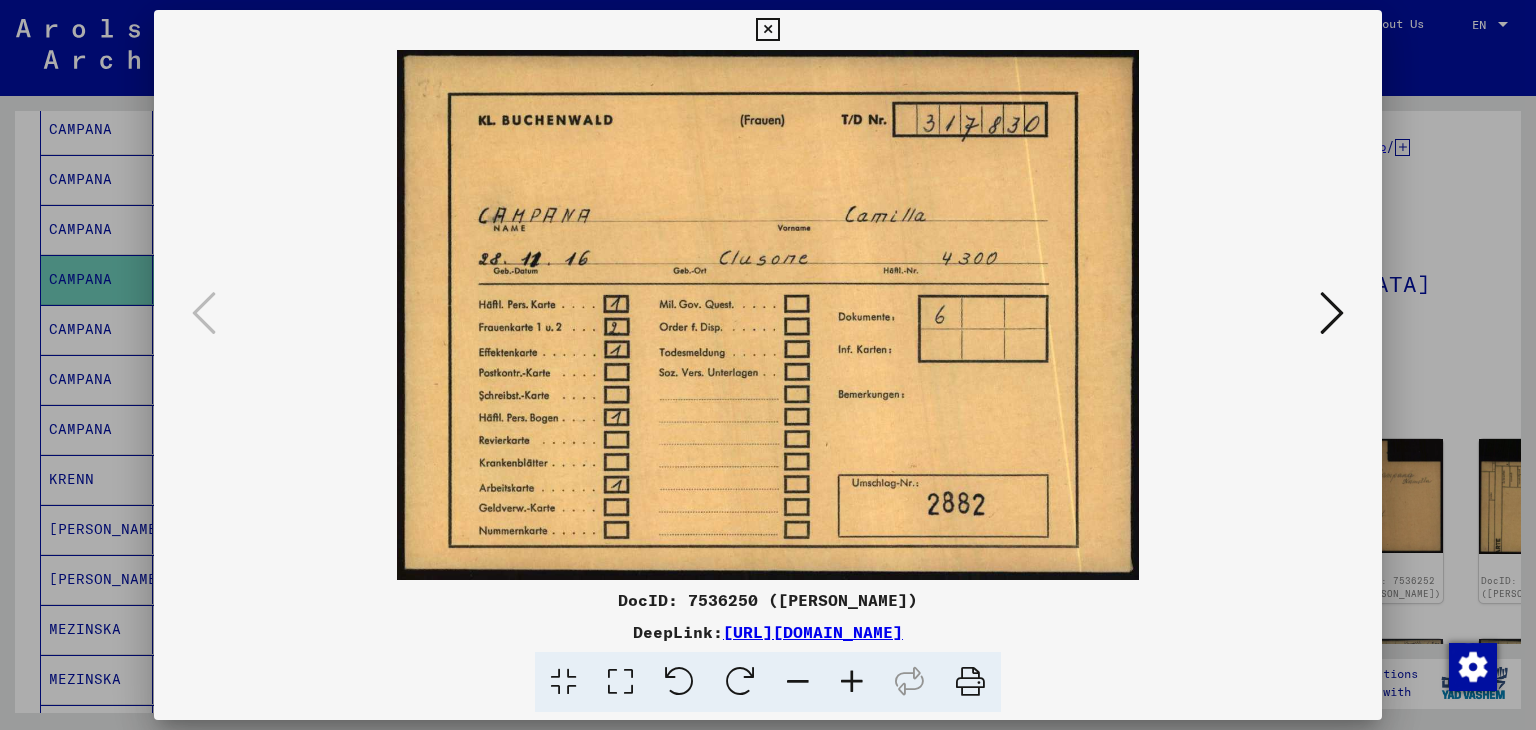 click at bounding box center (1332, 313) 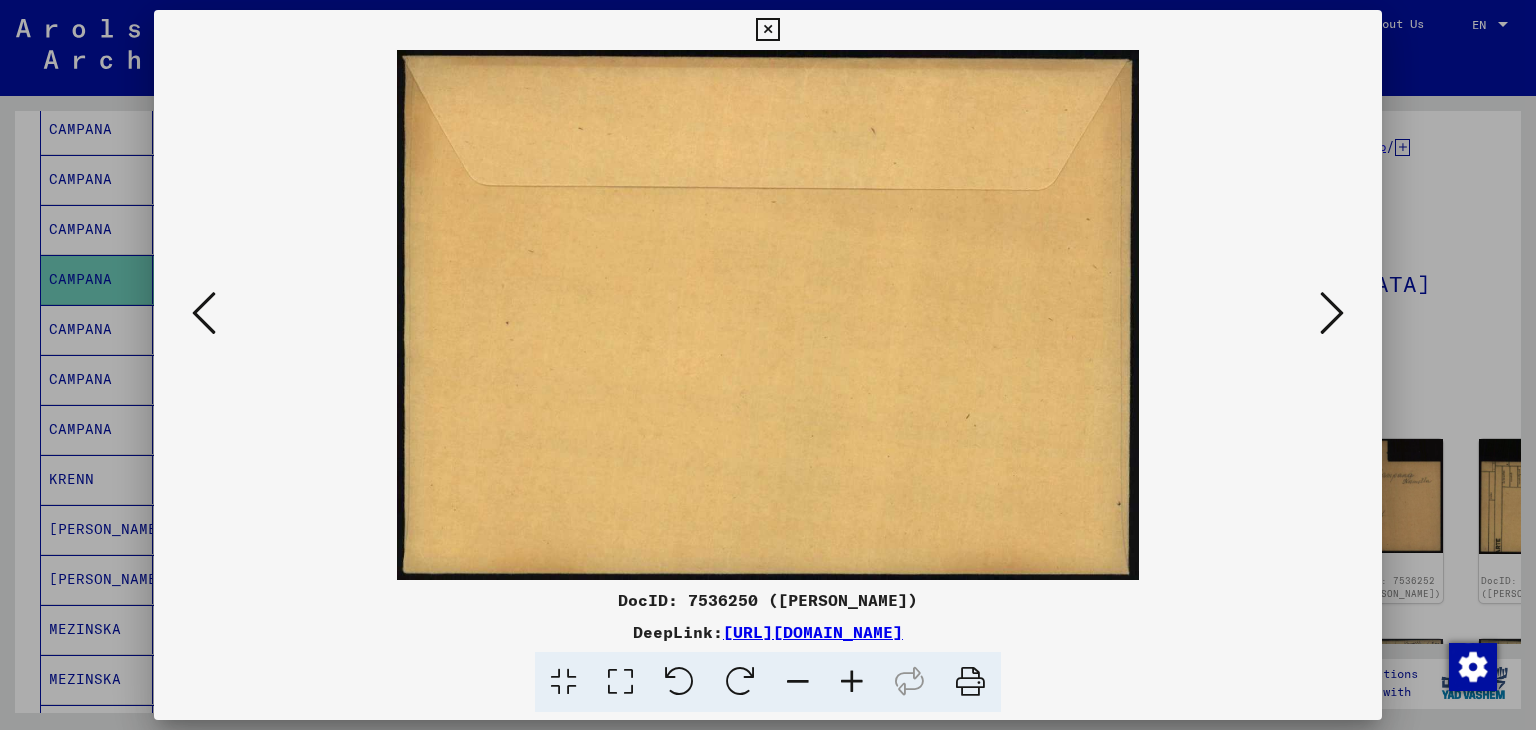 click at bounding box center [1332, 313] 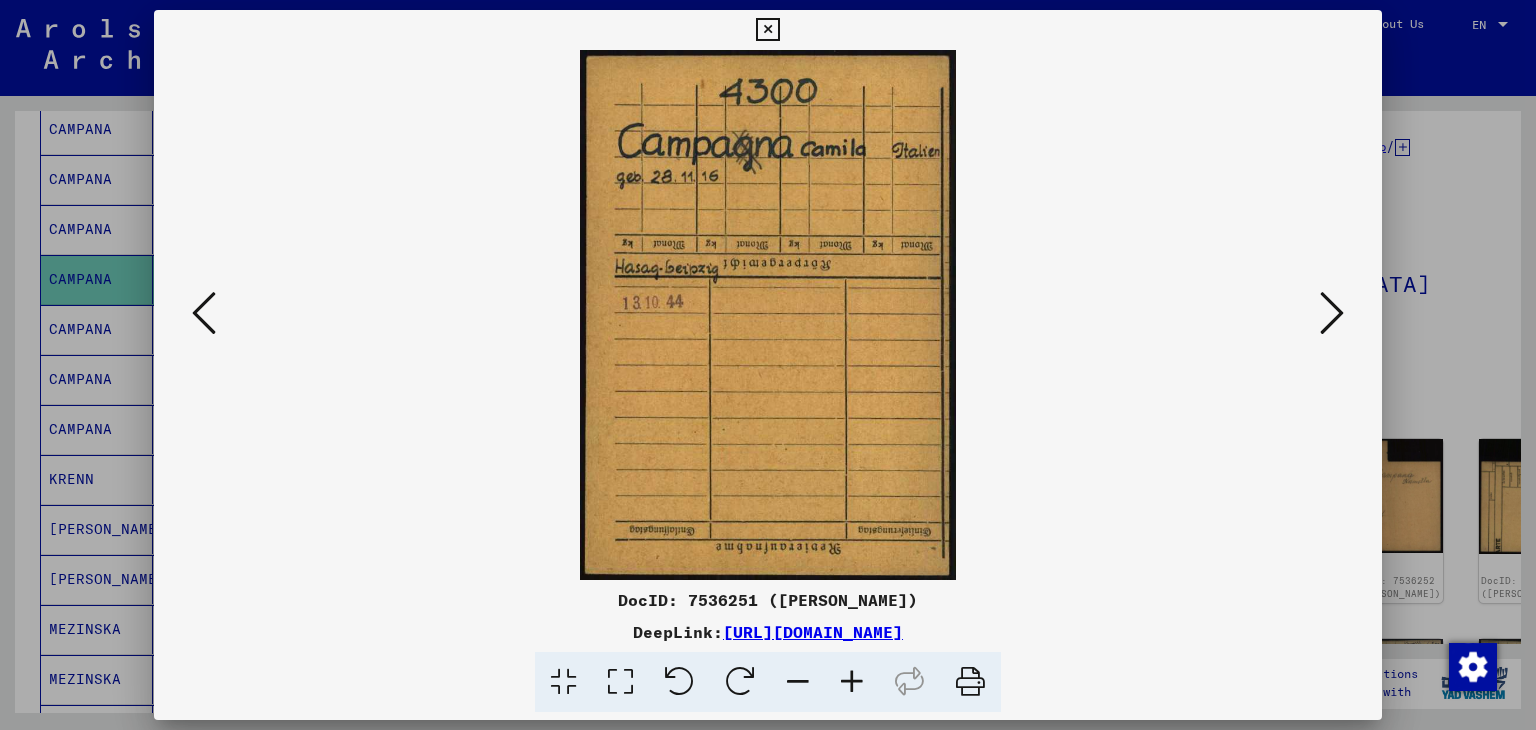 click at bounding box center [1332, 313] 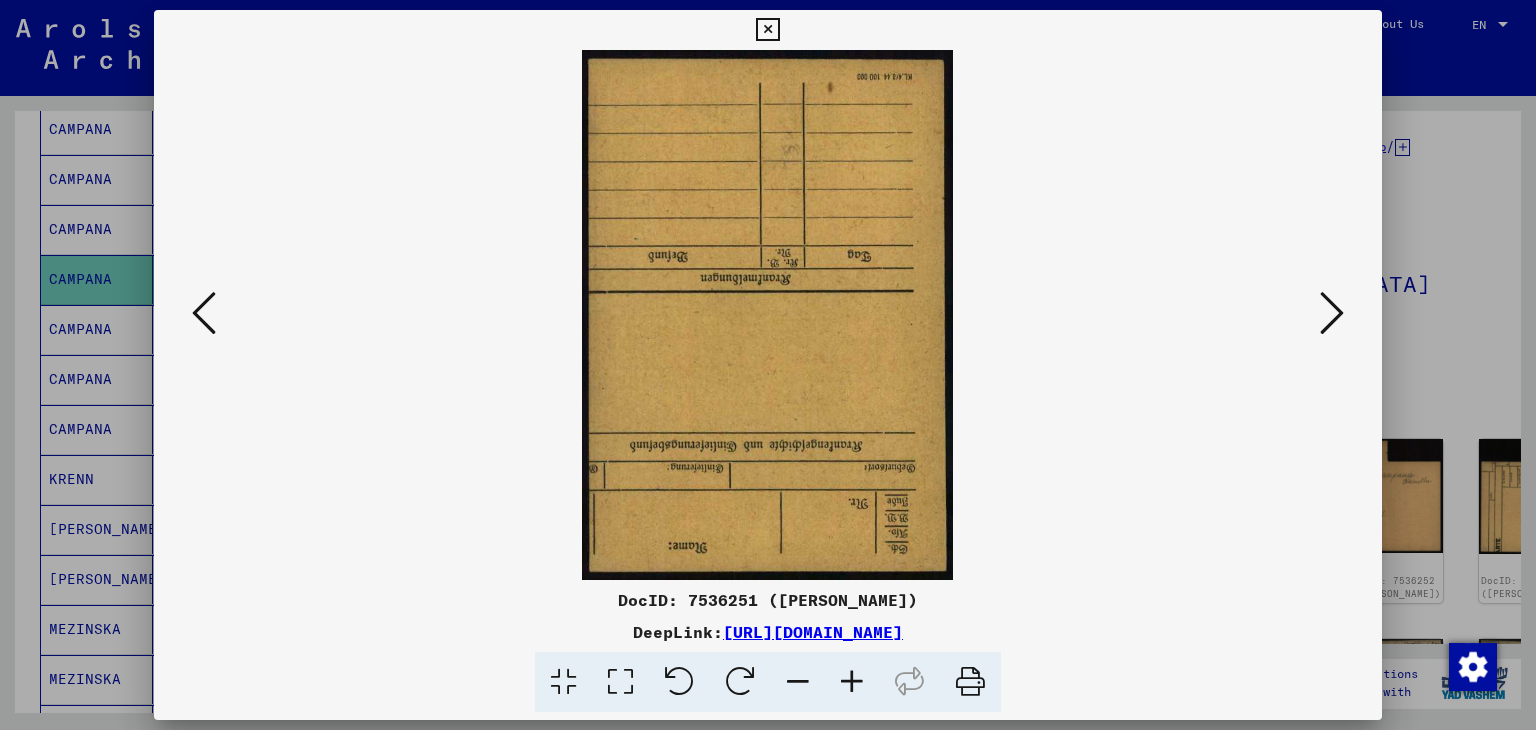 click at bounding box center (1332, 313) 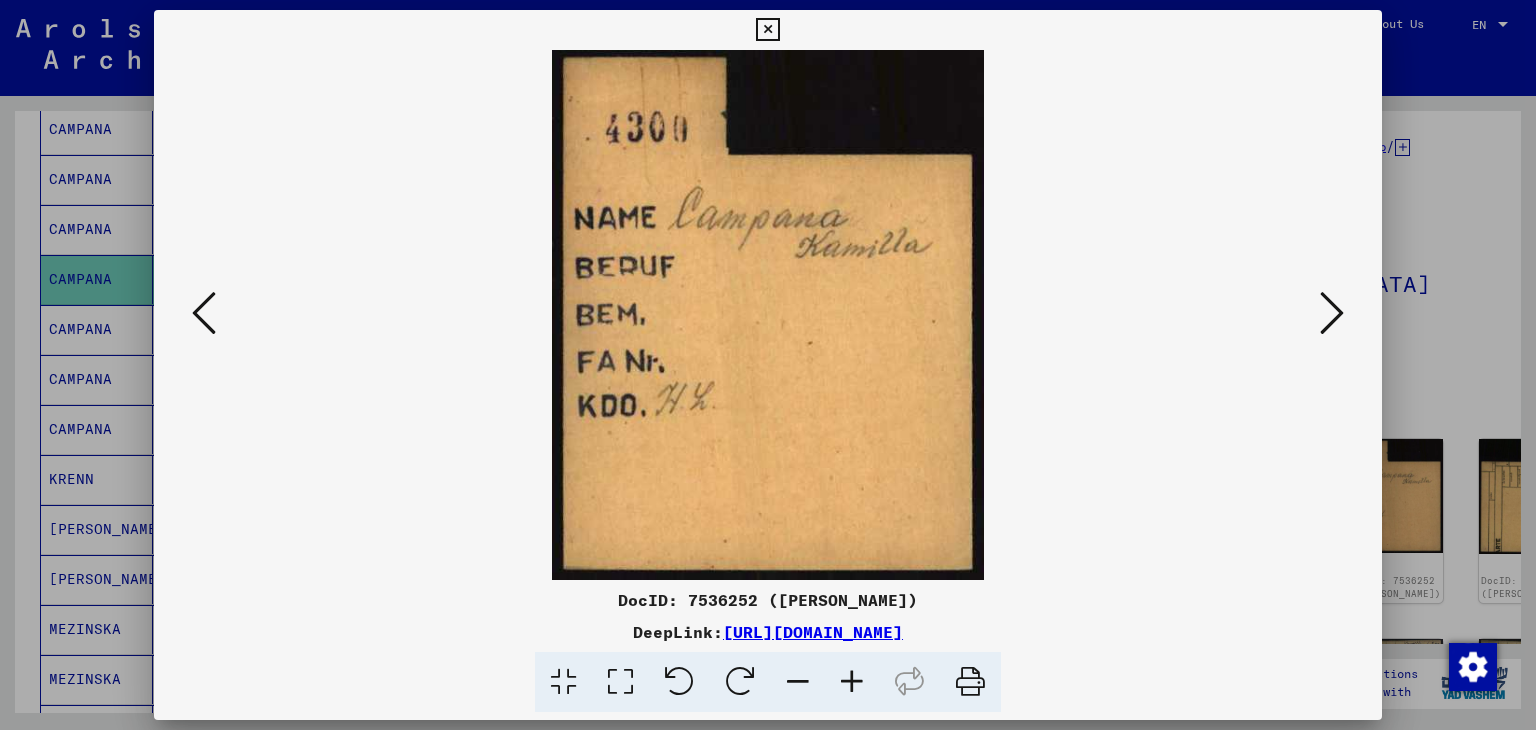 click at bounding box center [1332, 313] 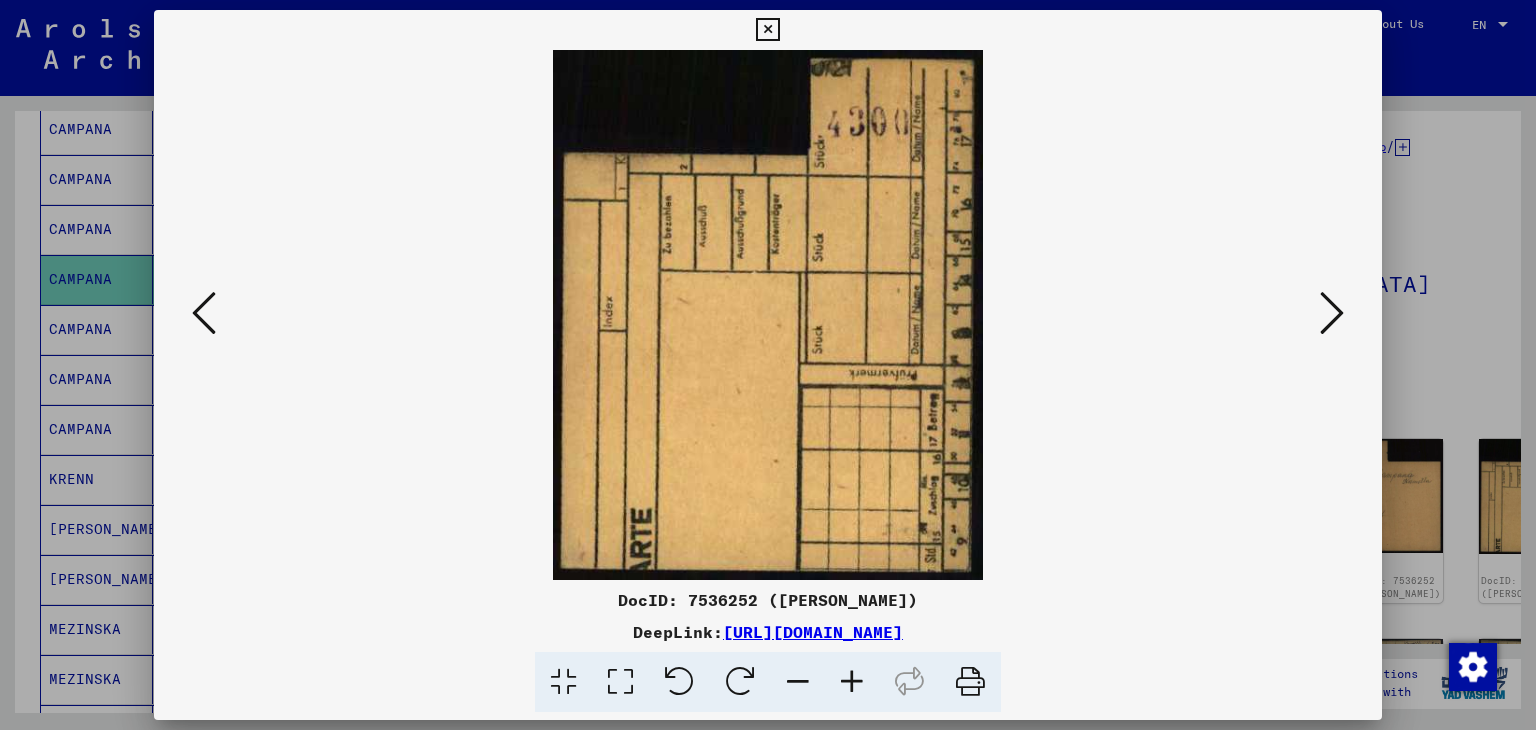 click at bounding box center [1332, 313] 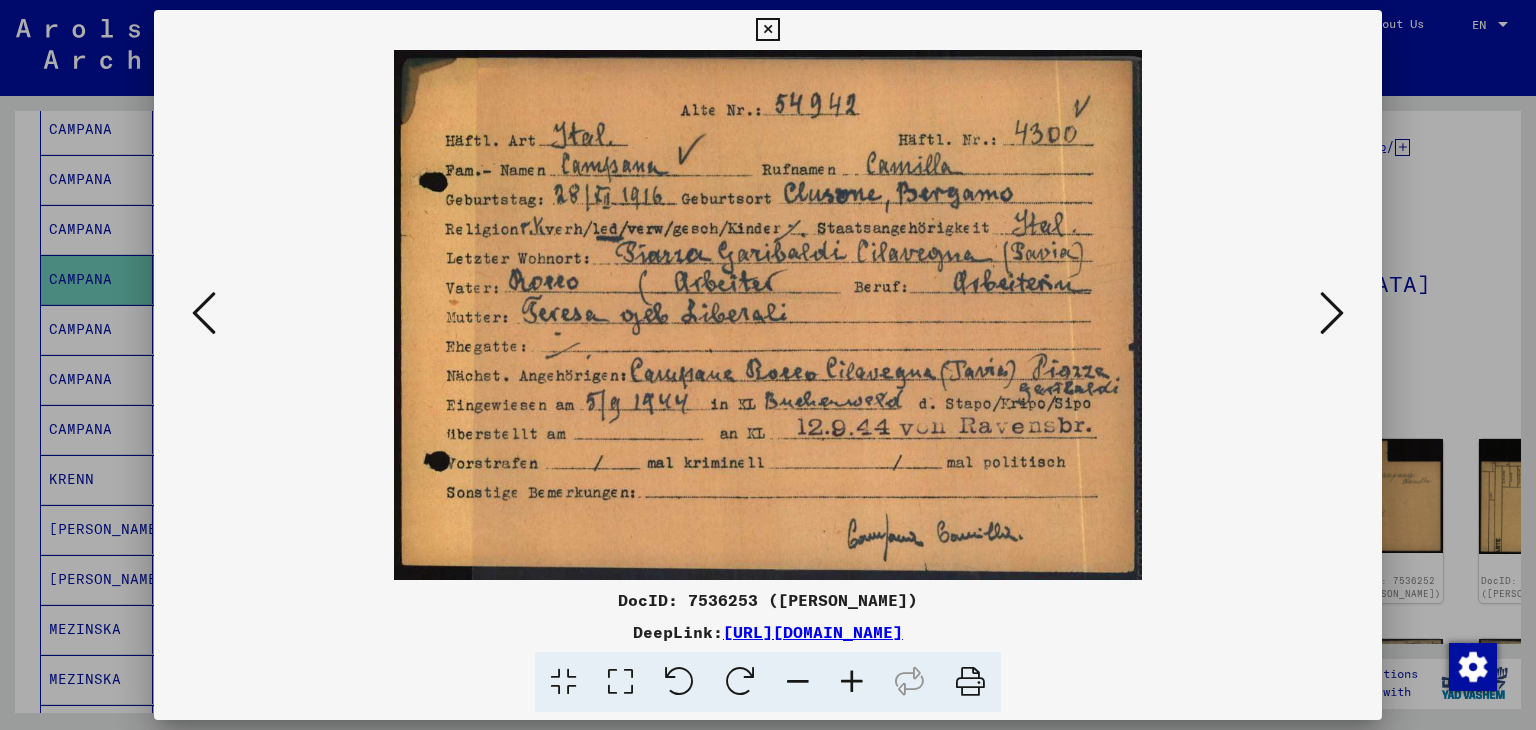 click at bounding box center [1332, 313] 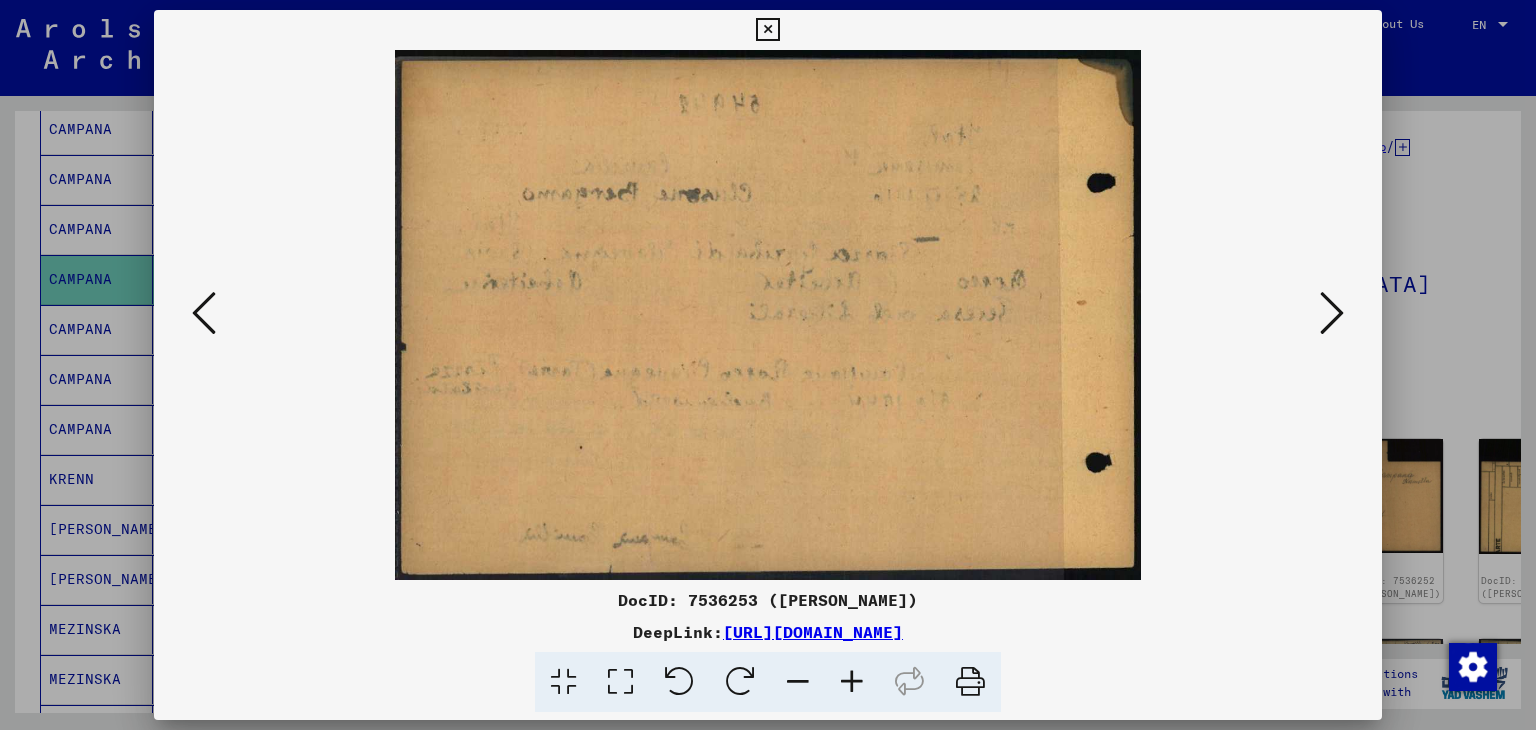 click at bounding box center [1332, 313] 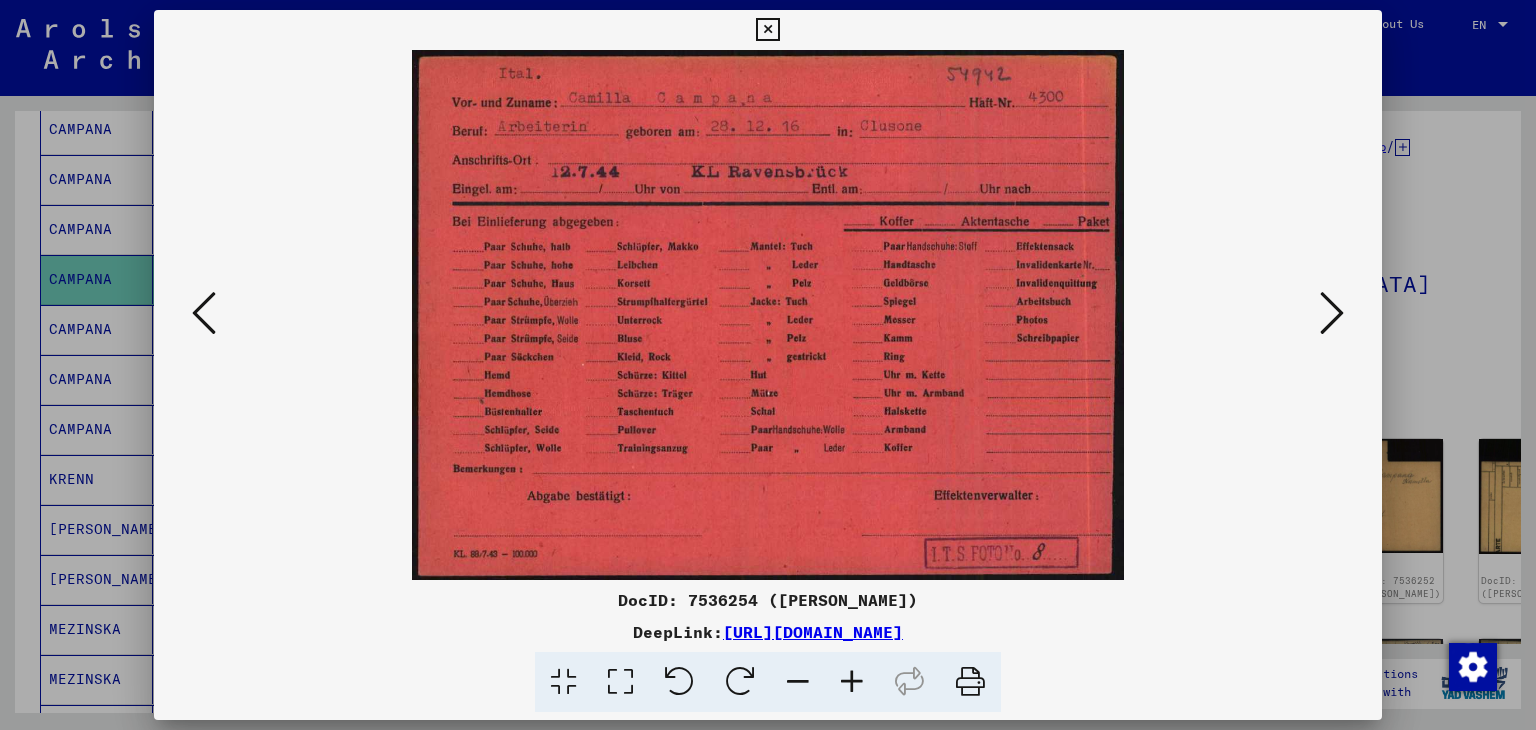 click at bounding box center (1332, 314) 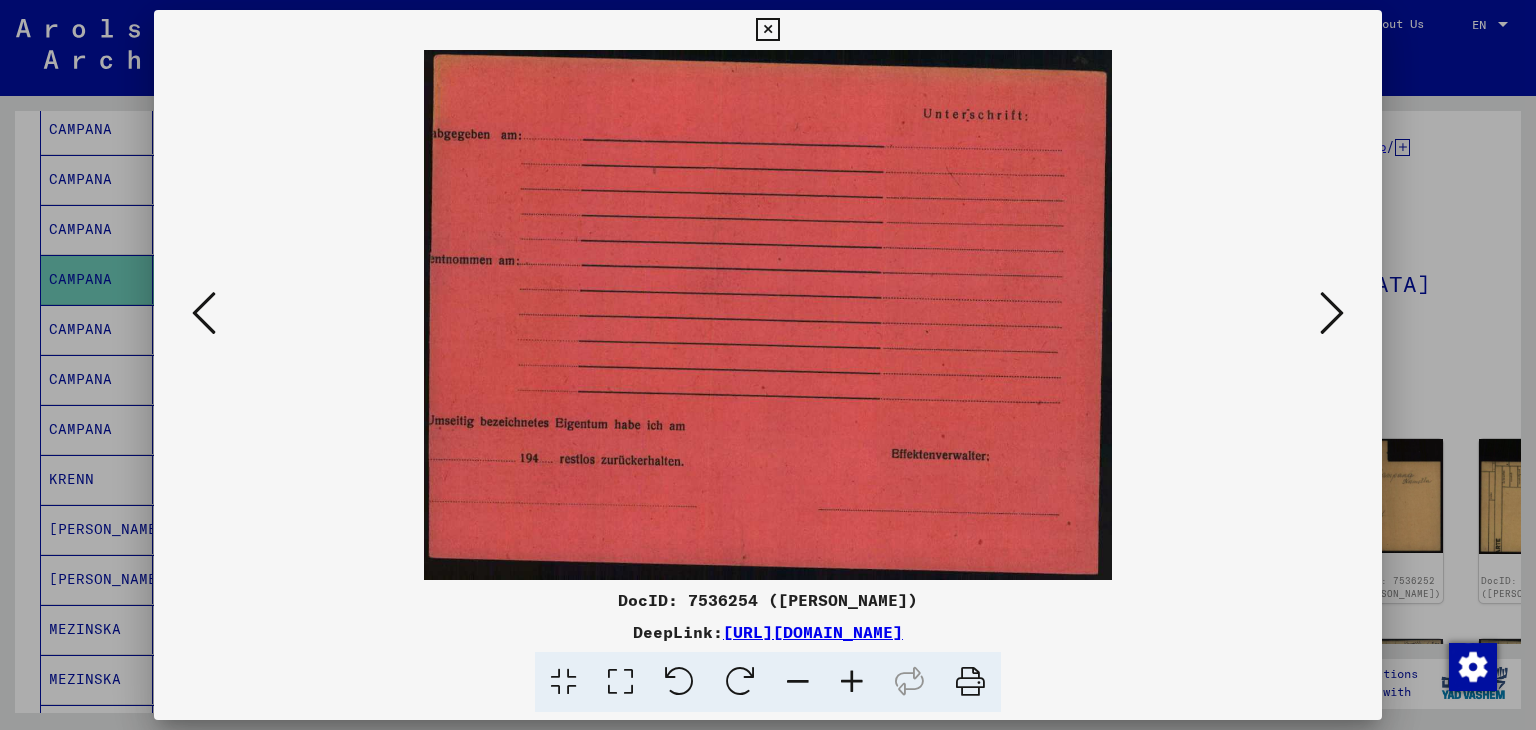 click at bounding box center (1332, 314) 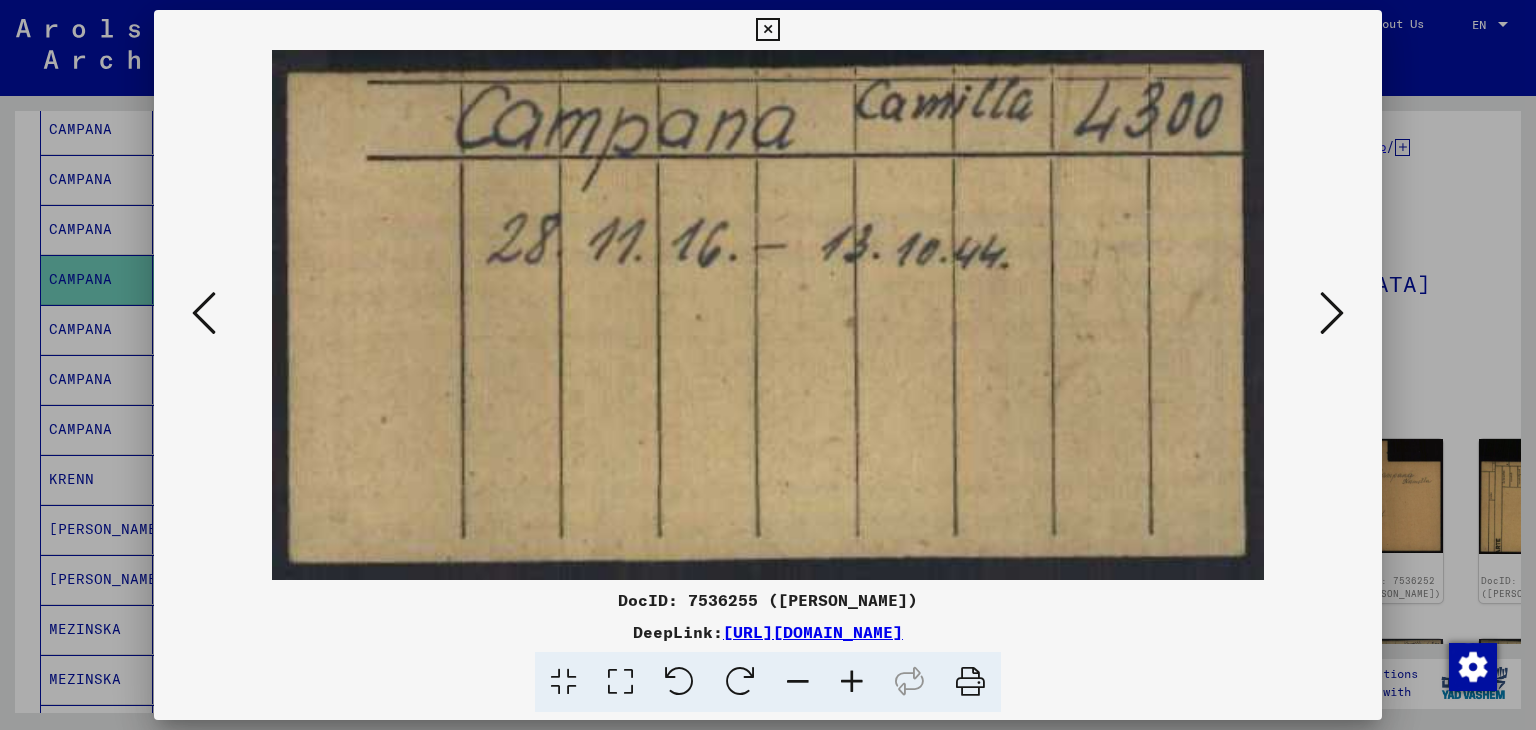 click at bounding box center (1332, 313) 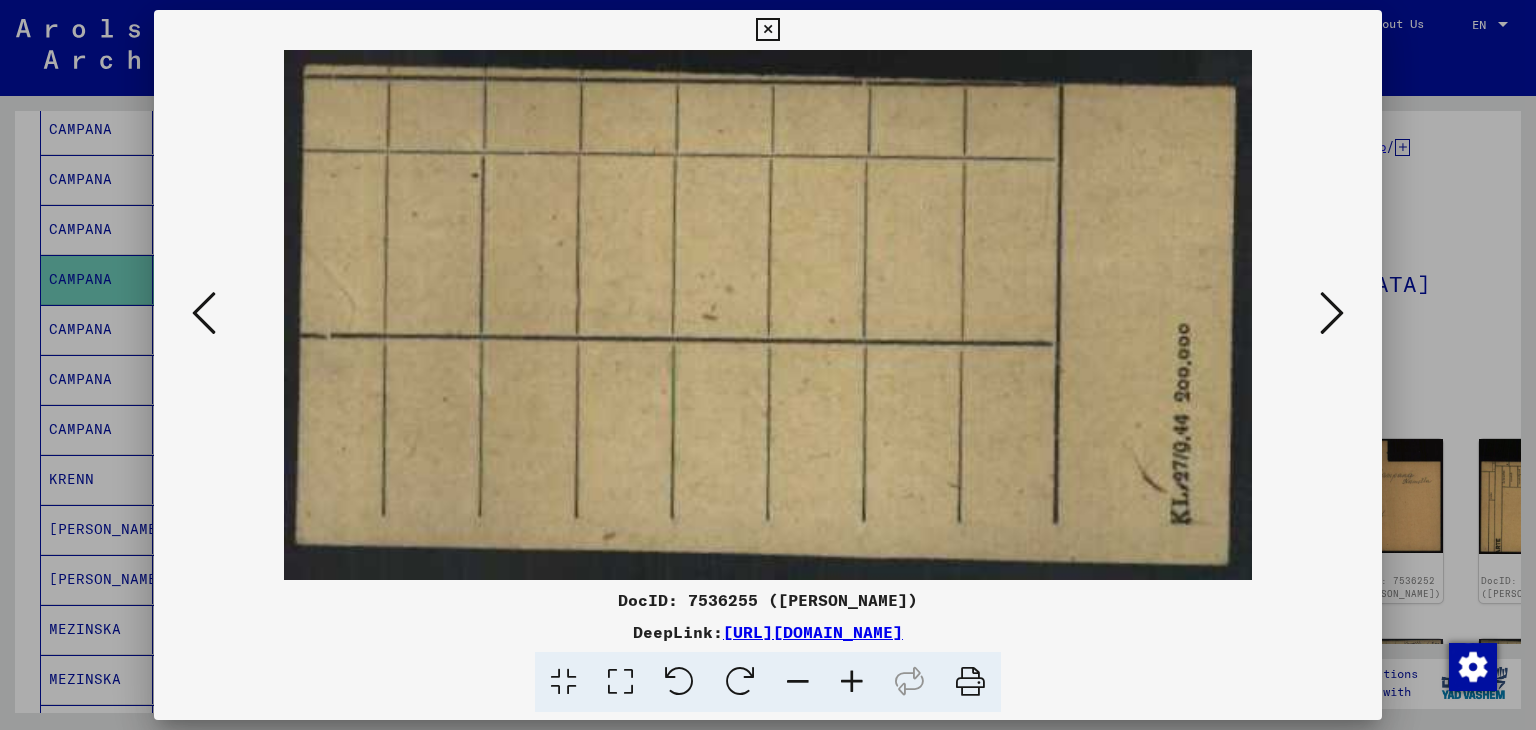 click at bounding box center [1332, 313] 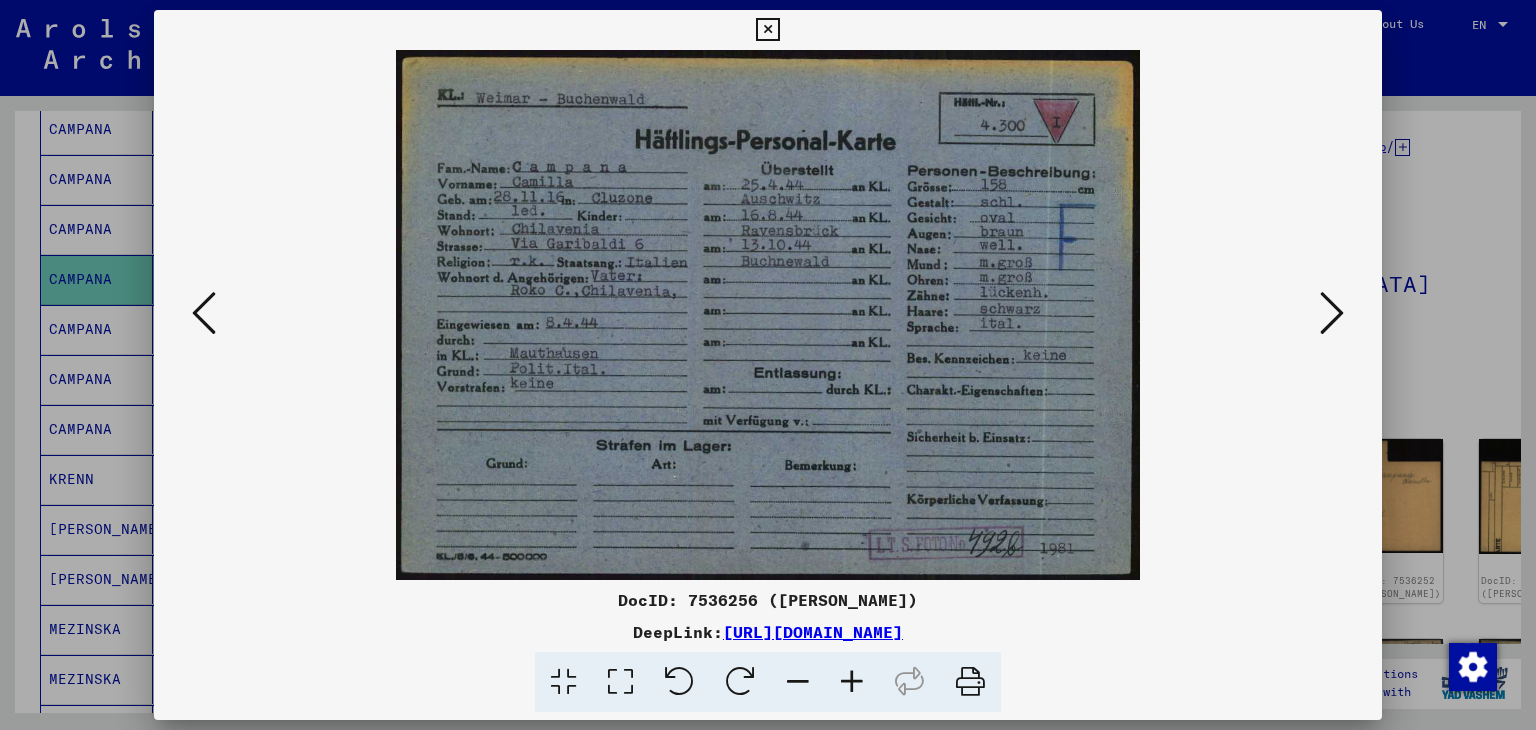 click at bounding box center (1332, 313) 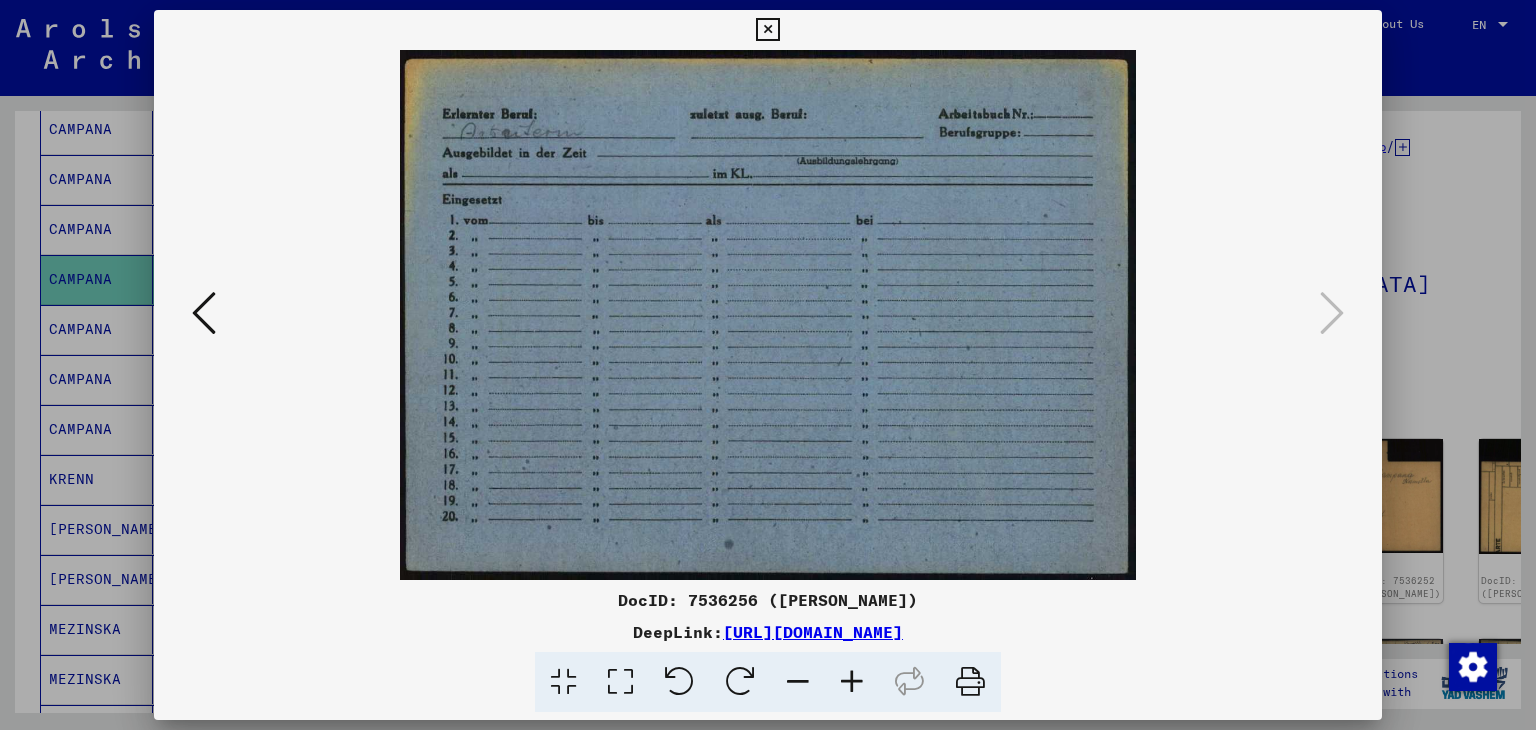 click at bounding box center (767, 30) 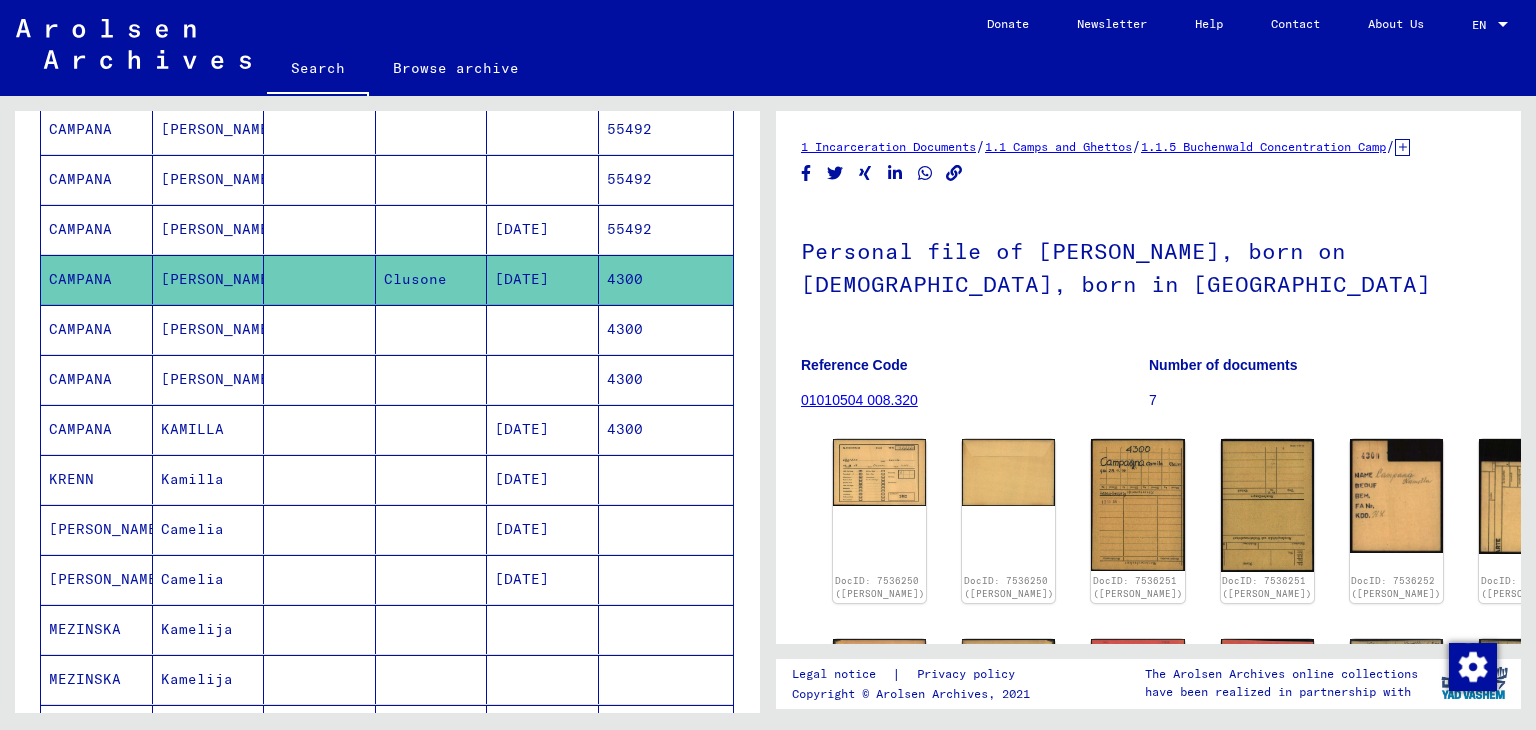 click on "55492" at bounding box center (666, 279) 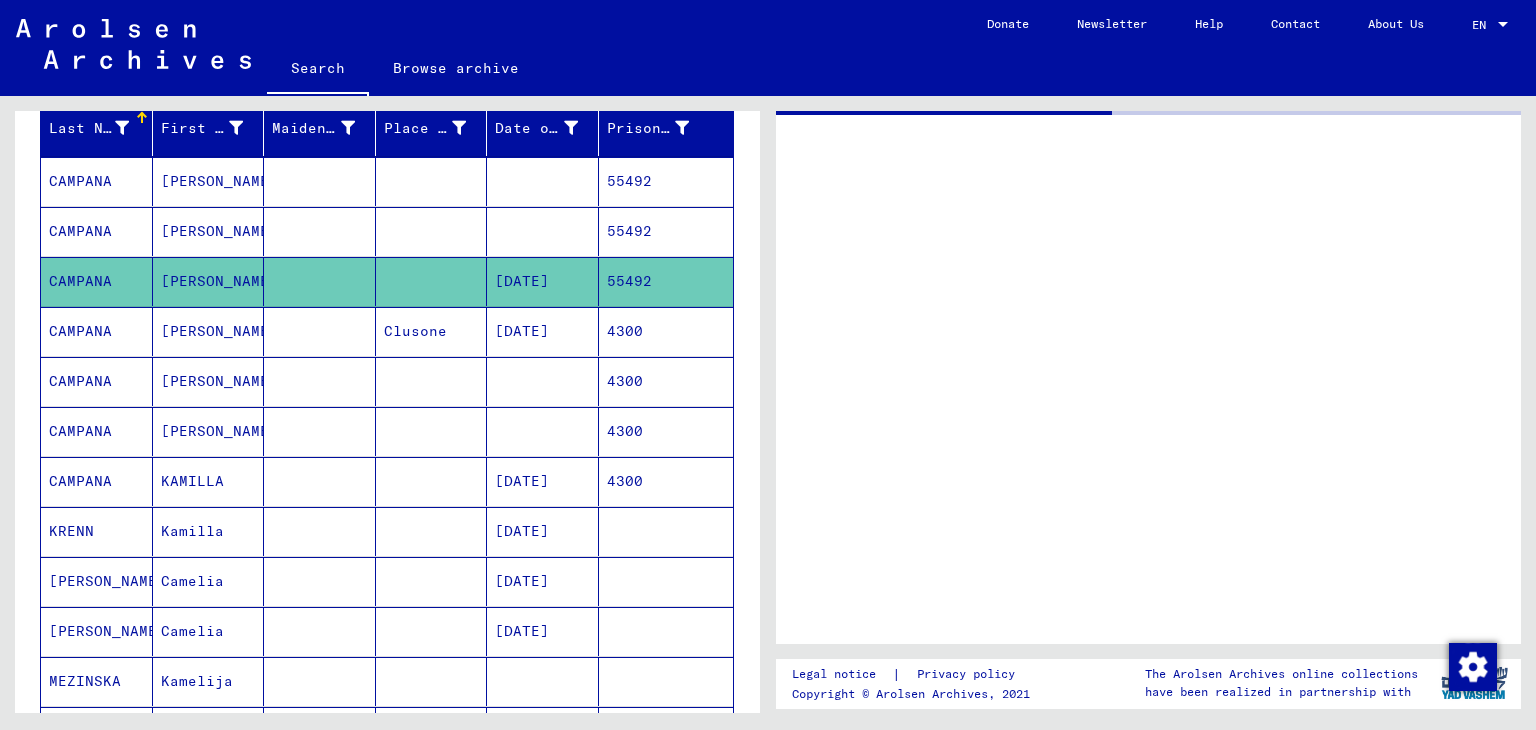 scroll, scrollTop: 197, scrollLeft: 0, axis: vertical 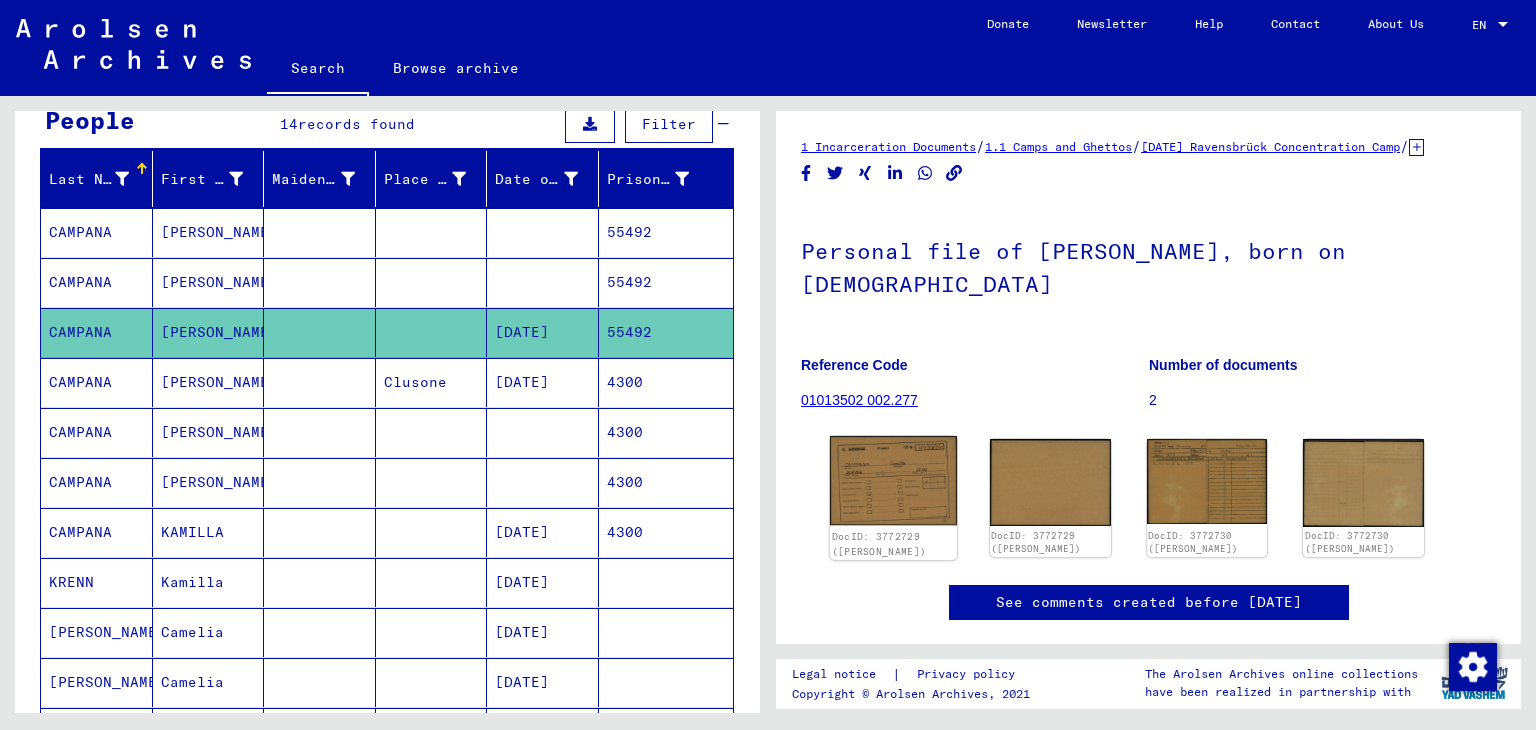 click 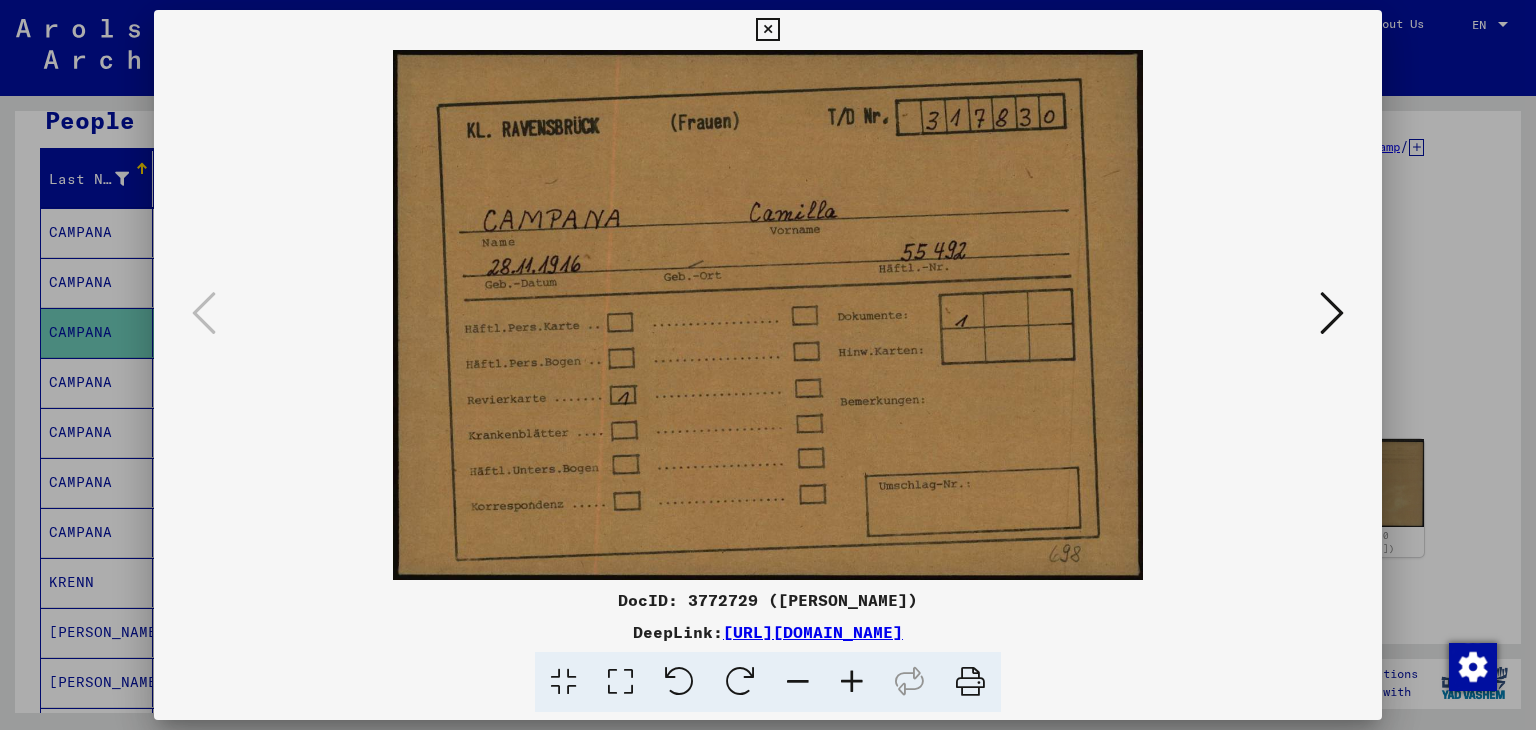 click at bounding box center (1332, 313) 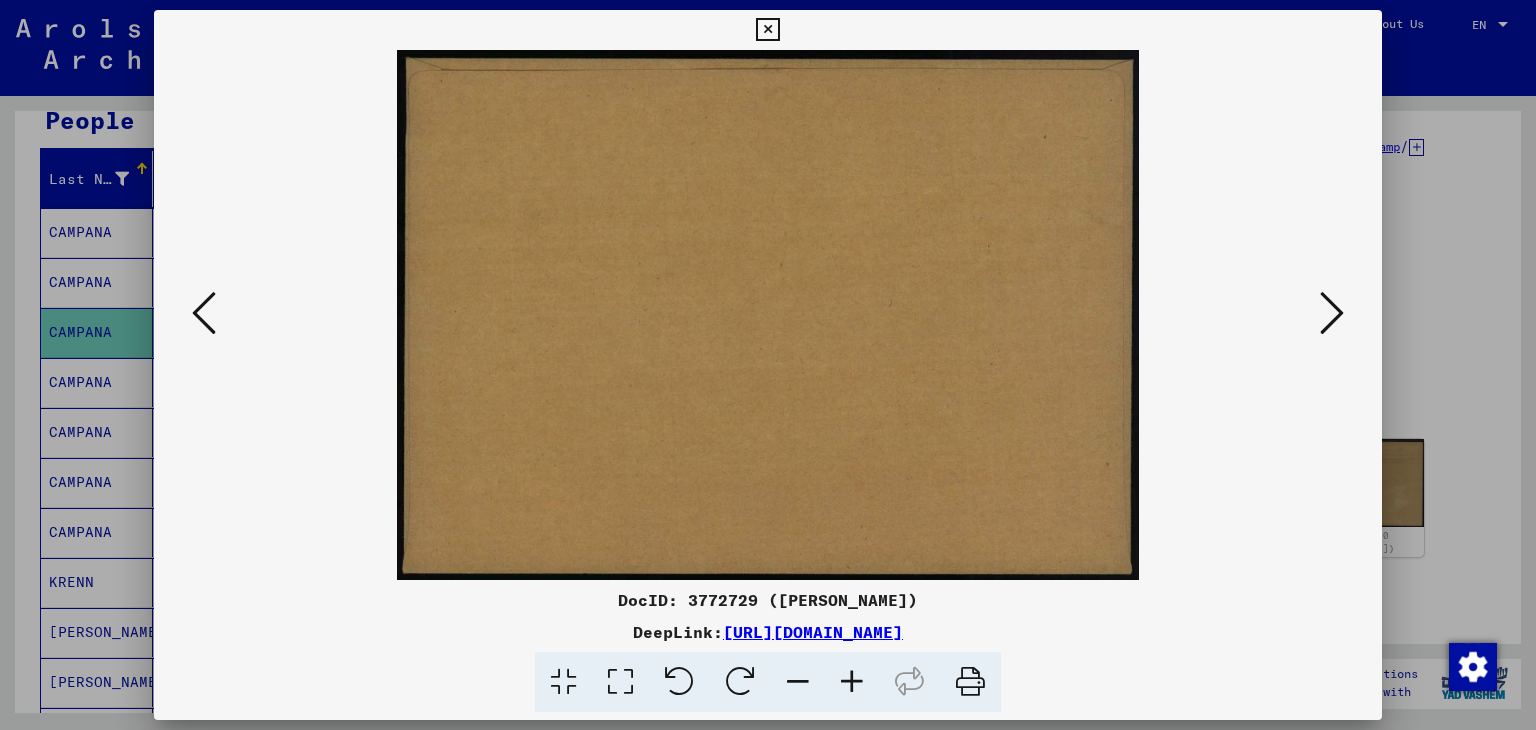 click at bounding box center [1332, 313] 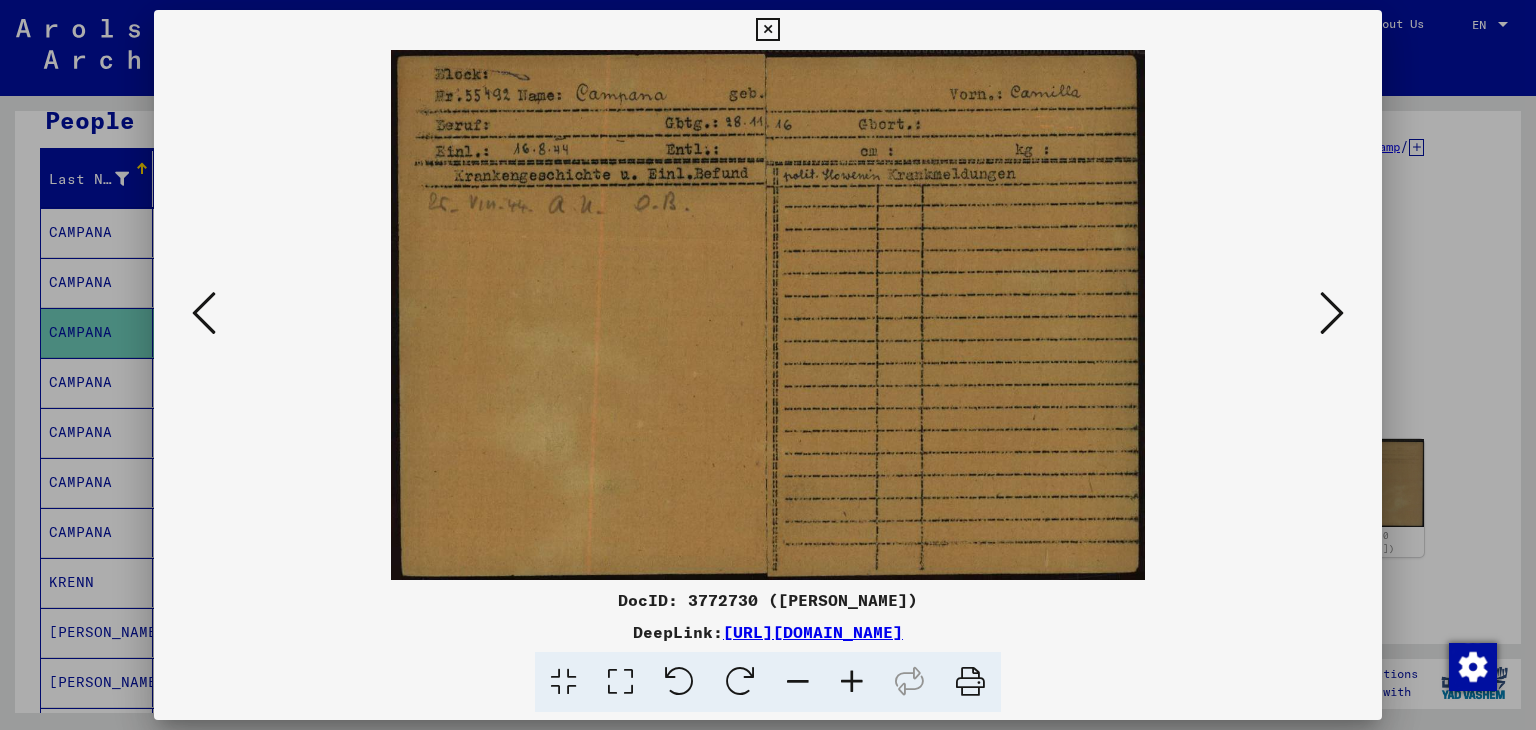 click at bounding box center [1332, 313] 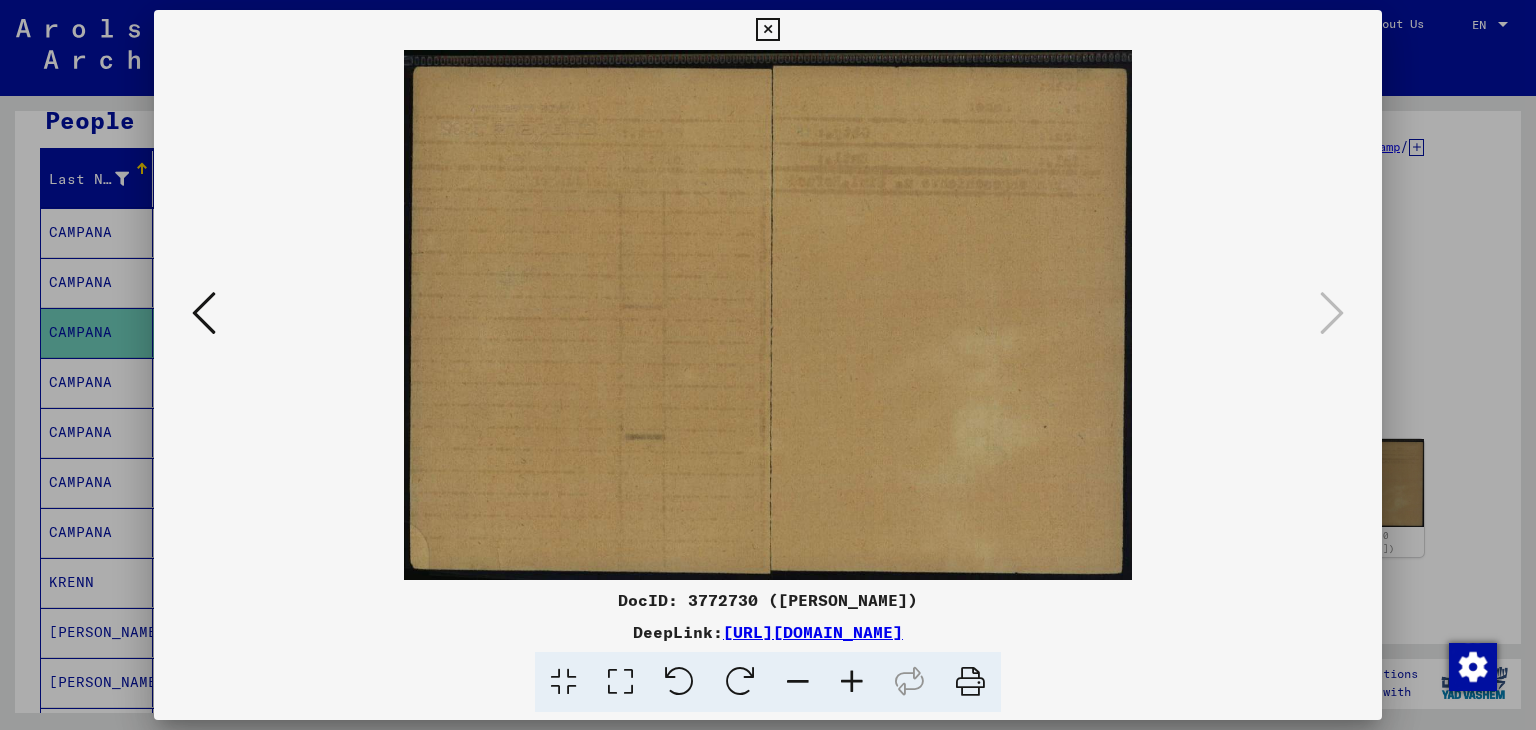 click at bounding box center [767, 30] 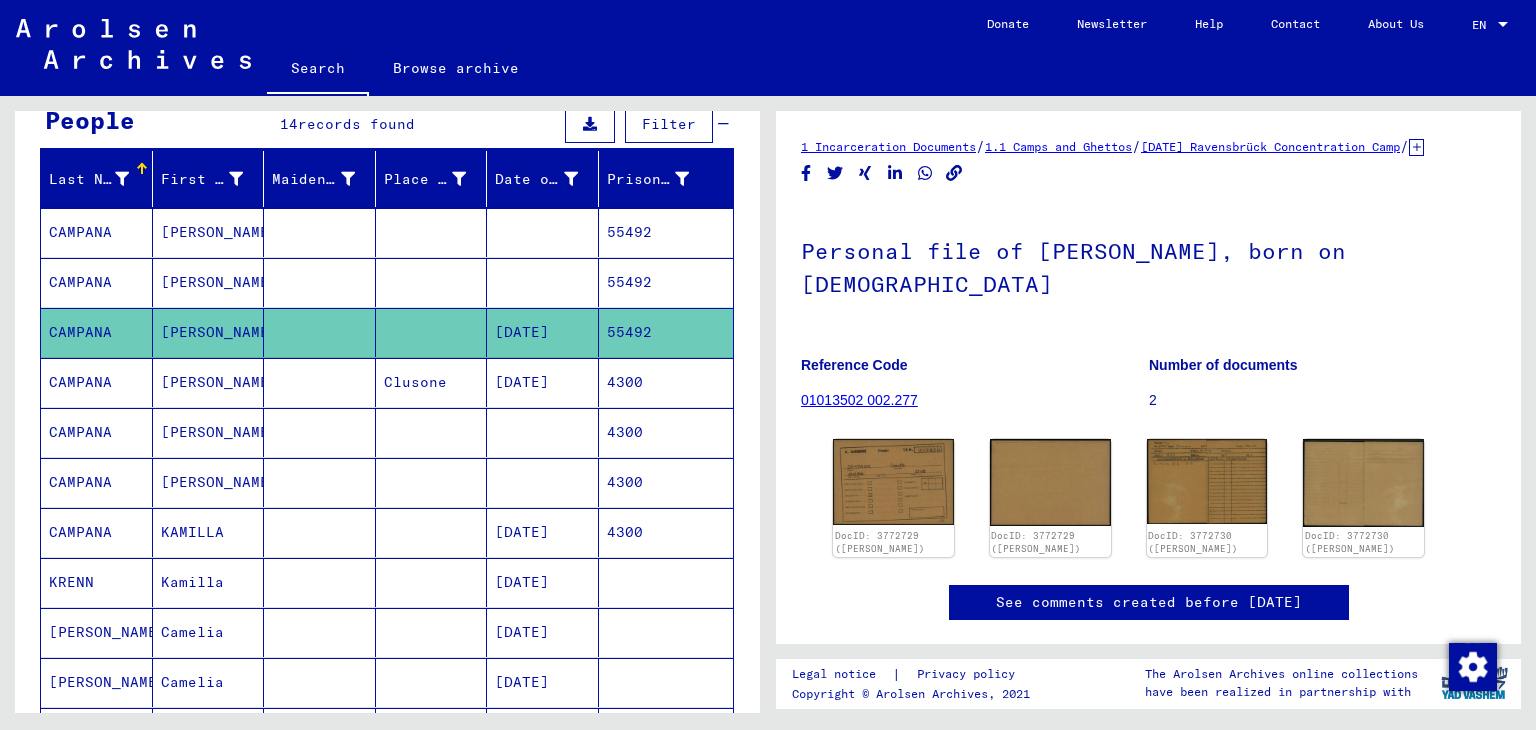 click on "55492" at bounding box center [666, 332] 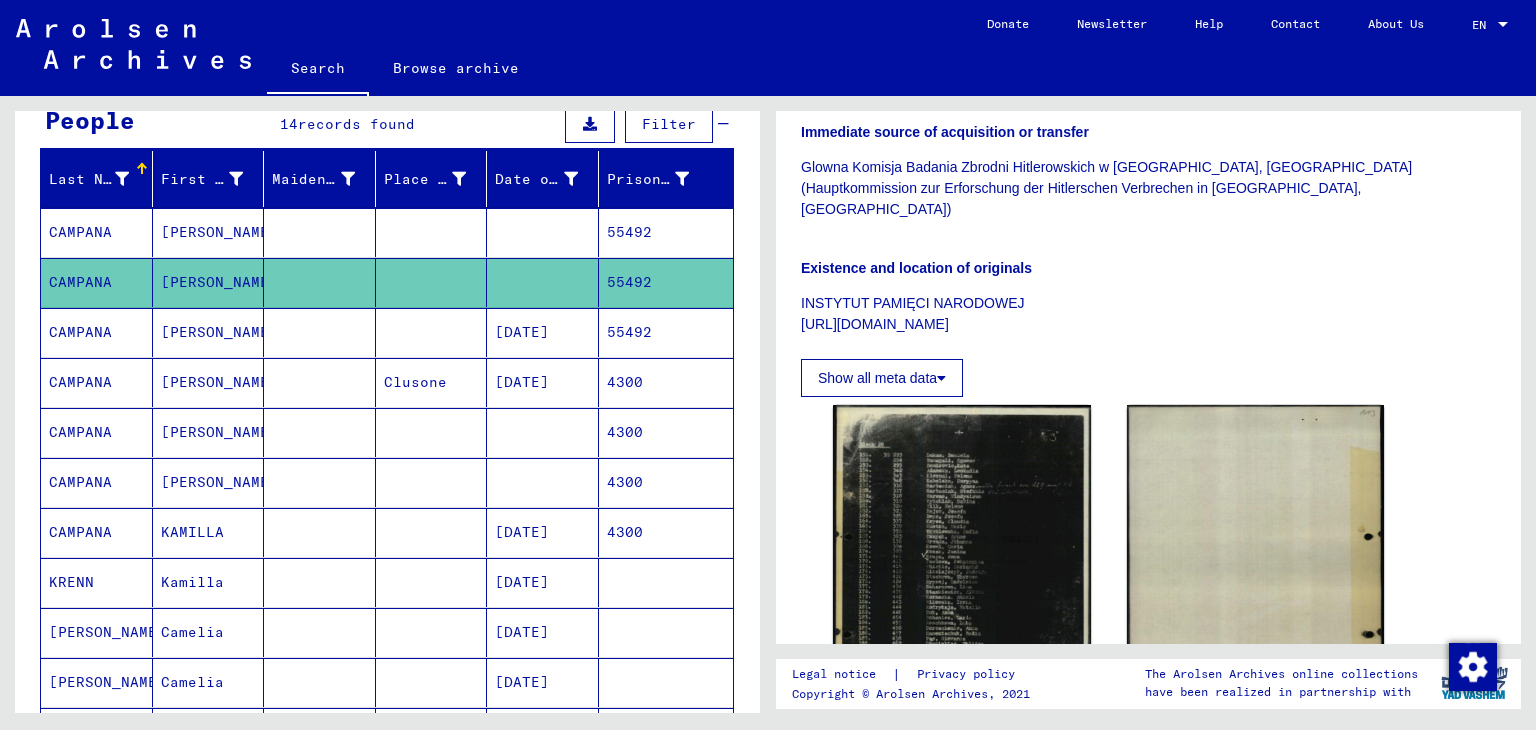 scroll, scrollTop: 500, scrollLeft: 0, axis: vertical 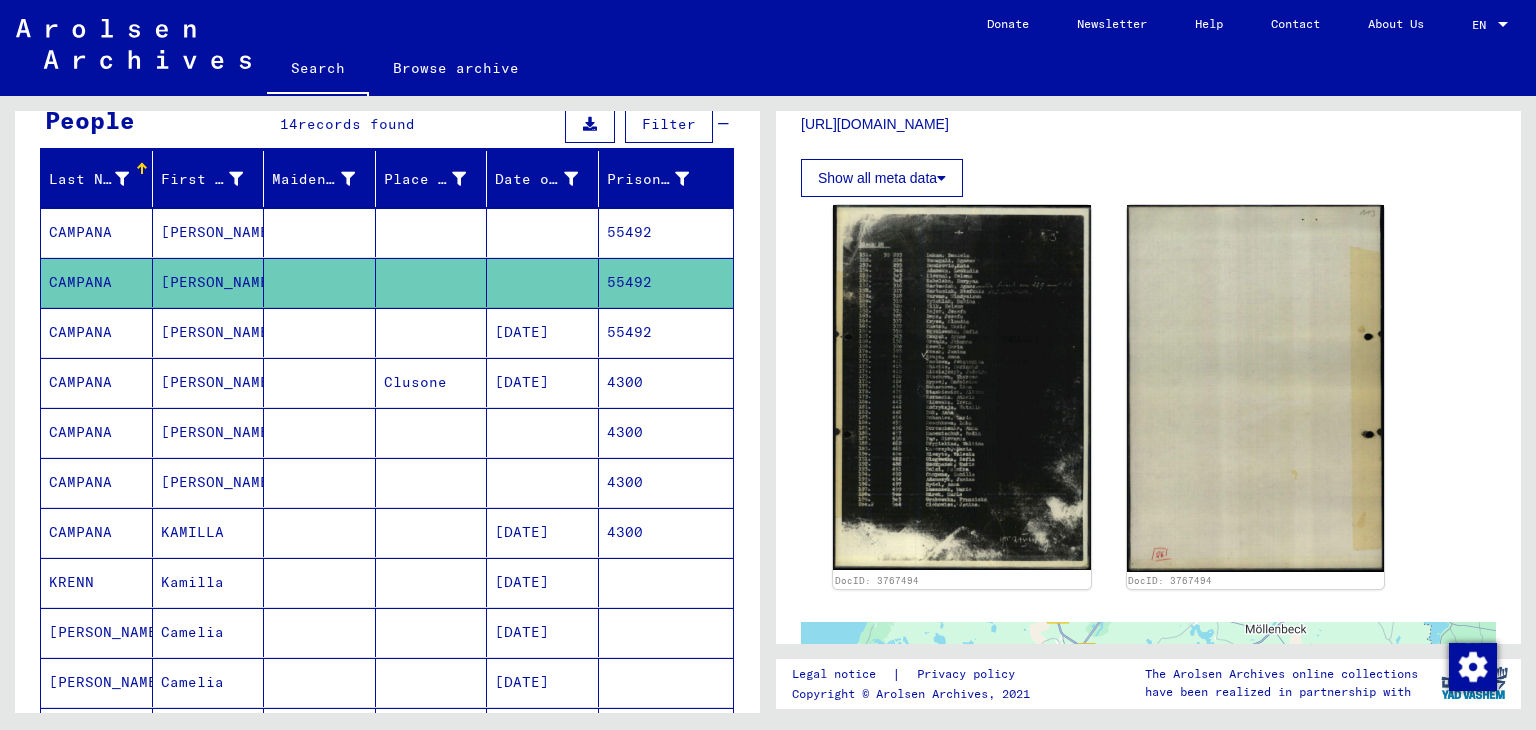 click on "55492" at bounding box center (666, 282) 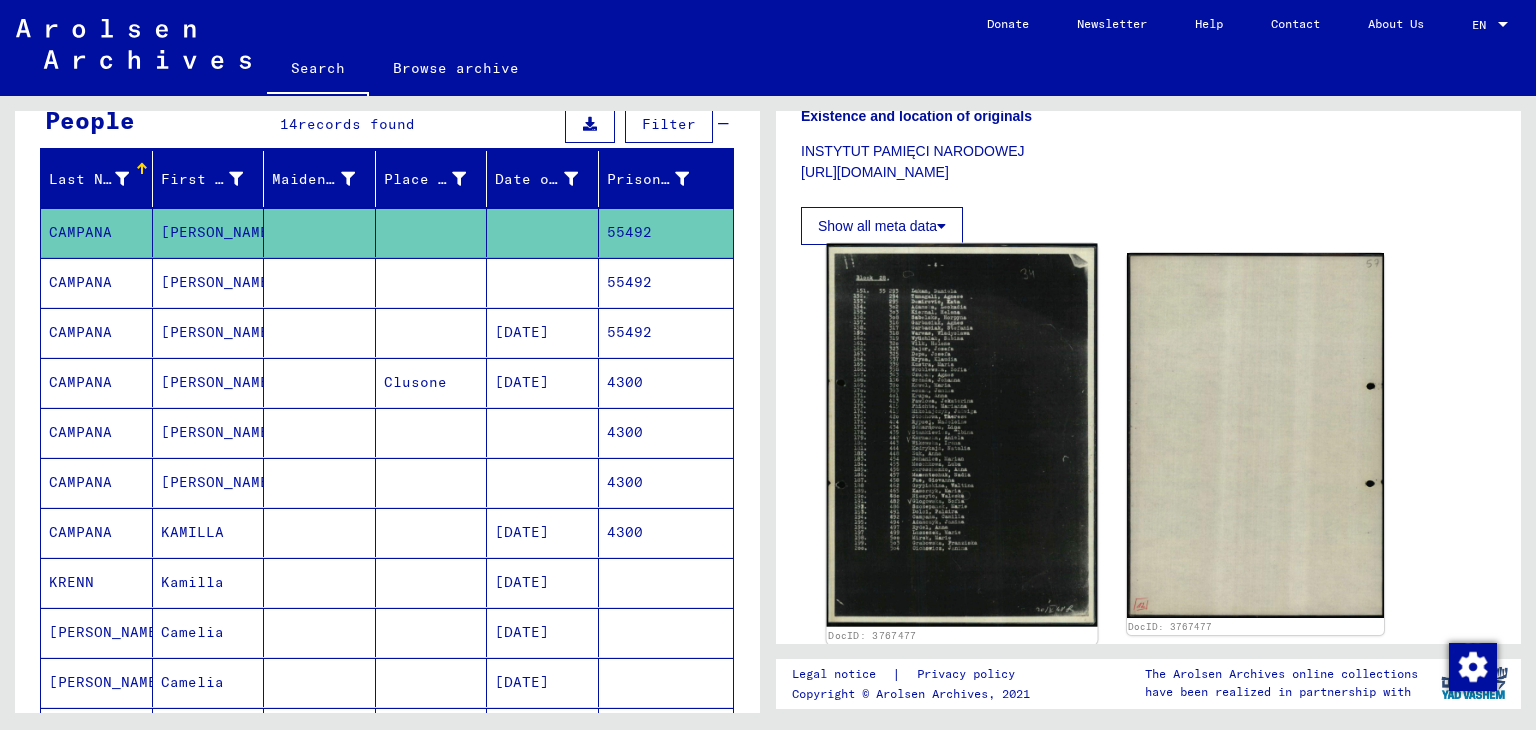 scroll, scrollTop: 500, scrollLeft: 0, axis: vertical 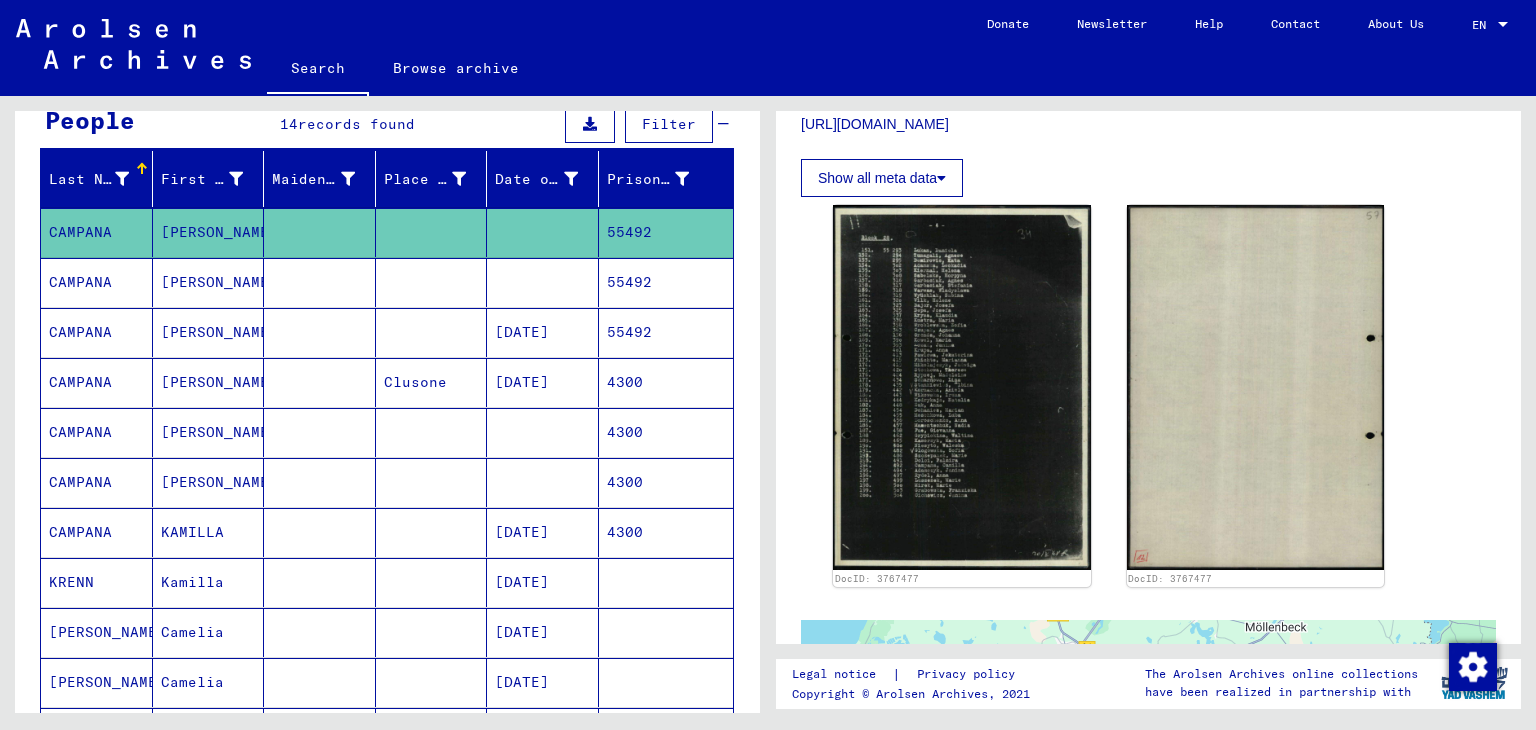 click on "55492" at bounding box center [666, 332] 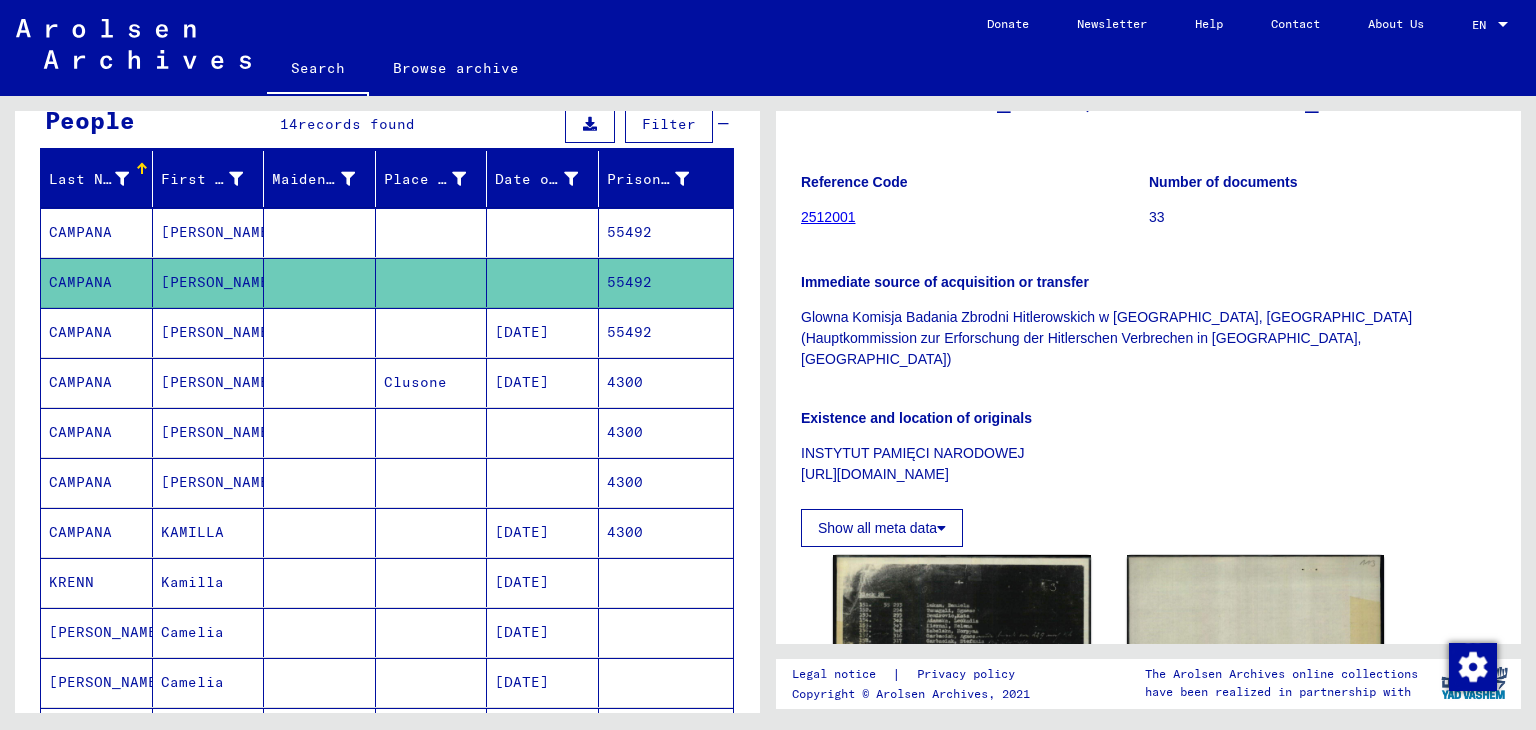 scroll, scrollTop: 0, scrollLeft: 0, axis: both 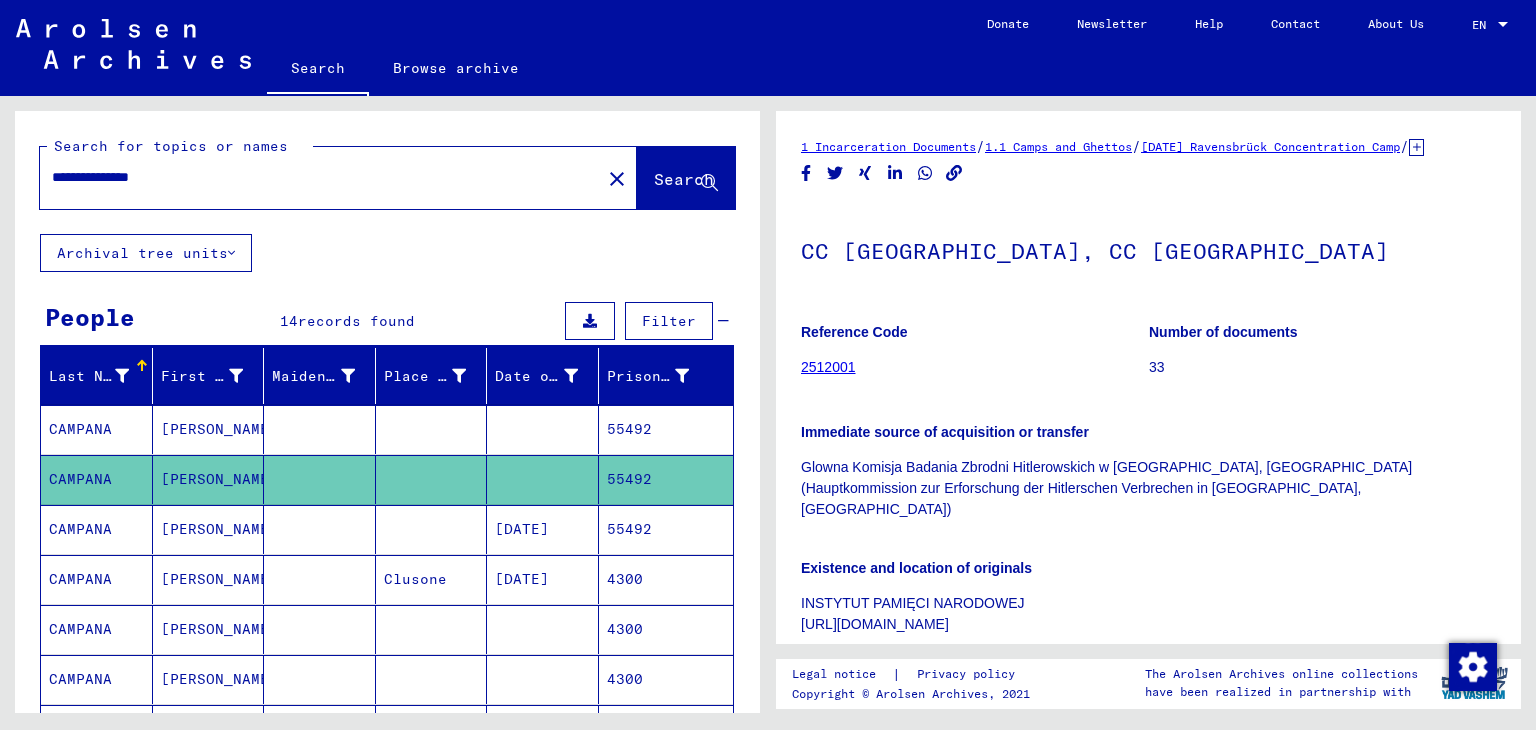 drag, startPoint x: 239, startPoint y: 168, endPoint x: 0, endPoint y: 86, distance: 252.67567 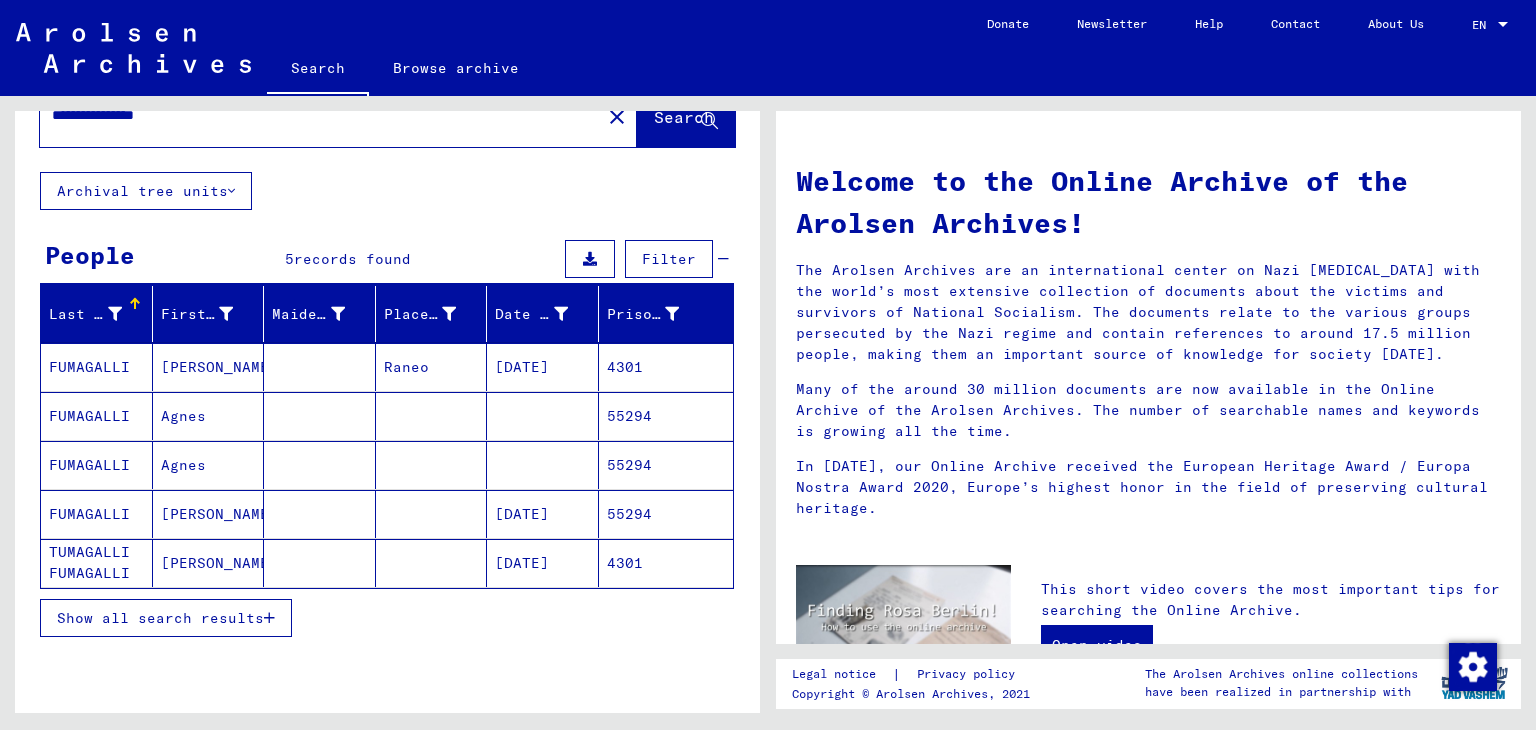 scroll, scrollTop: 129, scrollLeft: 0, axis: vertical 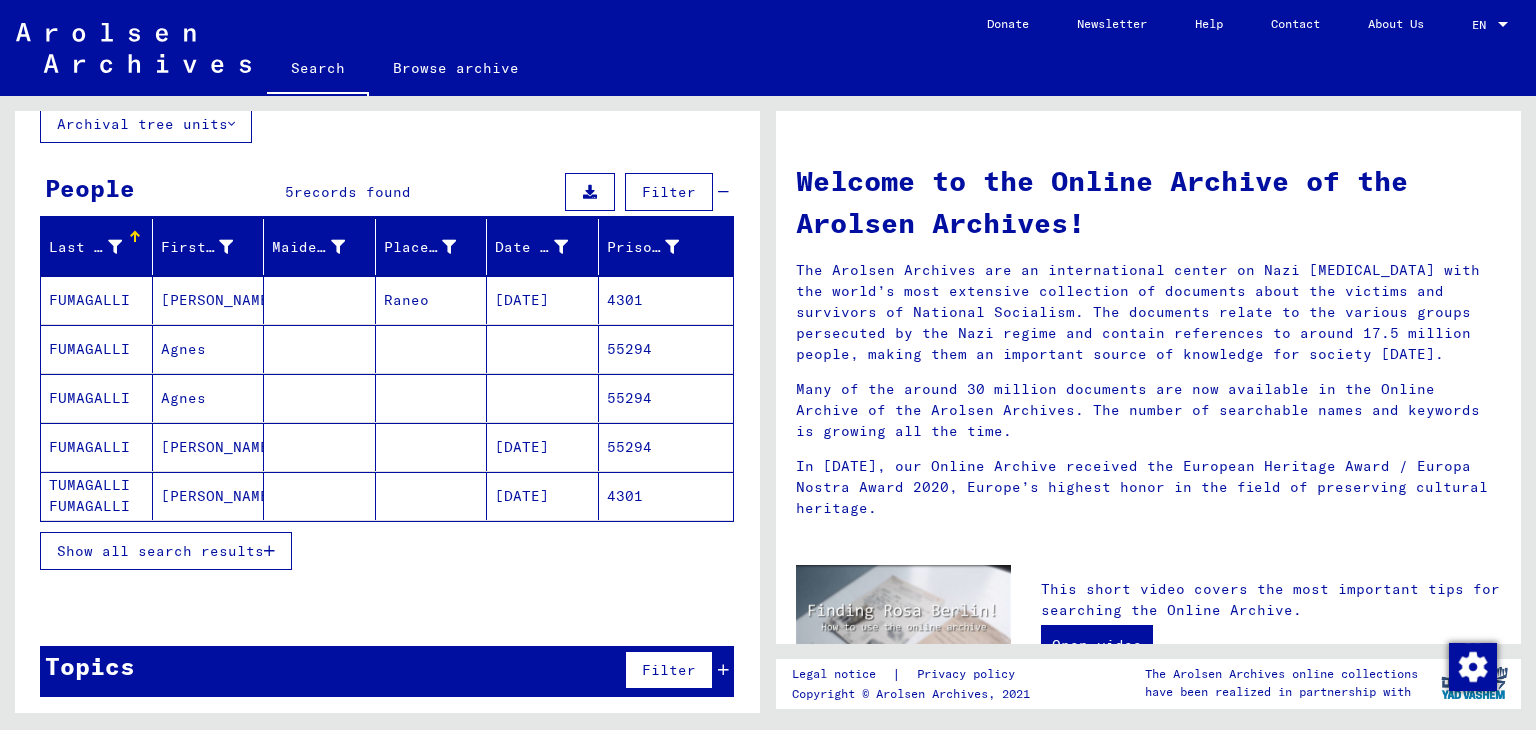click on "Show all search results" at bounding box center (160, 551) 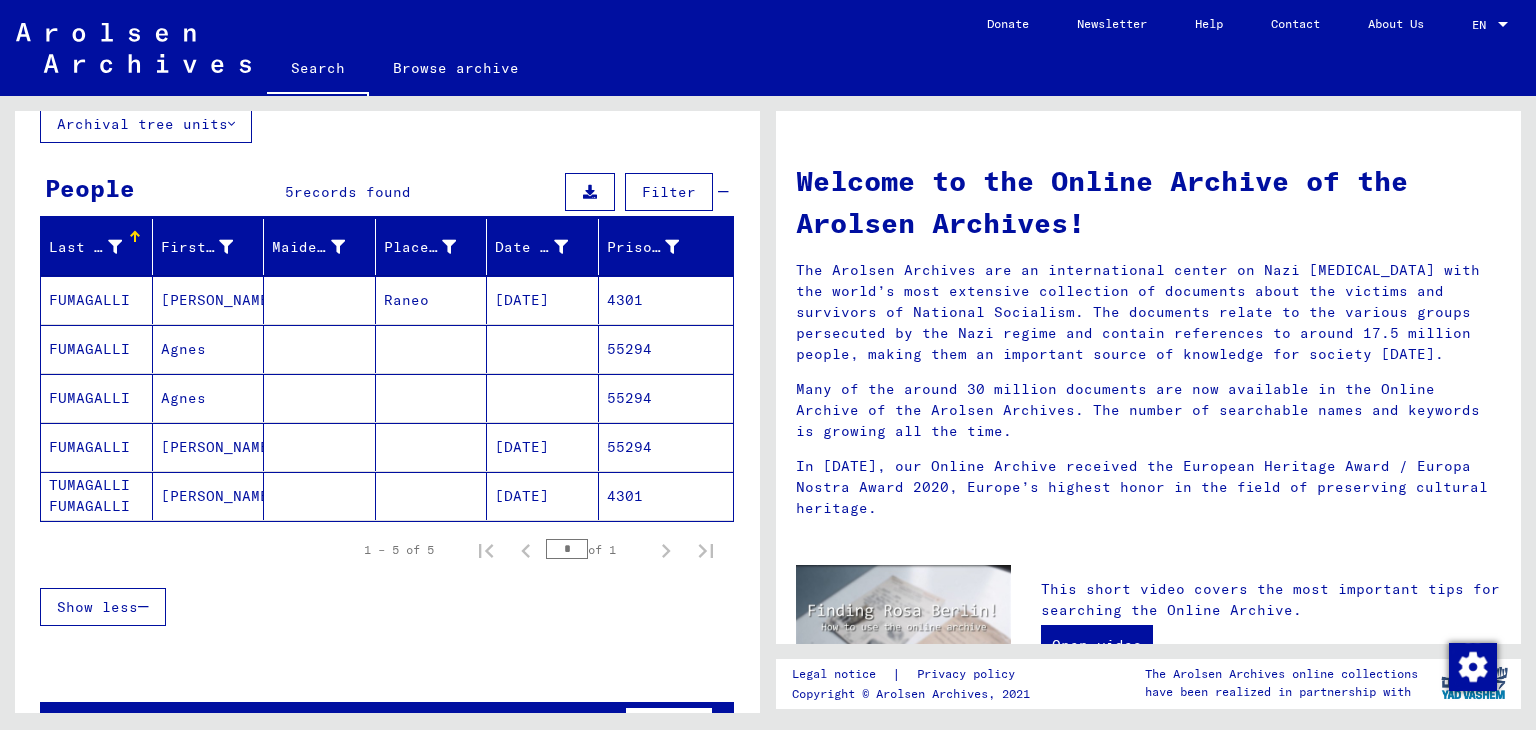 click on "4301" 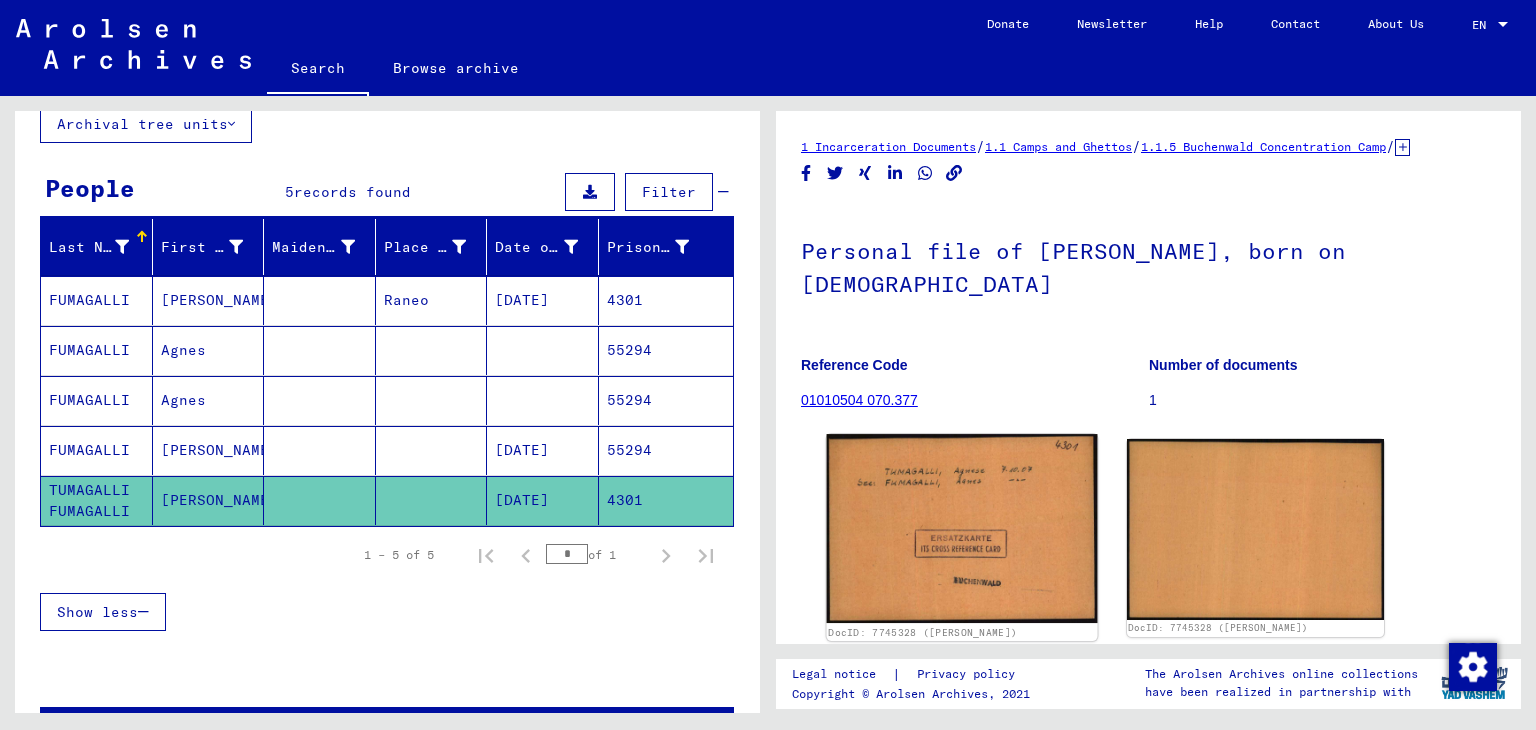 click 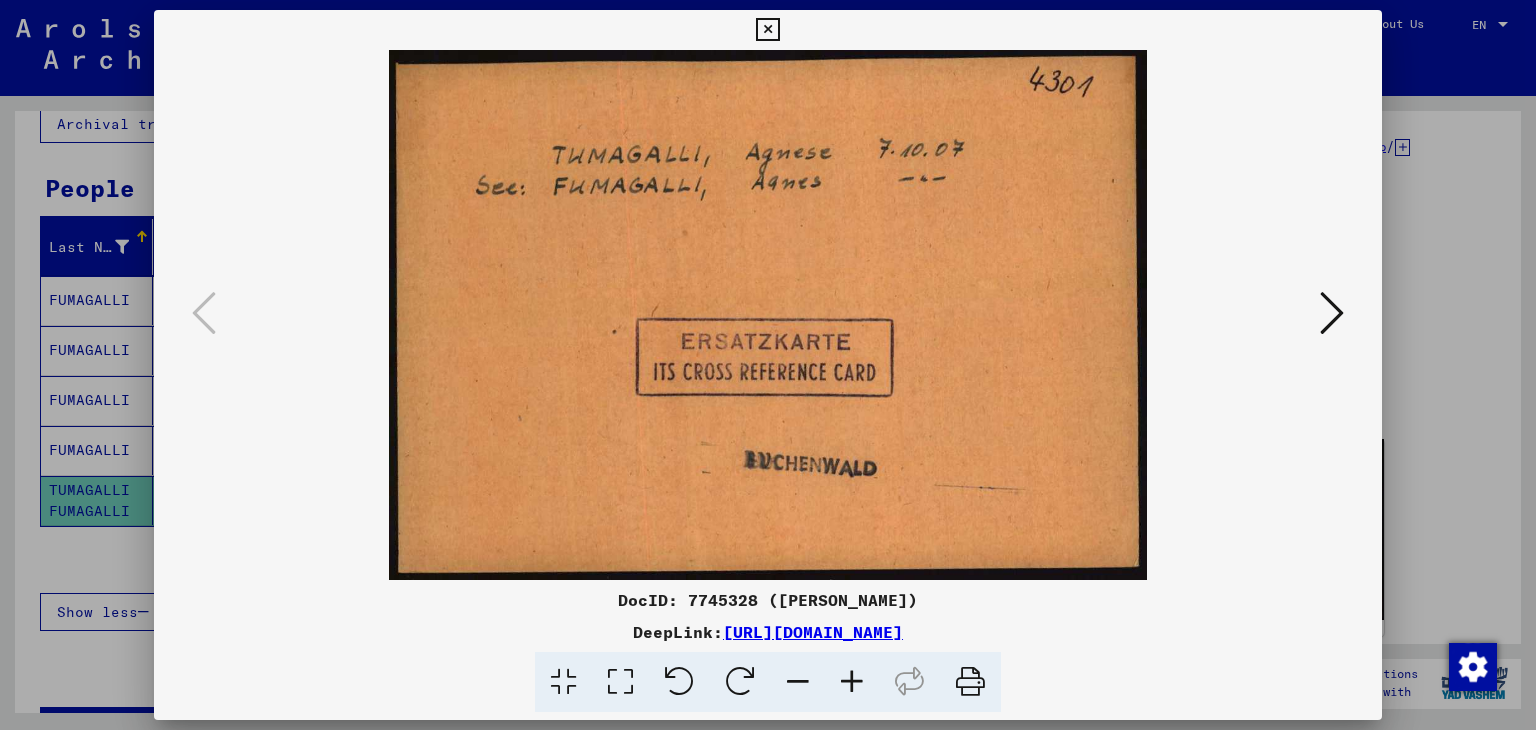 click at bounding box center (1332, 313) 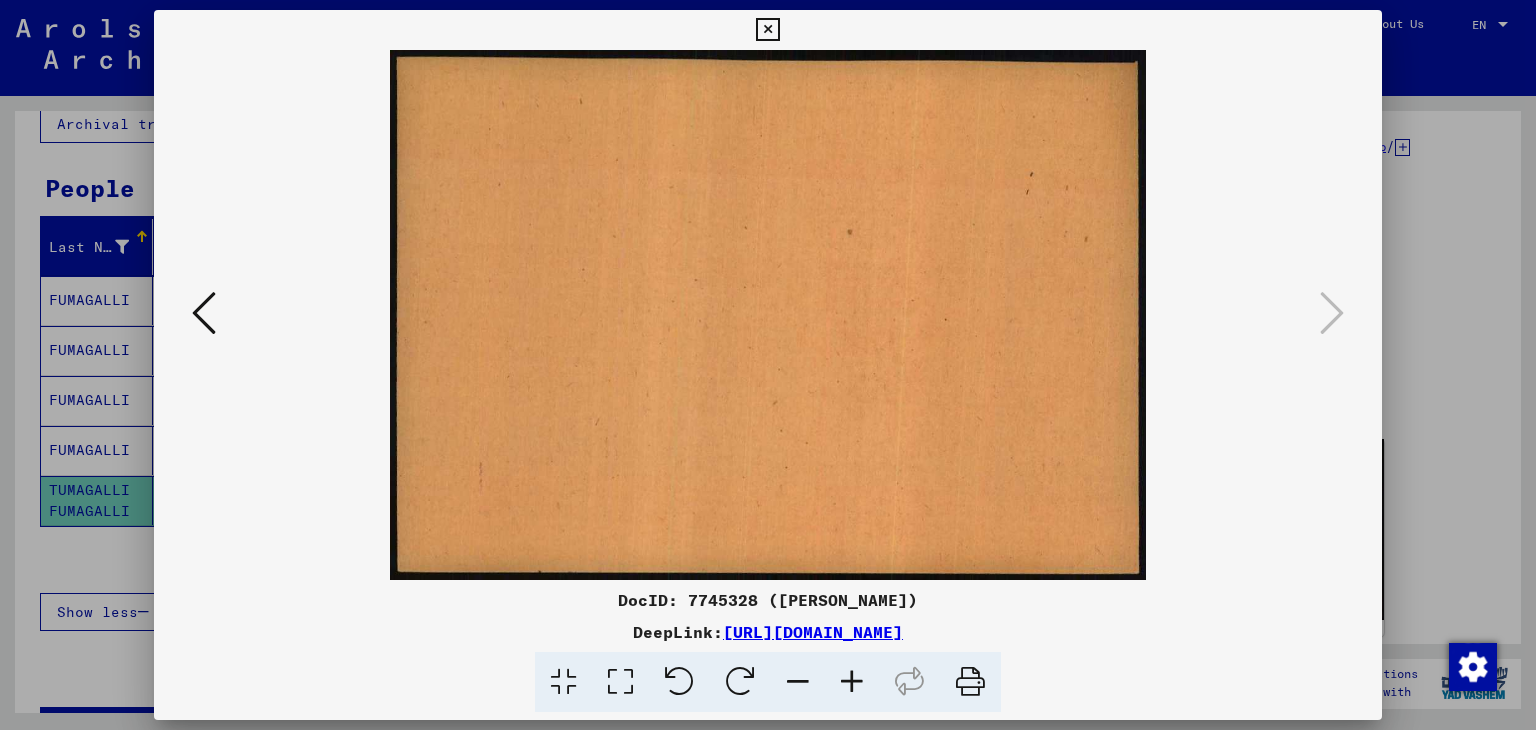 click at bounding box center (767, 30) 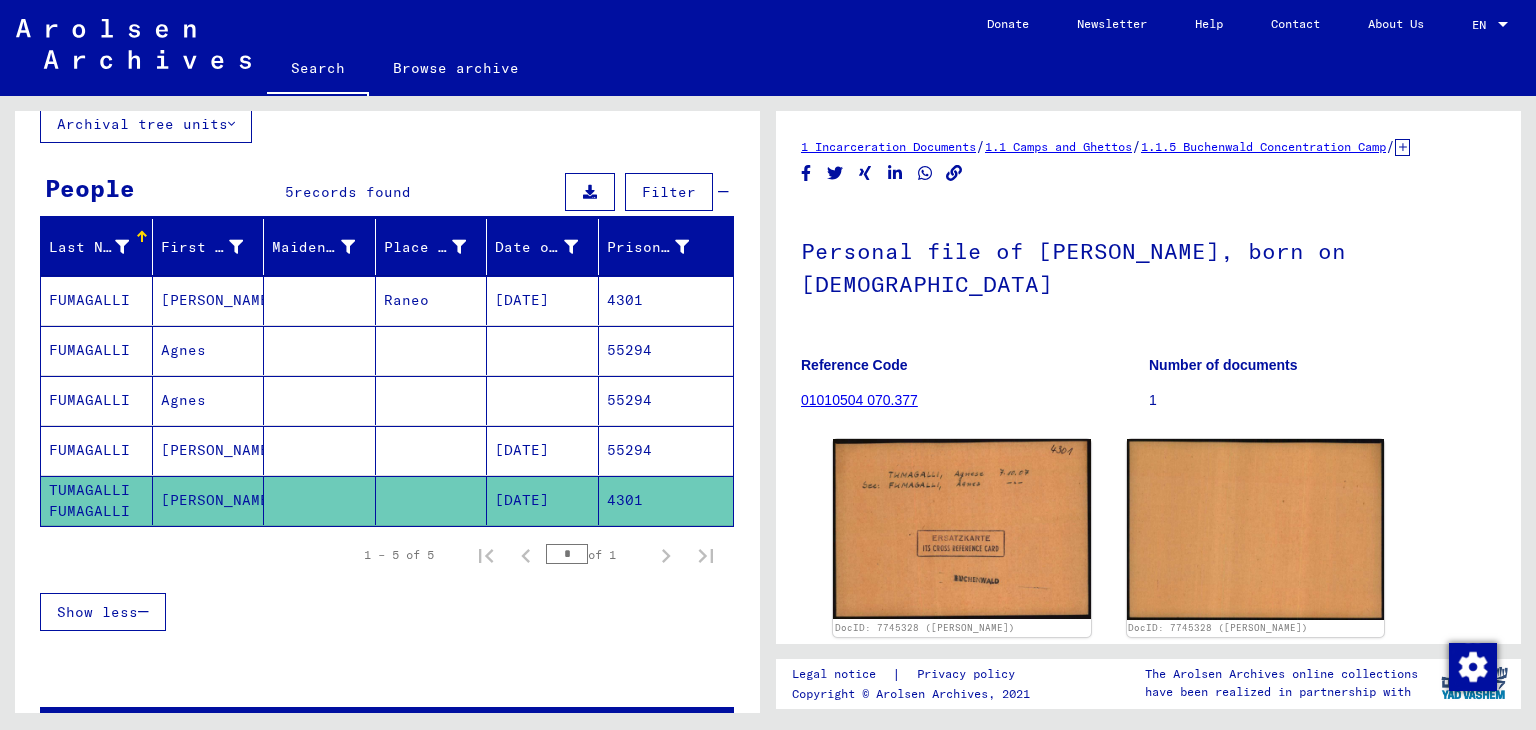 click on "55294" at bounding box center [666, 500] 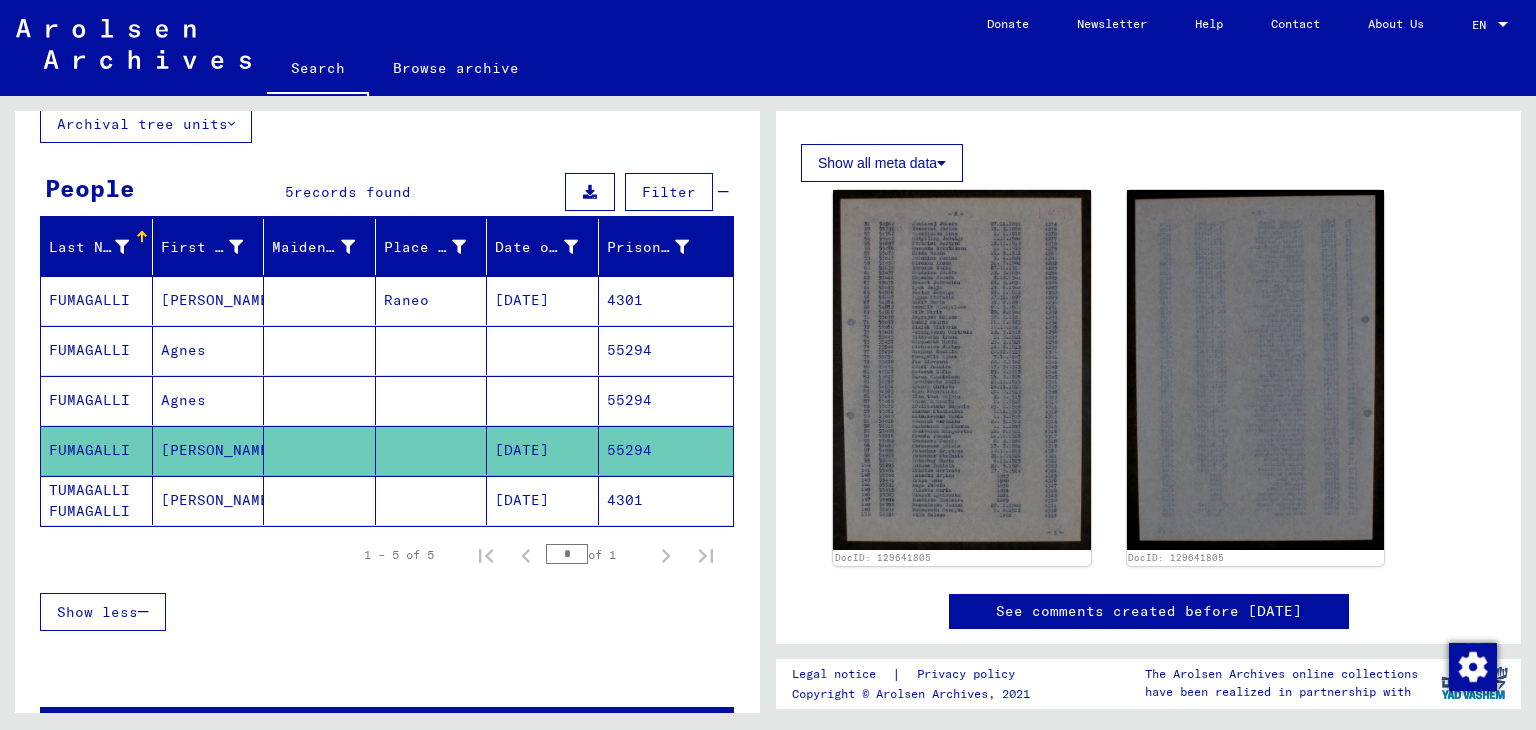 scroll, scrollTop: 300, scrollLeft: 0, axis: vertical 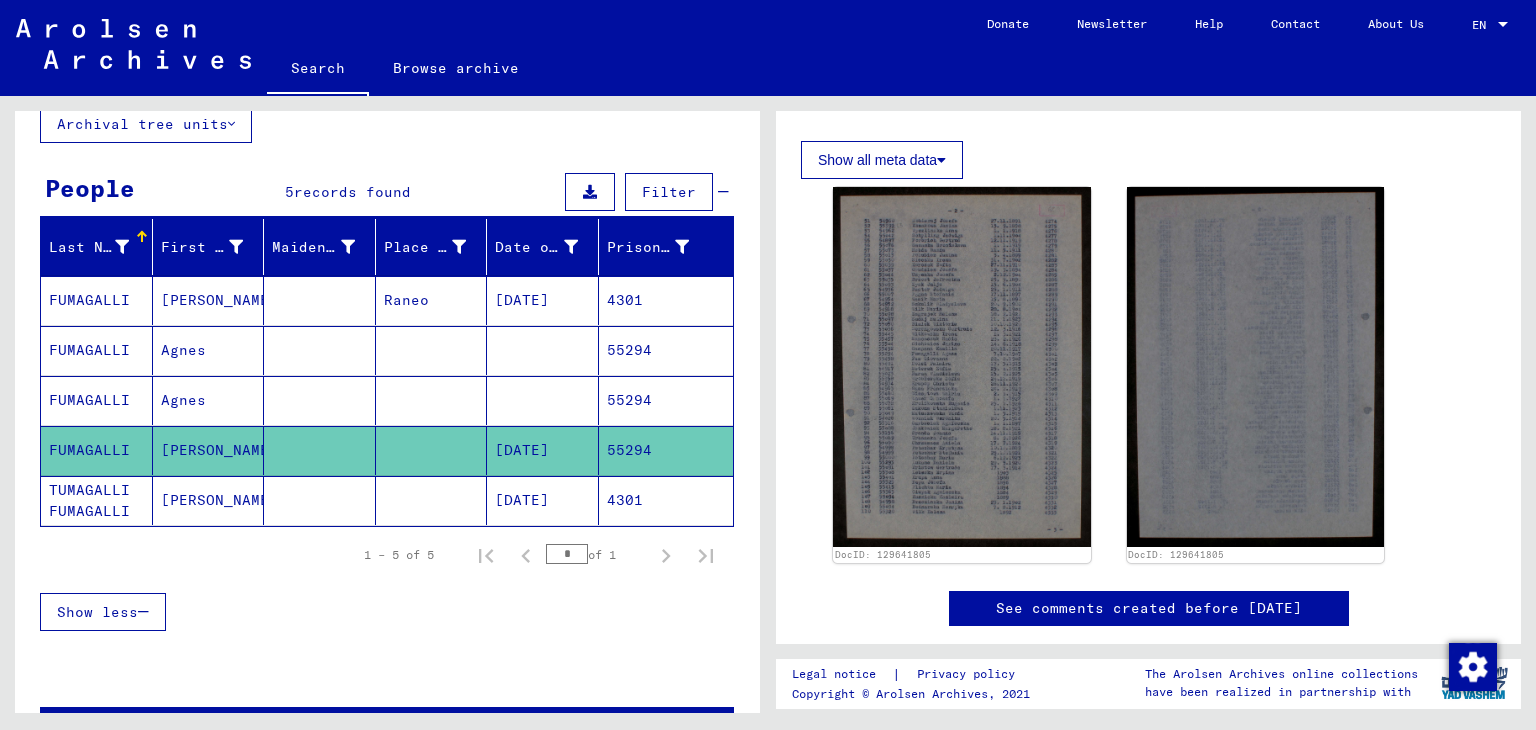 click on "55294" at bounding box center [666, 450] 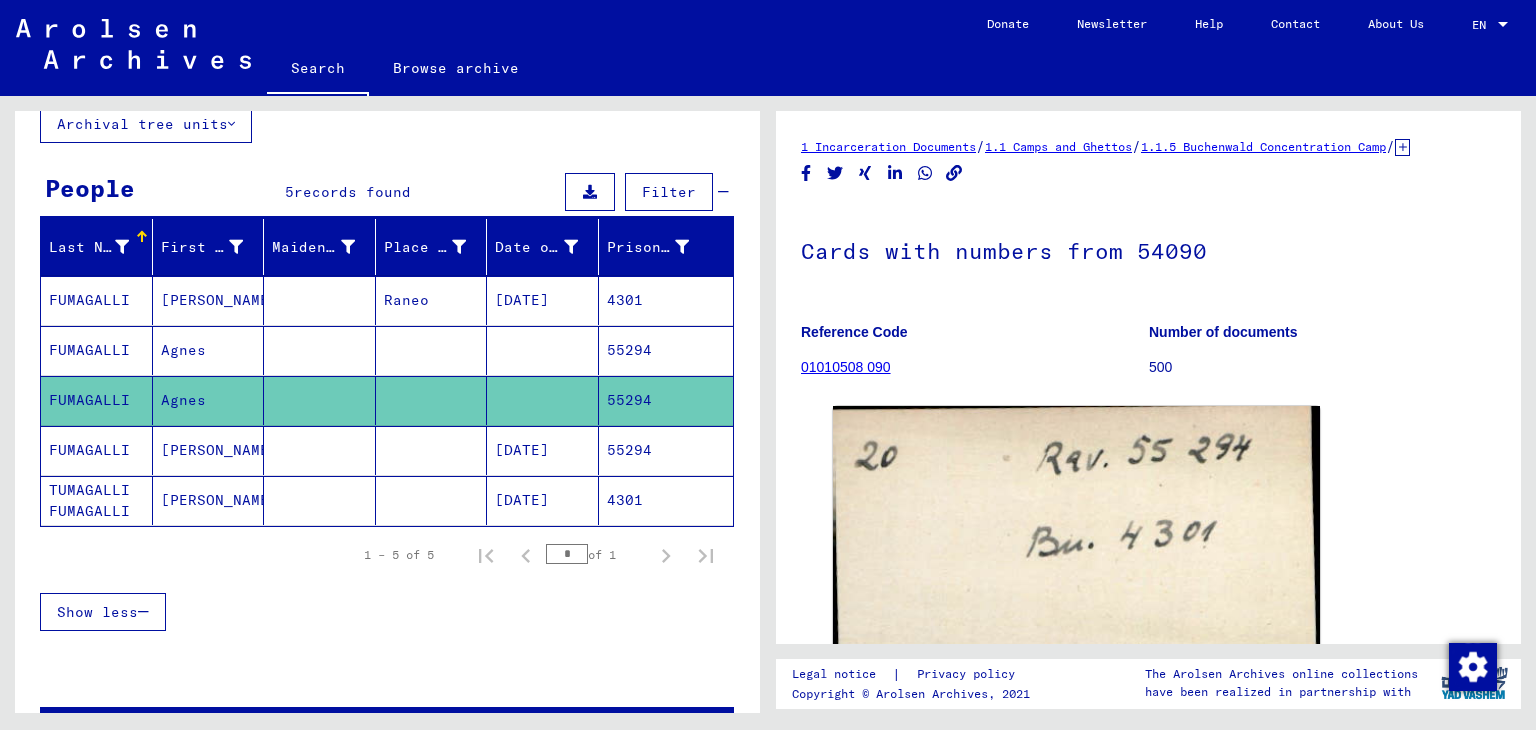 click on "55294" at bounding box center [666, 400] 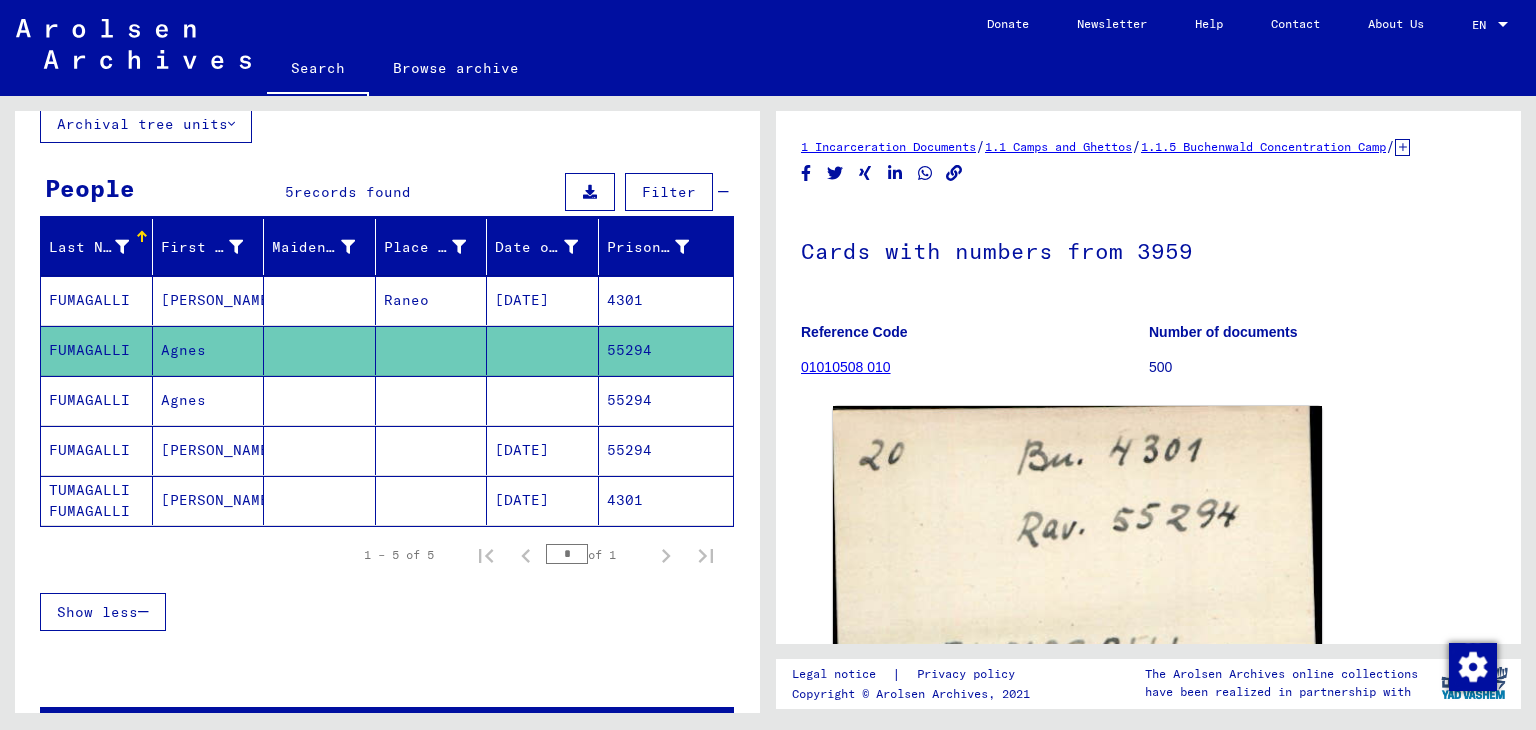 click on "4301" at bounding box center [666, 350] 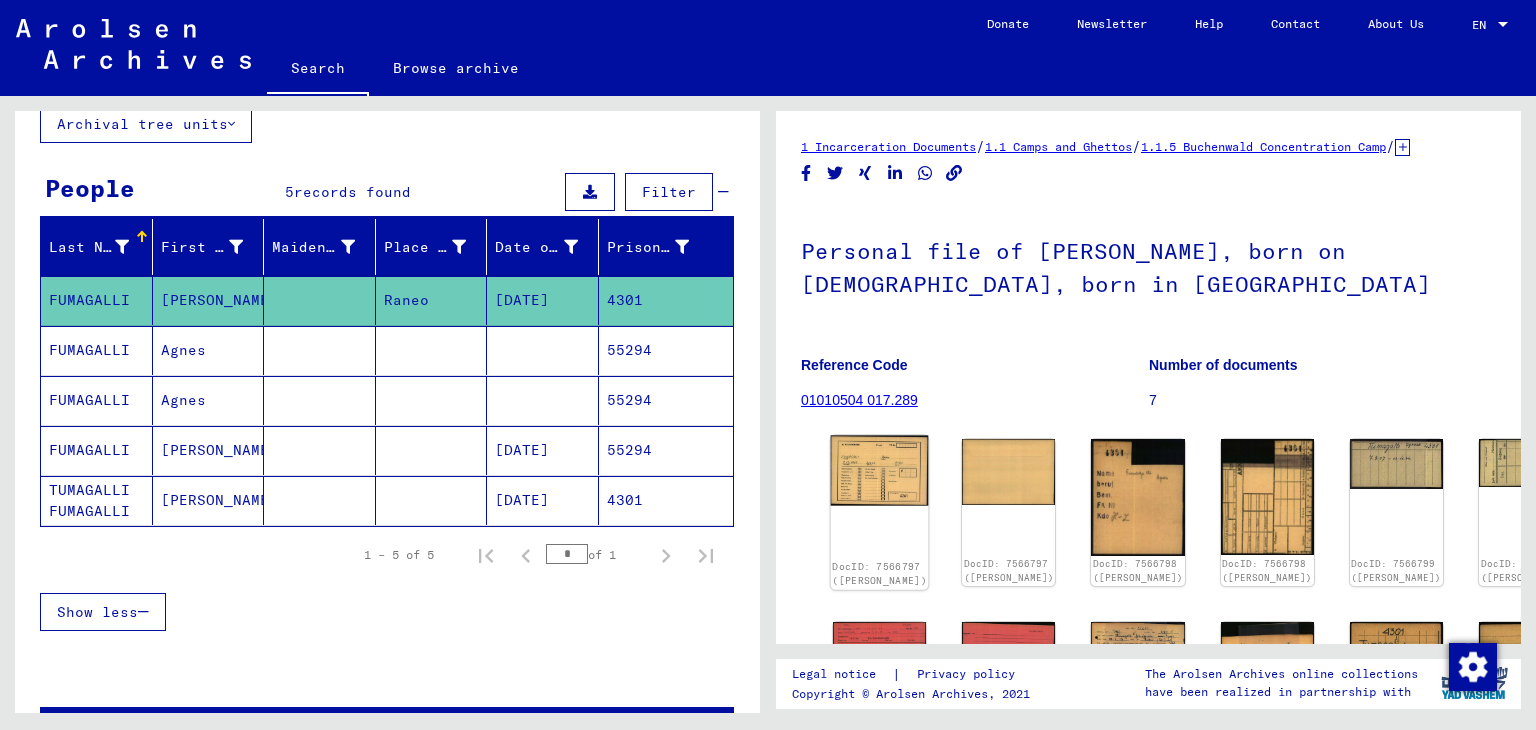 click 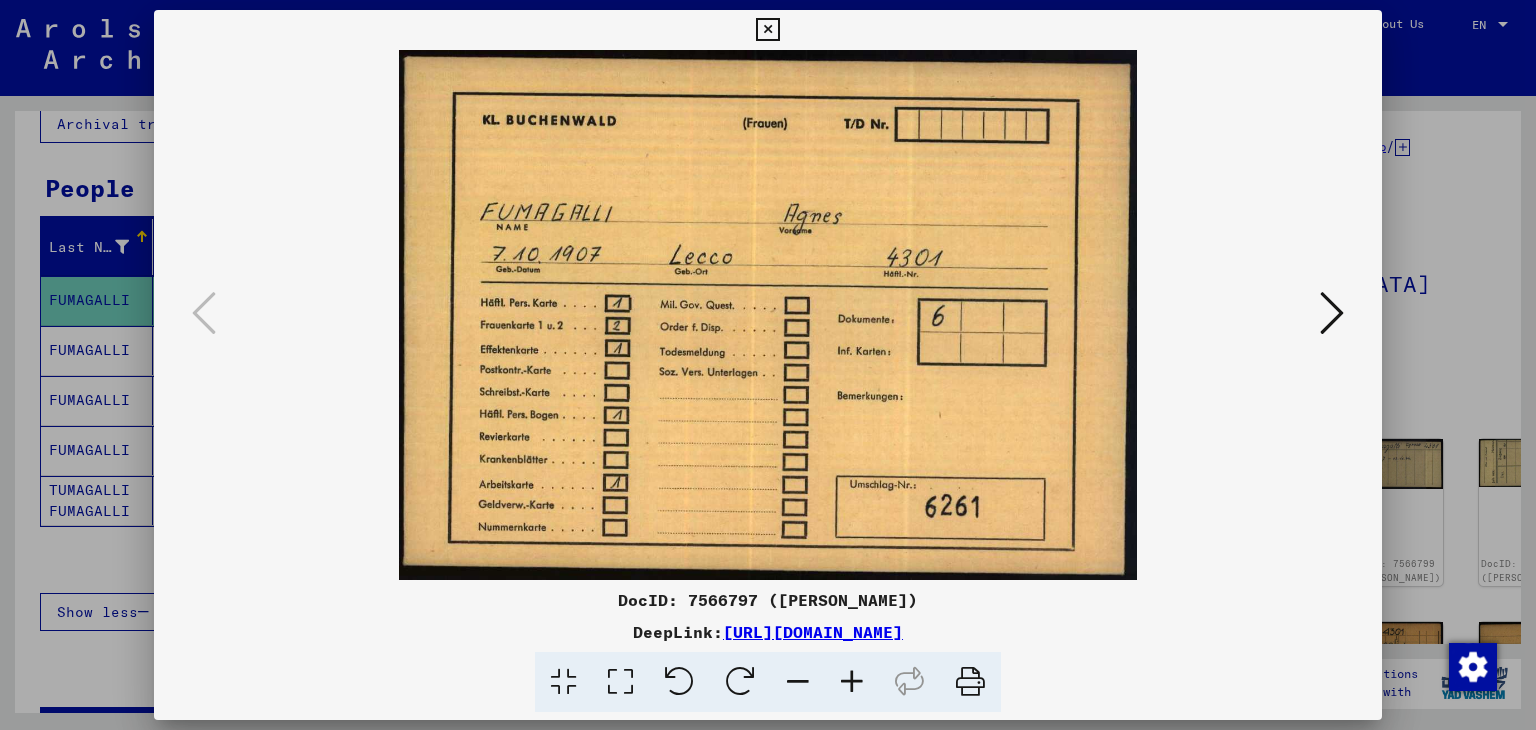 click at bounding box center [1332, 314] 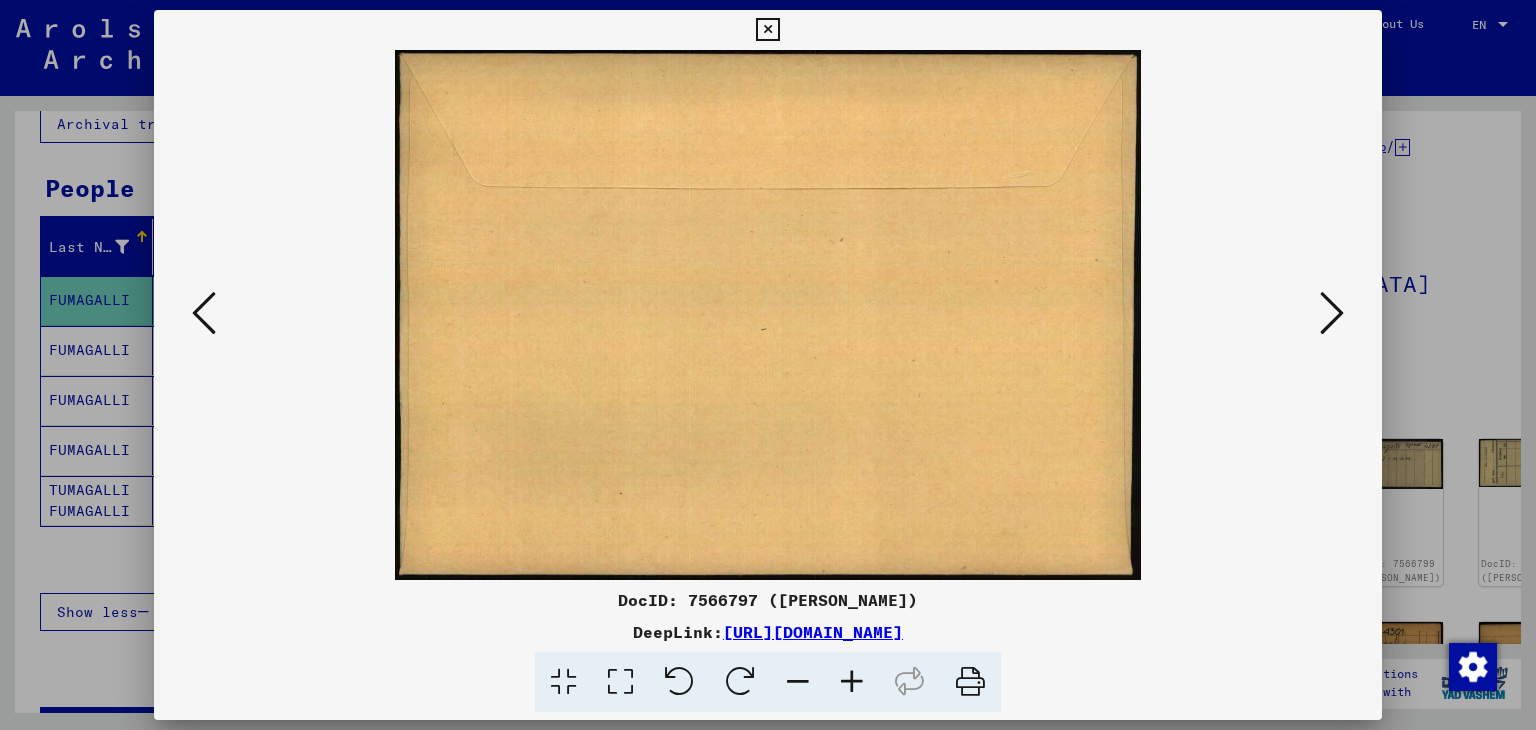 click at bounding box center [1332, 314] 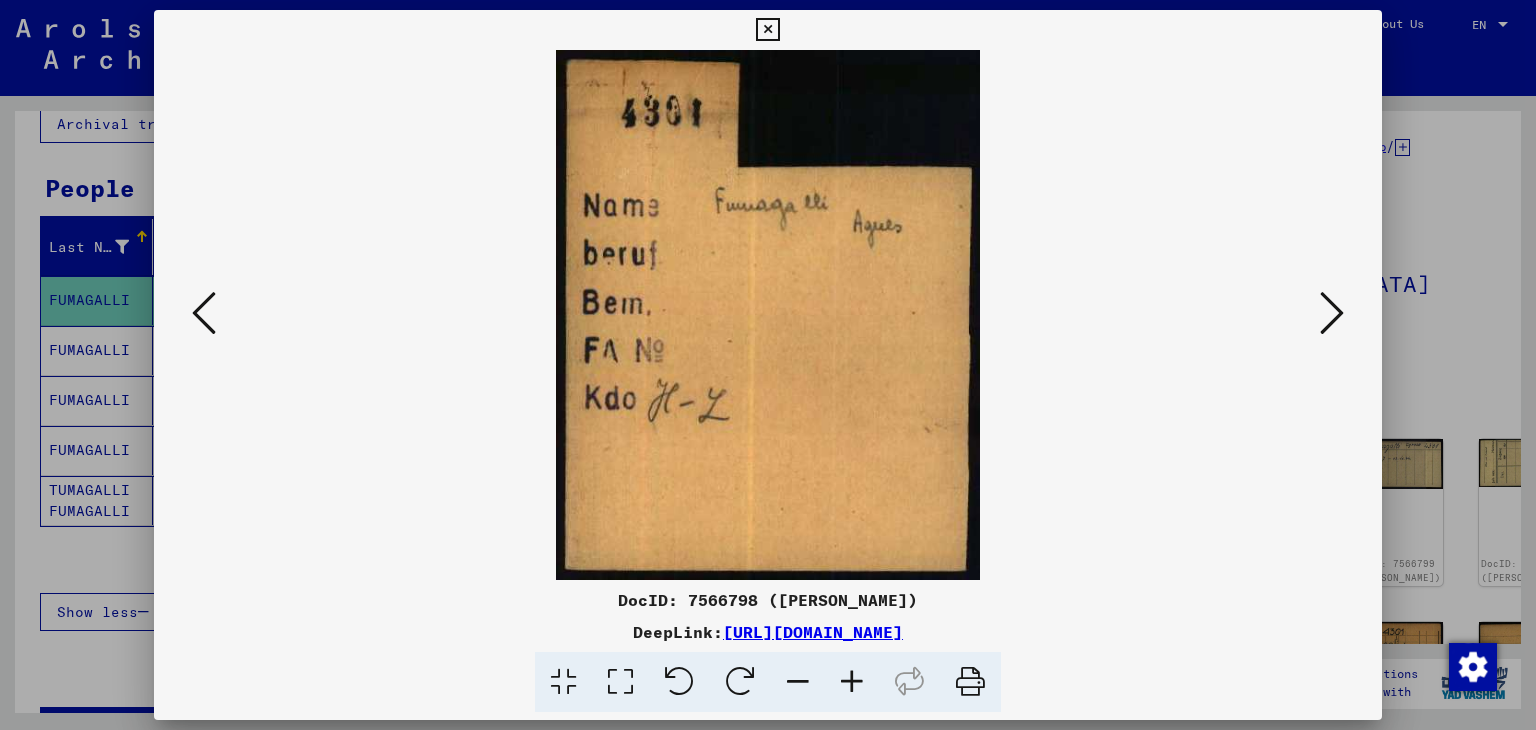 click at bounding box center (1332, 314) 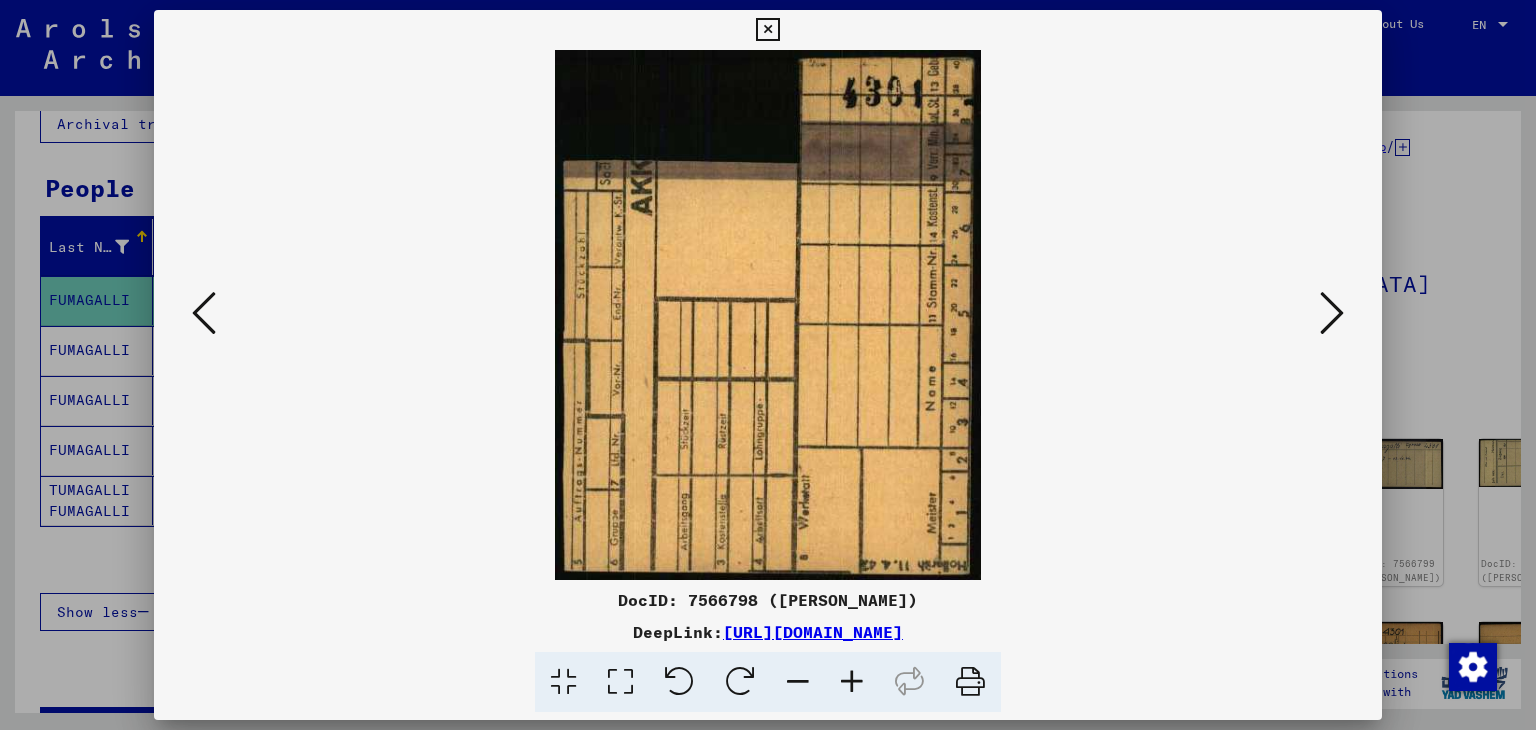 click at bounding box center (1332, 314) 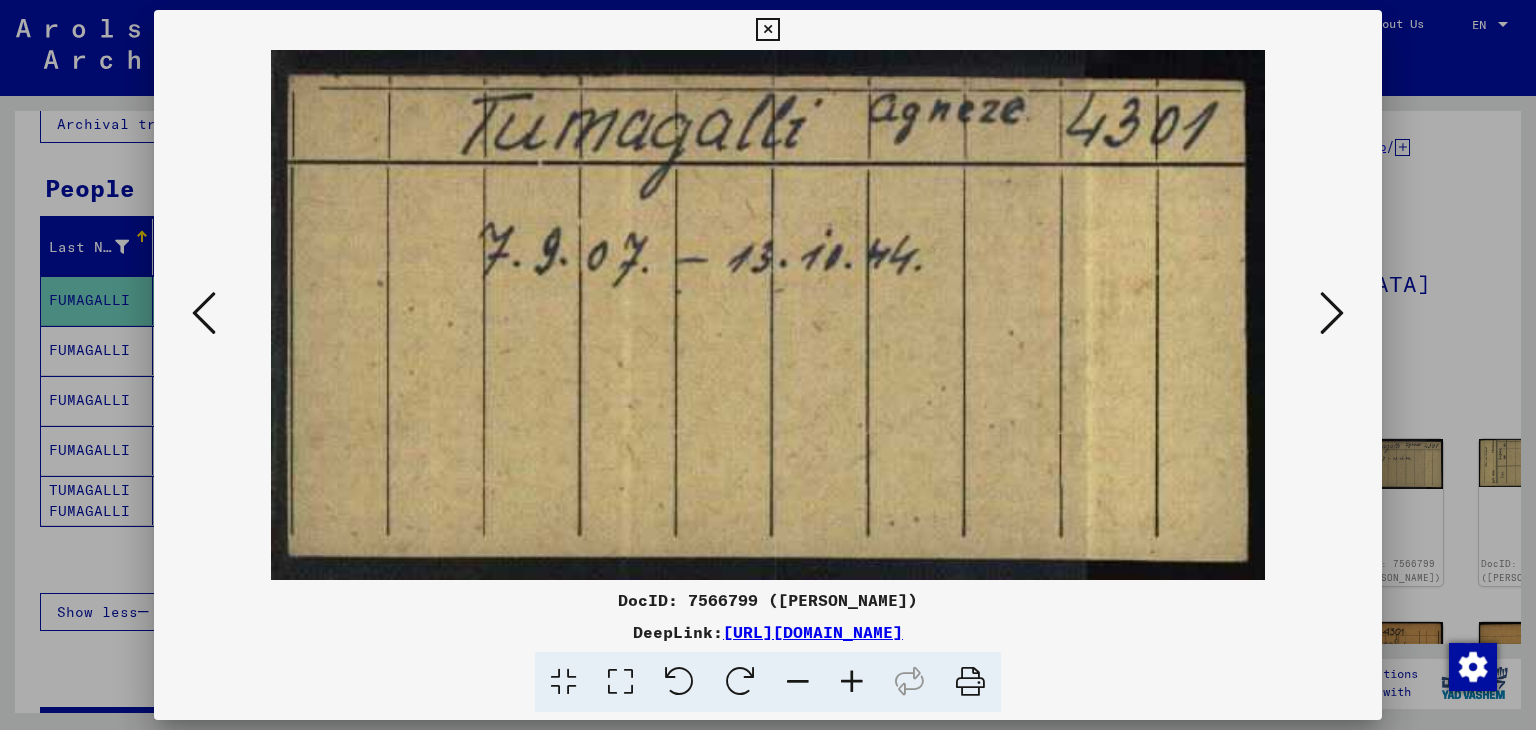 click at bounding box center (1332, 314) 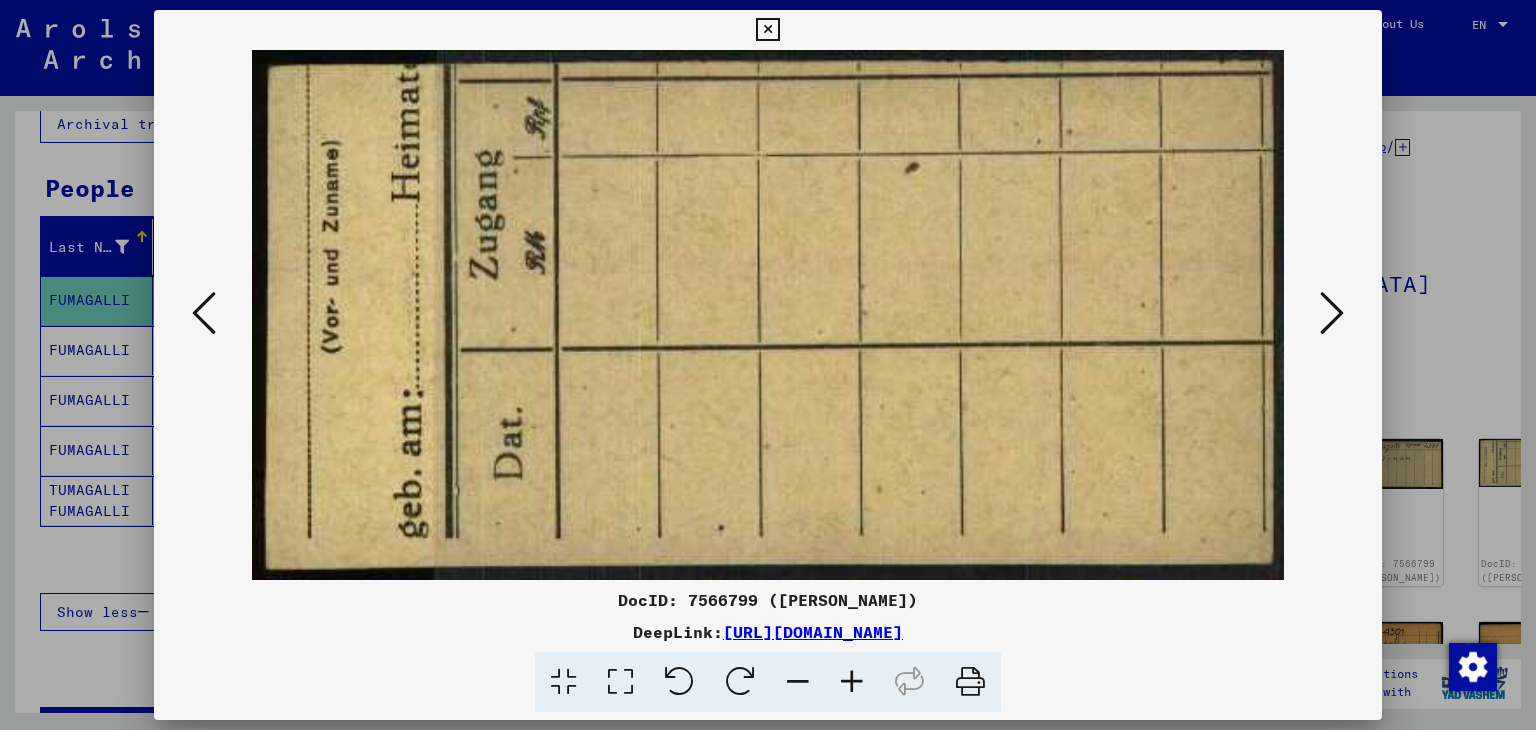 click at bounding box center (1332, 314) 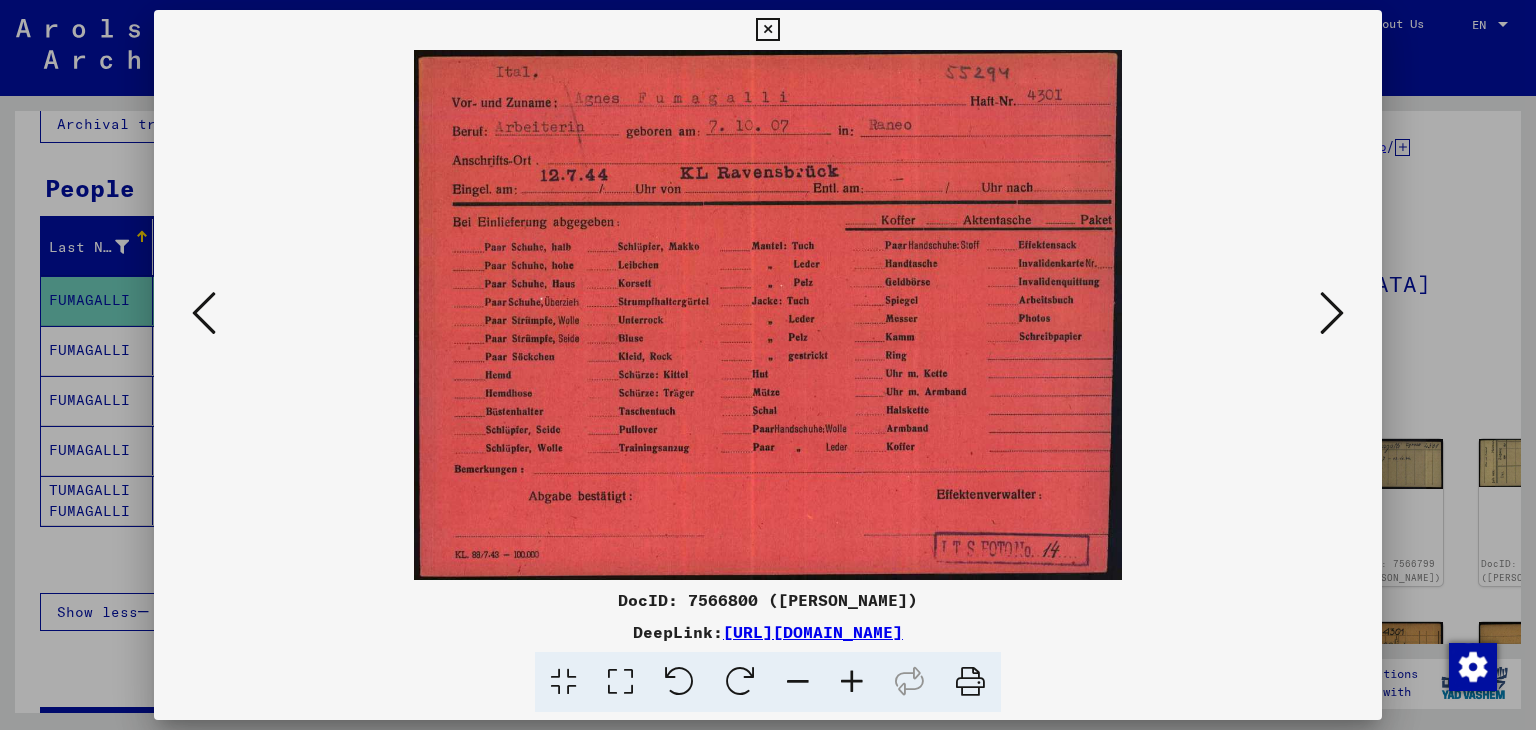 click at bounding box center [1332, 314] 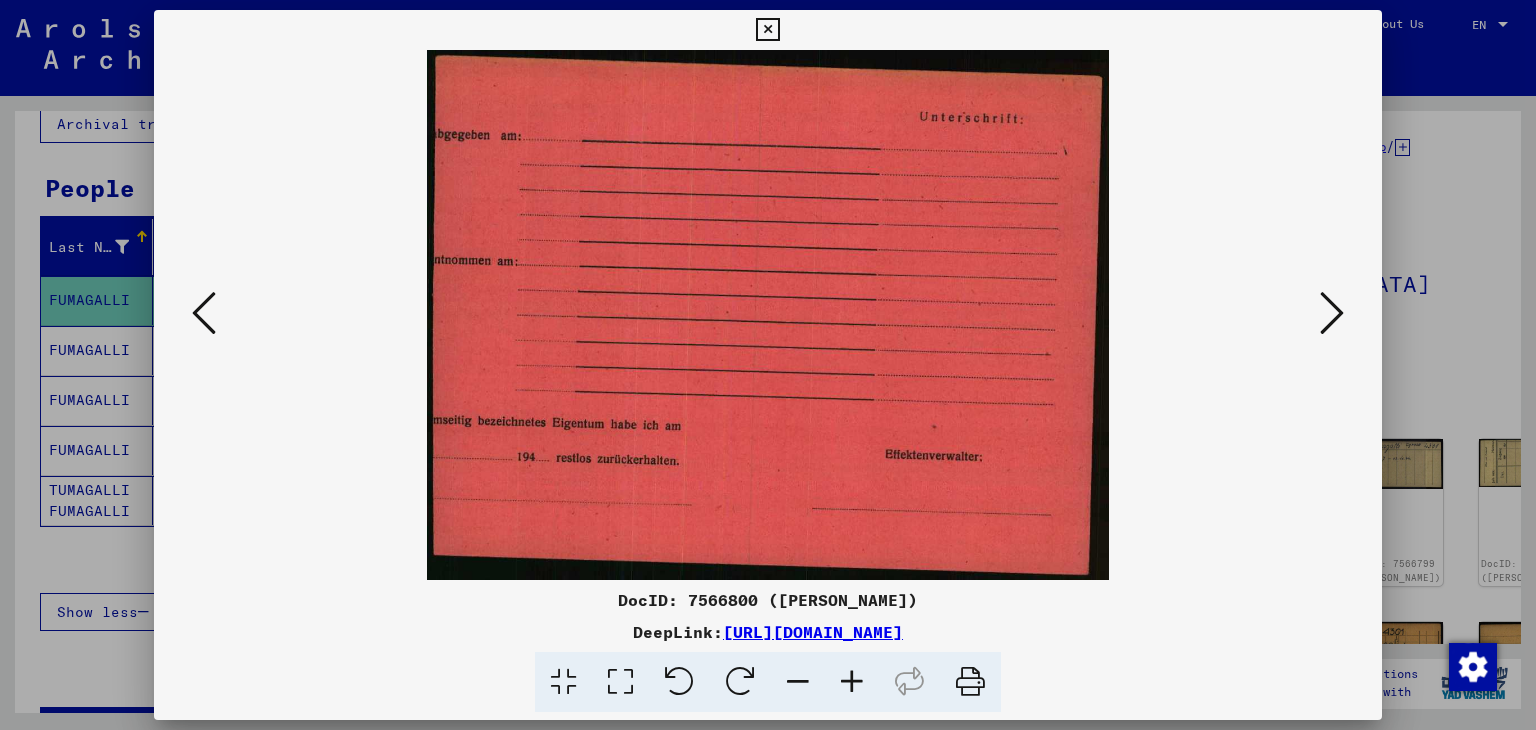 click at bounding box center [1332, 314] 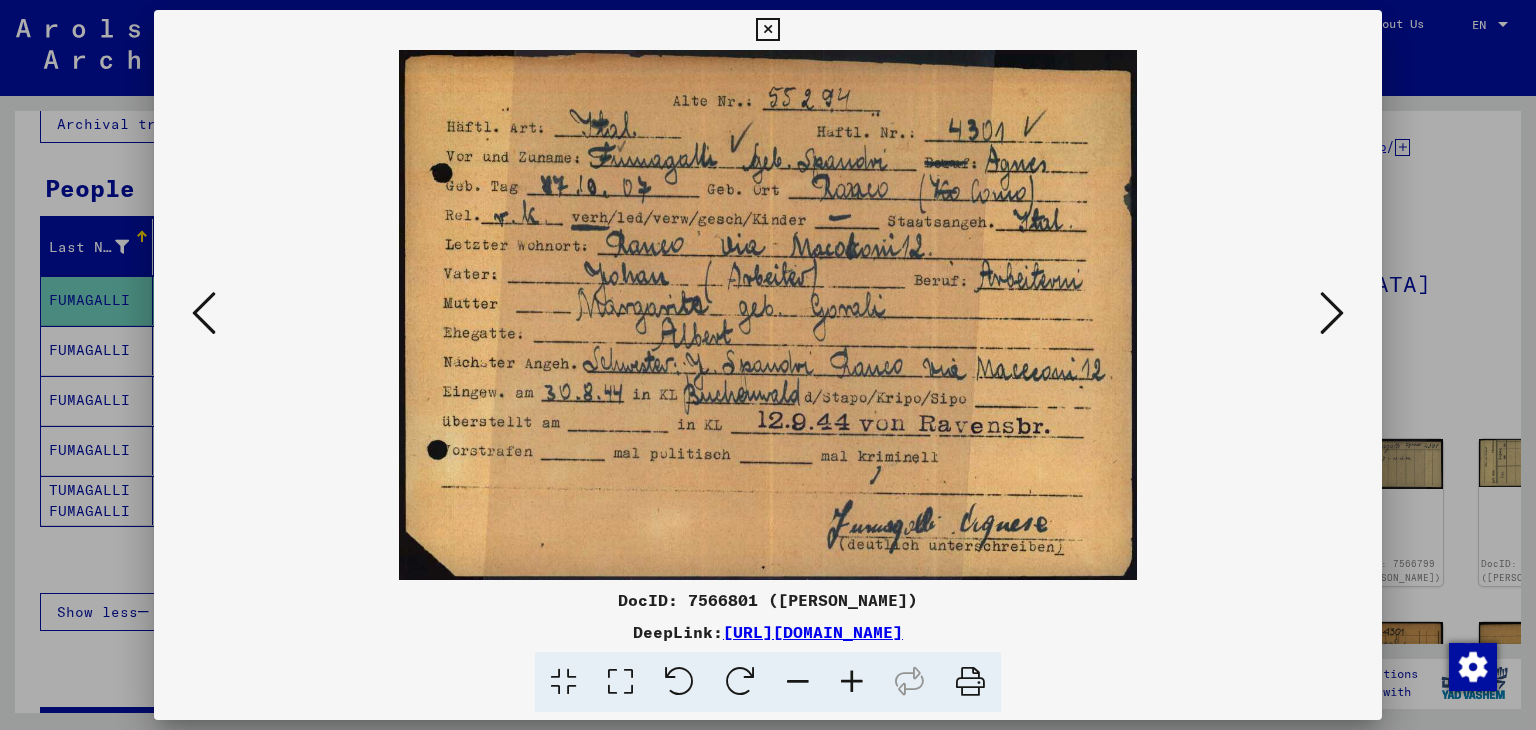click at bounding box center (204, 313) 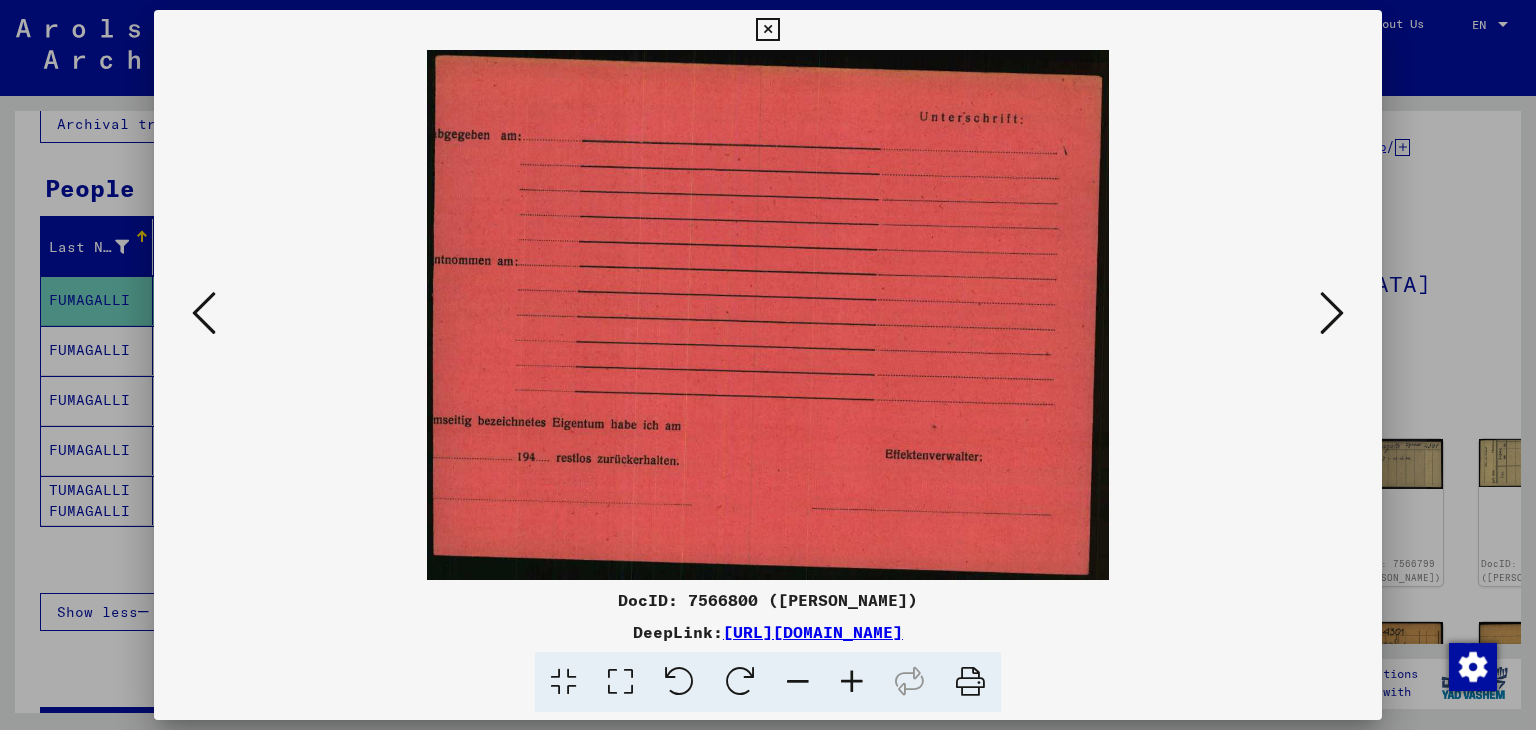click at bounding box center (204, 313) 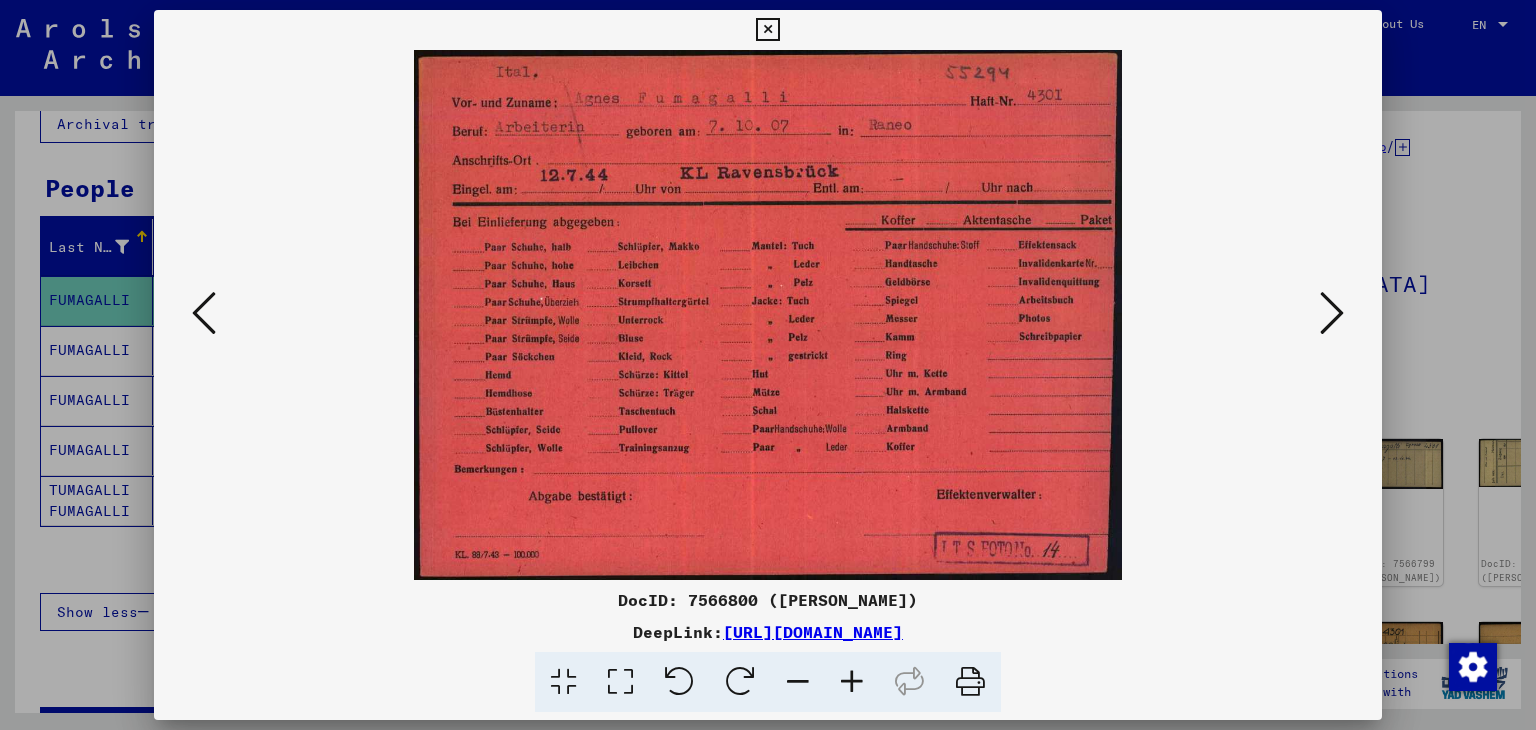 click at bounding box center (1332, 313) 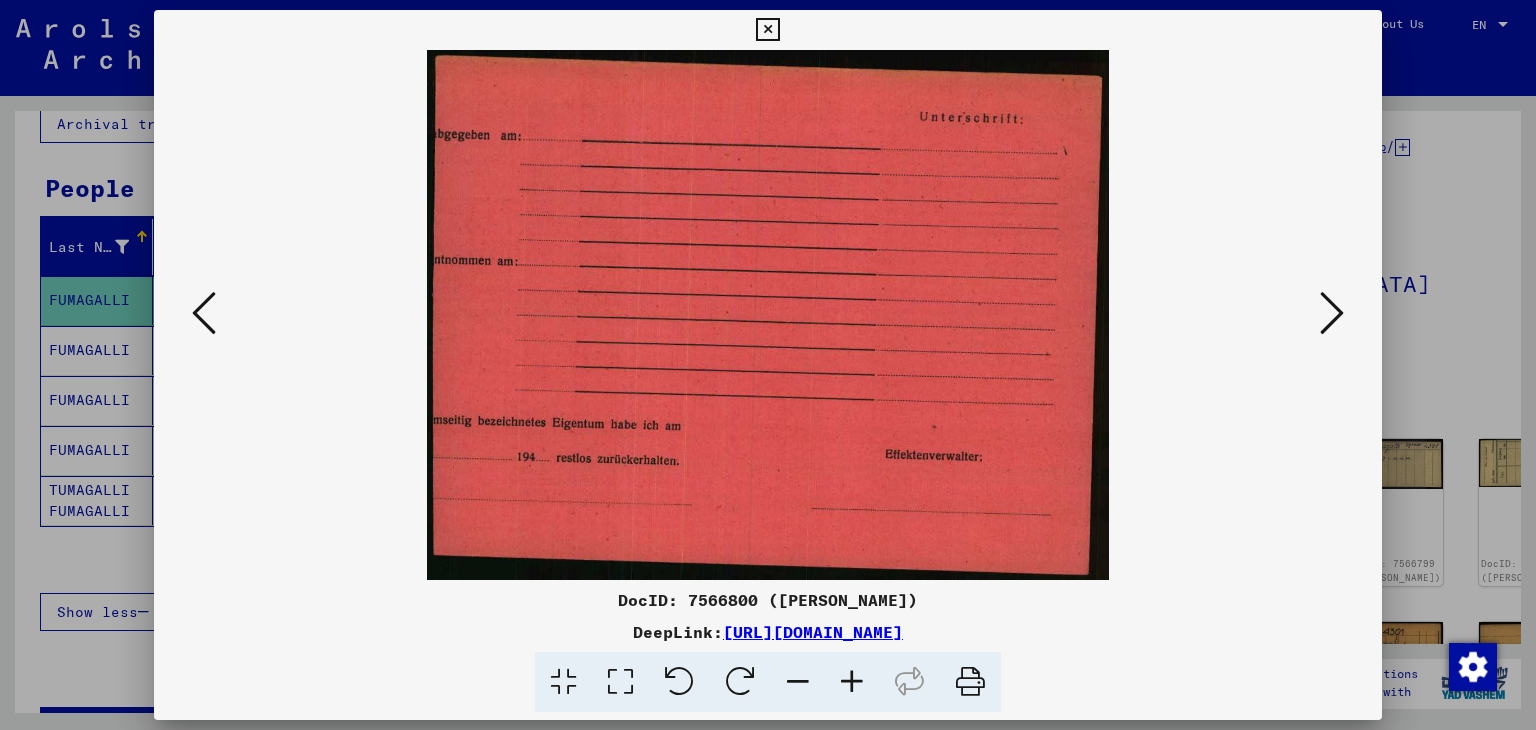 click at bounding box center (1332, 313) 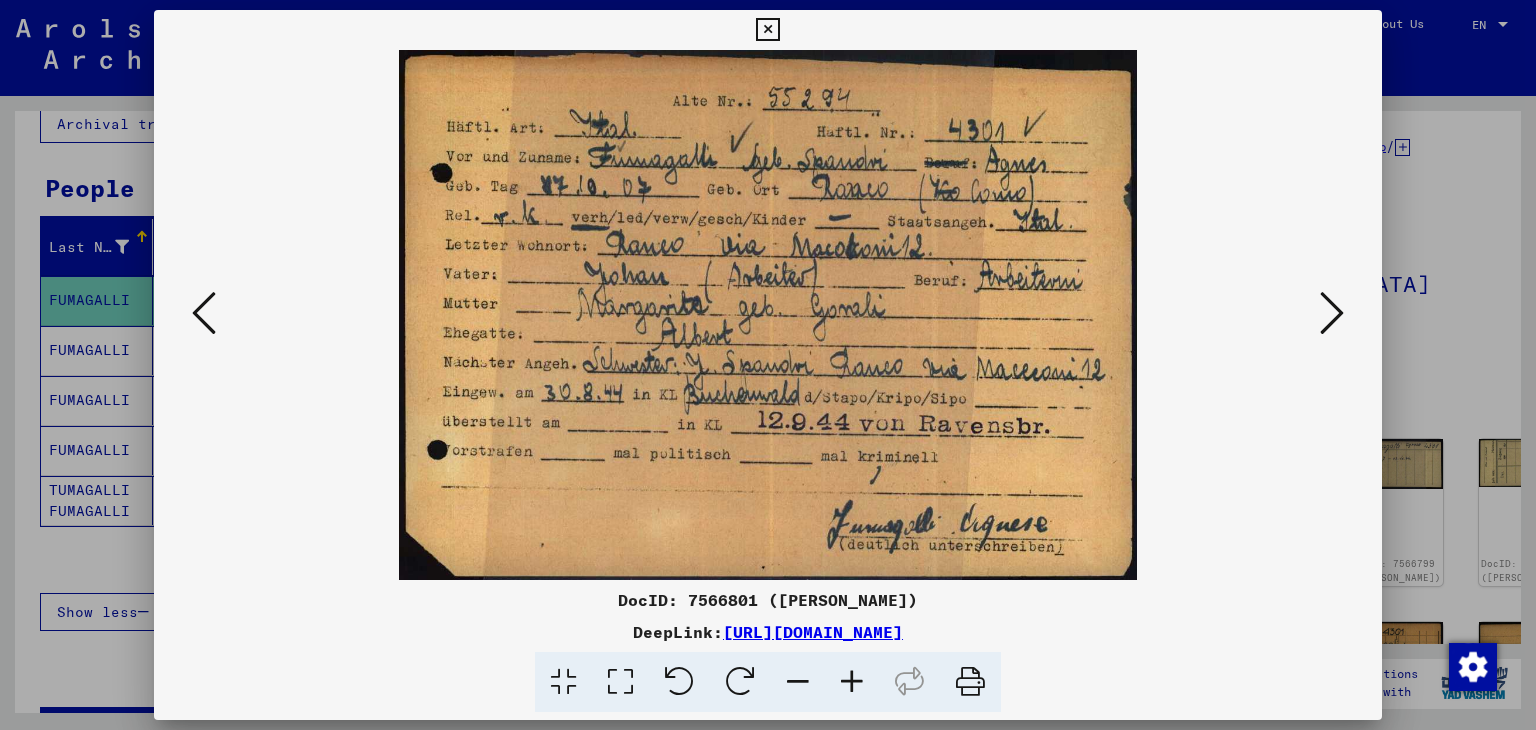 click at bounding box center (1332, 313) 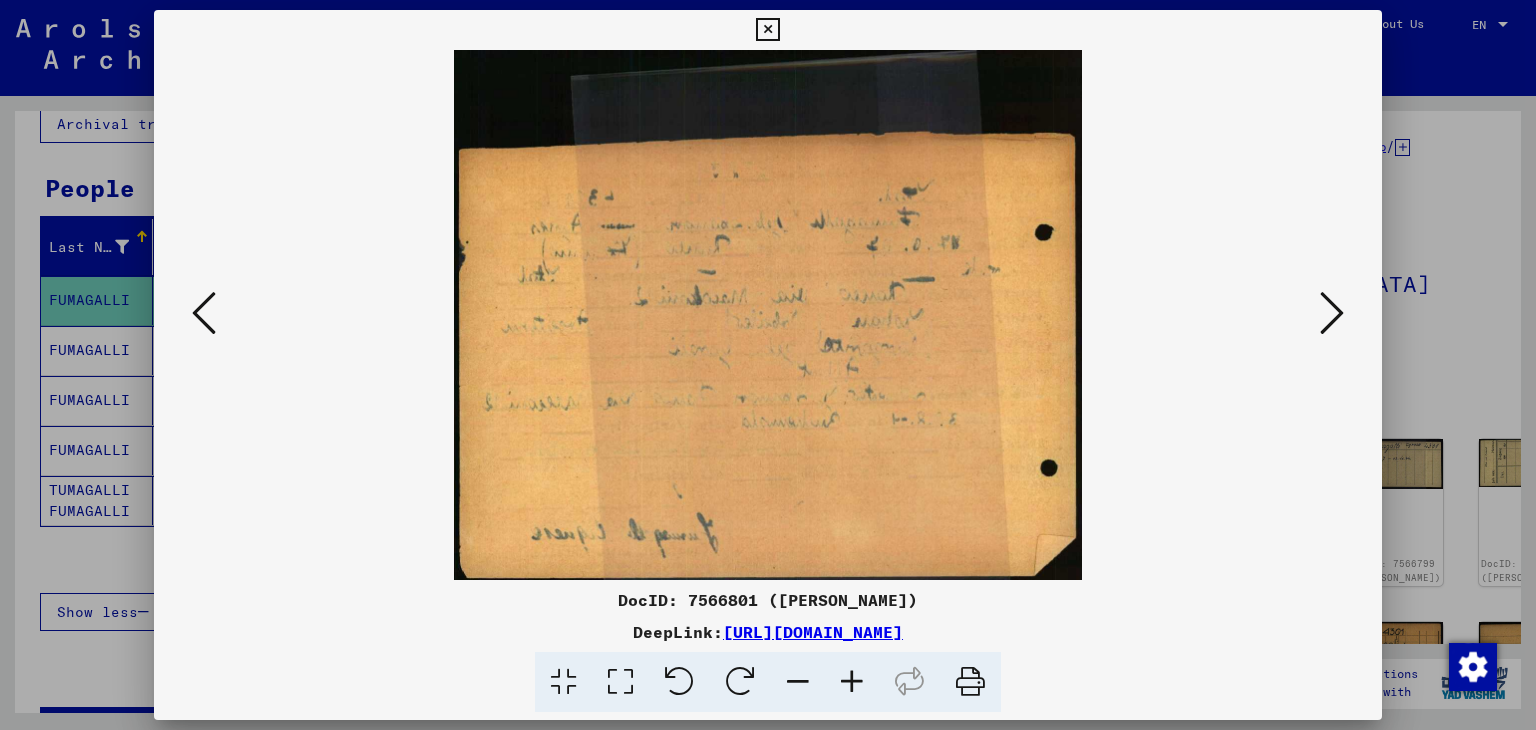 click at bounding box center [1332, 313] 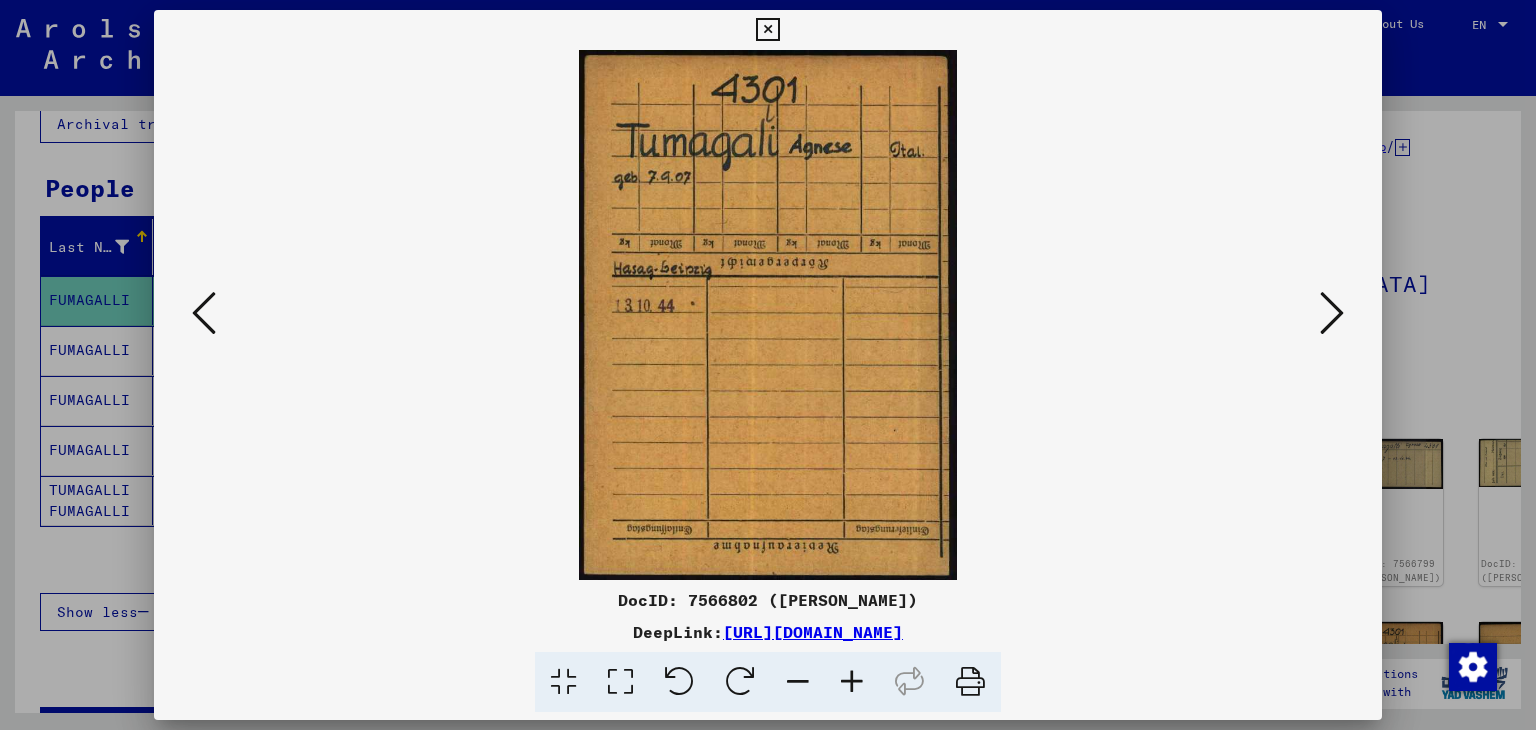 click at bounding box center (768, 365) 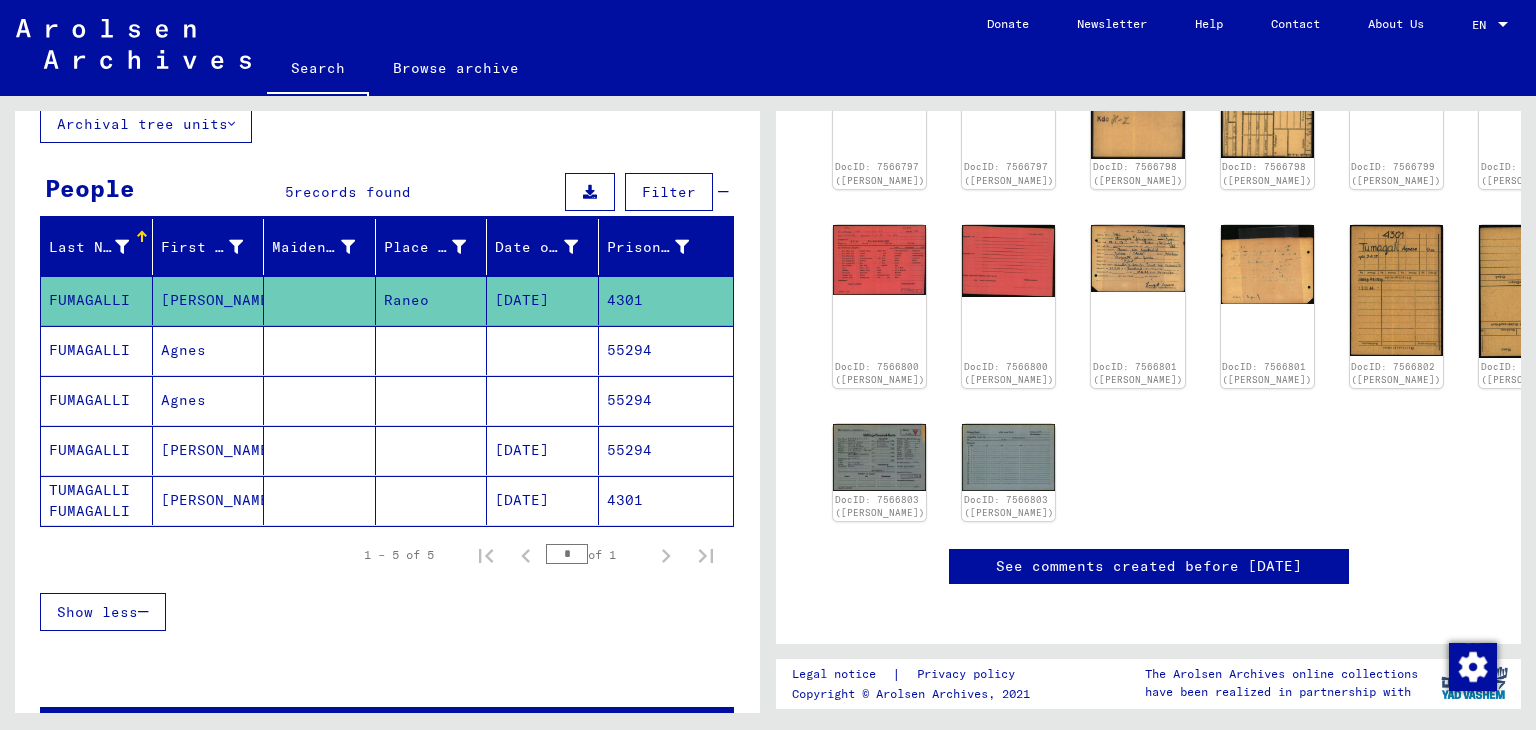 scroll, scrollTop: 400, scrollLeft: 0, axis: vertical 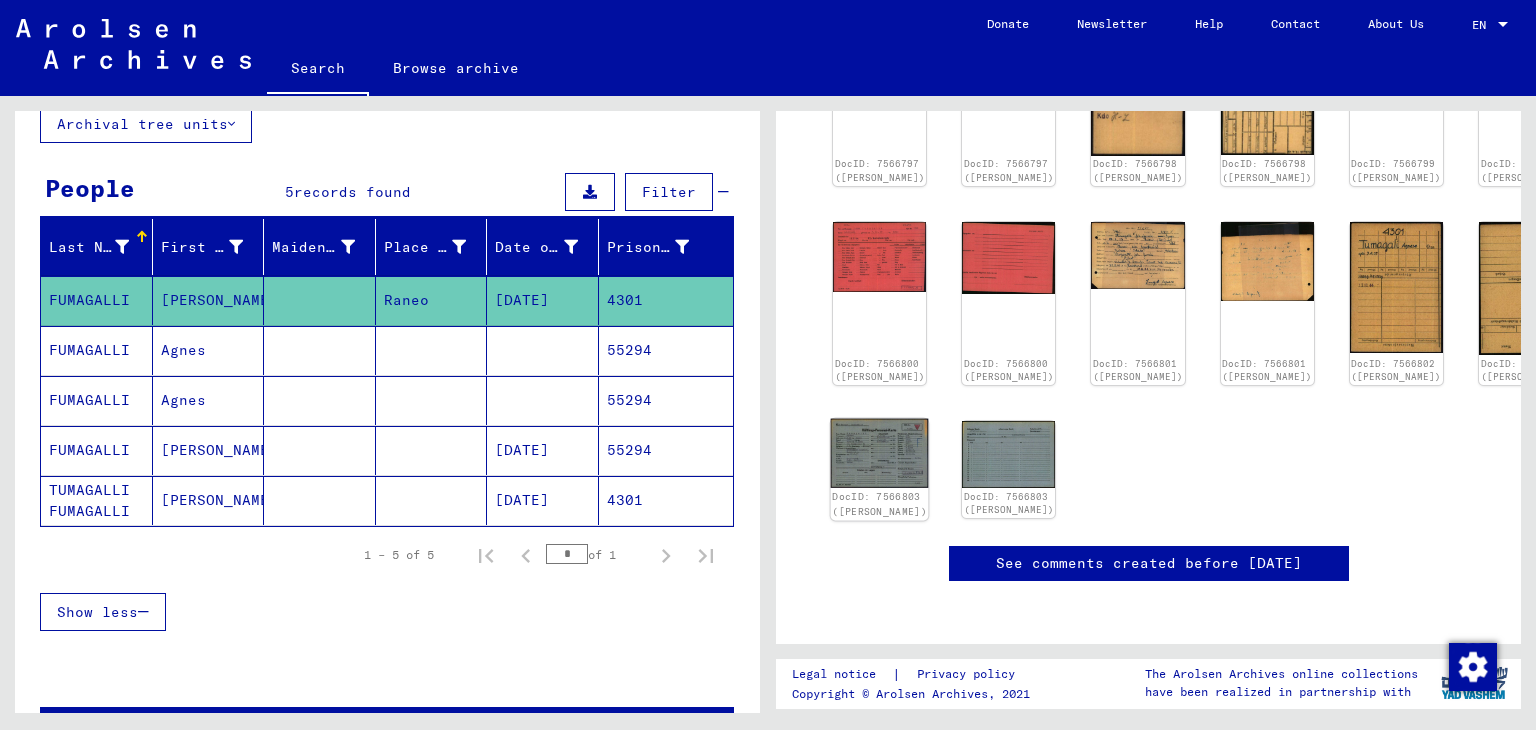 click 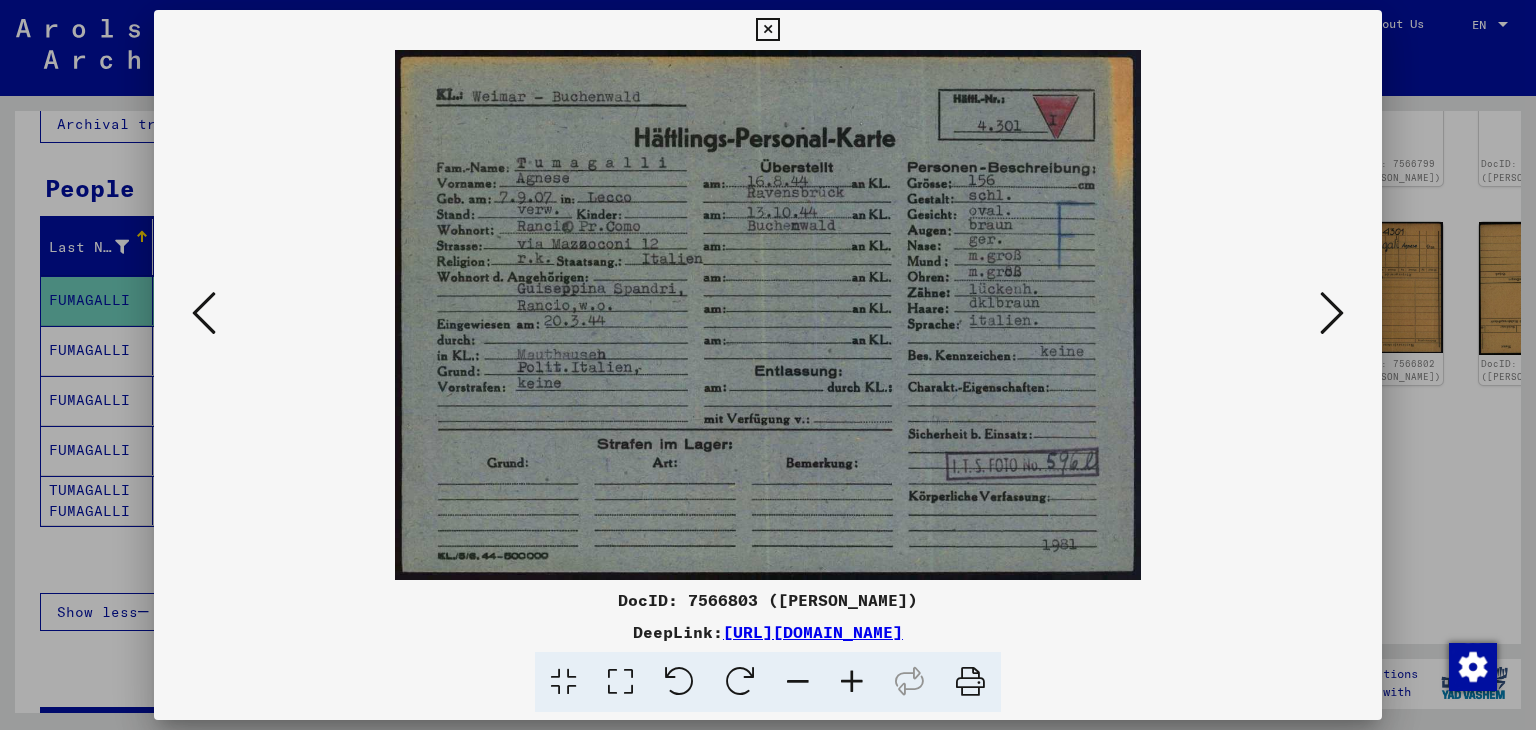 click at bounding box center (204, 313) 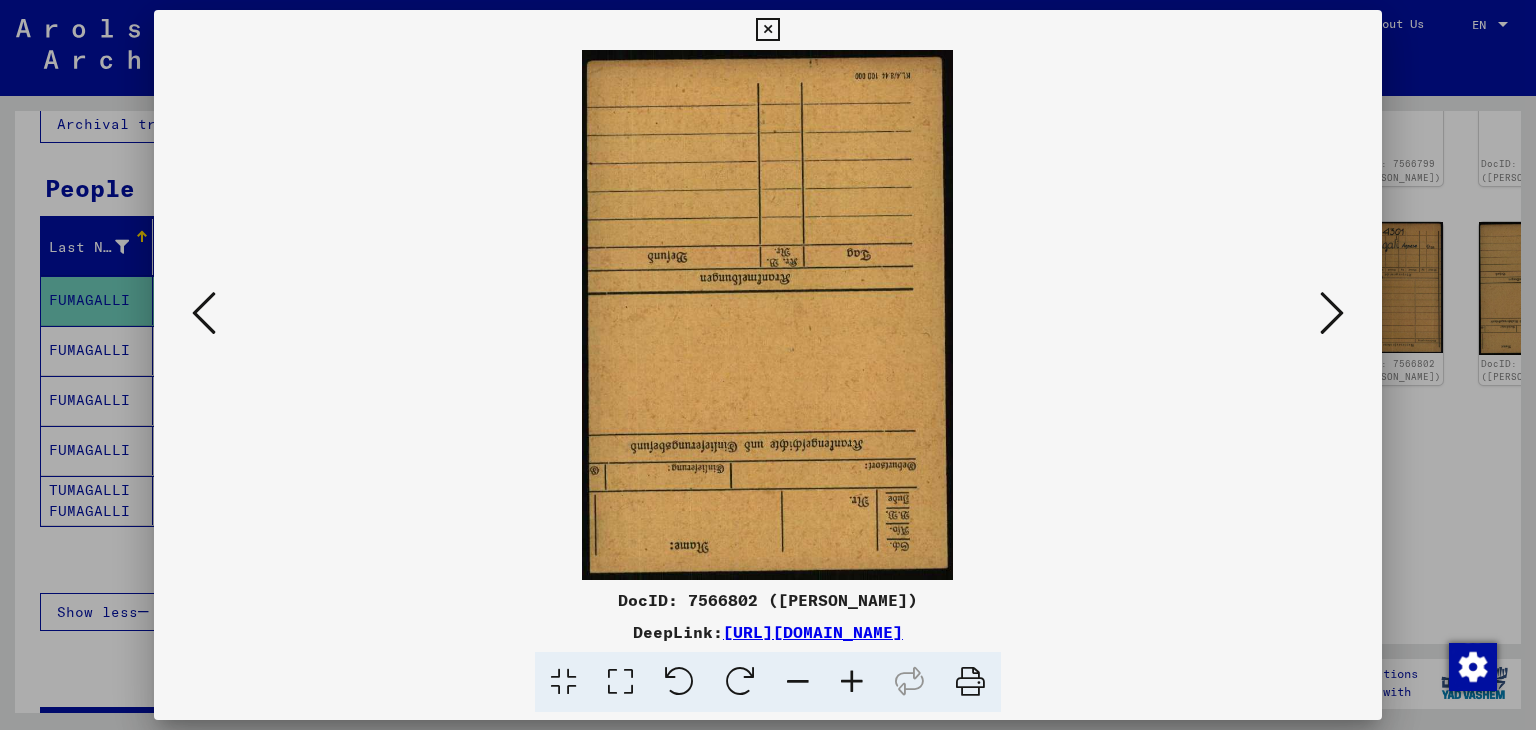 click at bounding box center (204, 313) 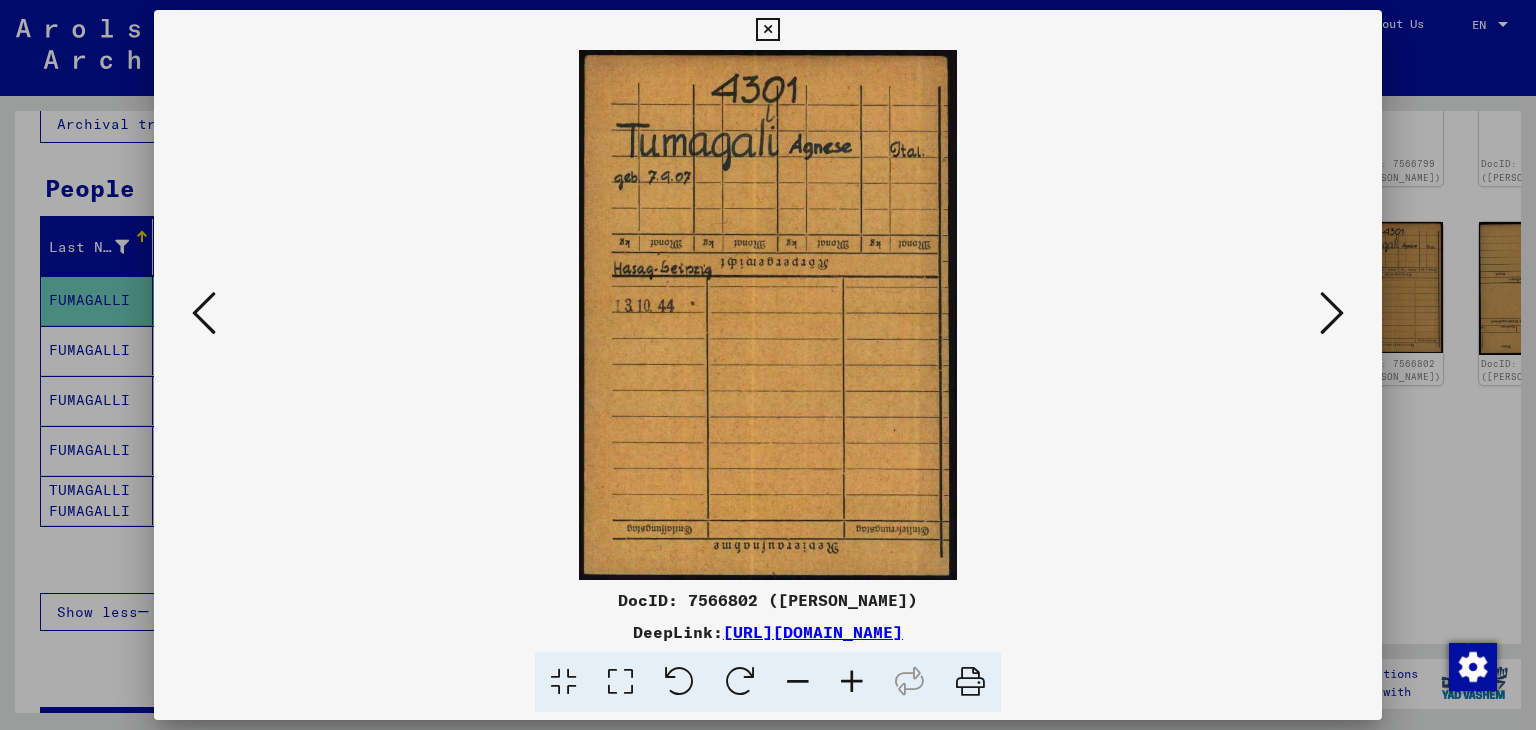 click at bounding box center (204, 313) 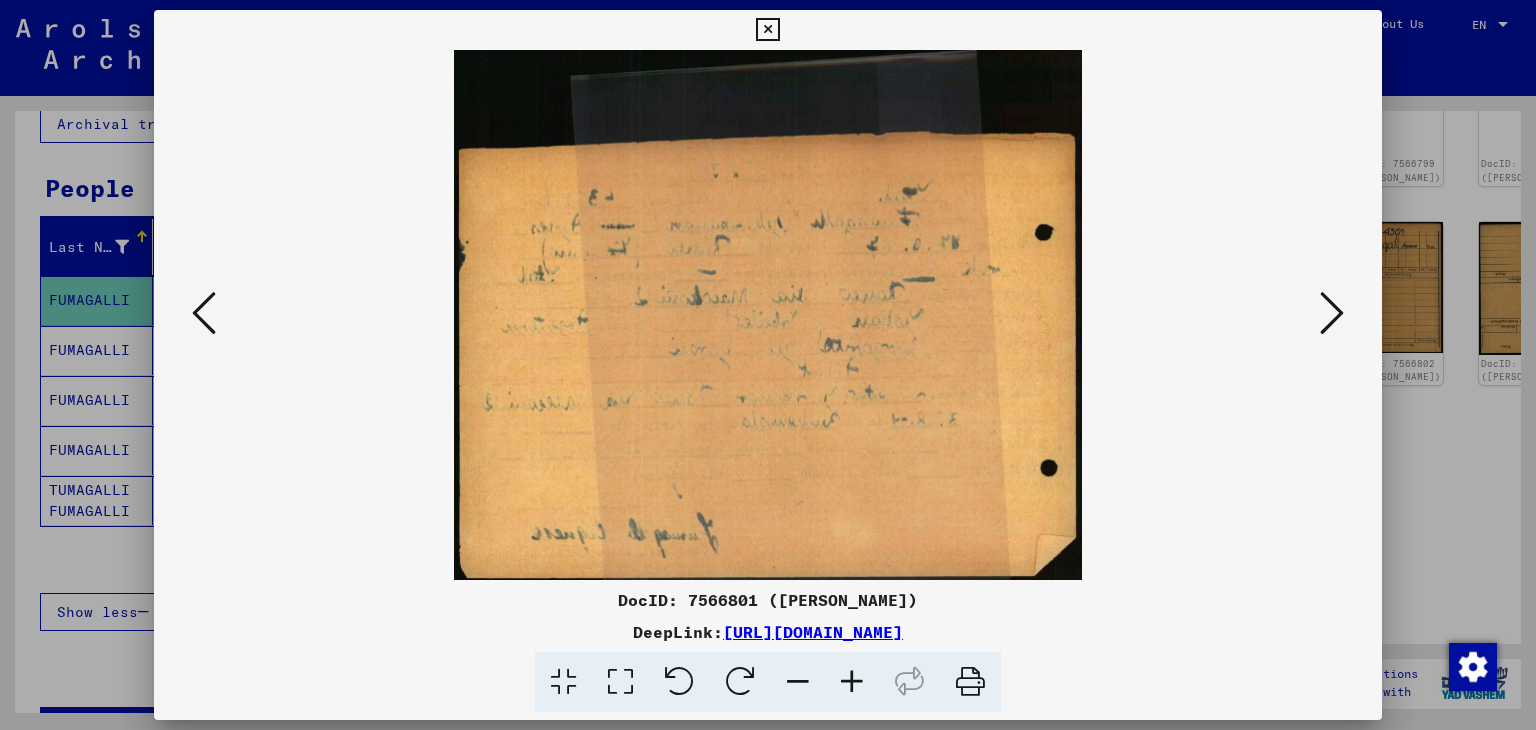click at bounding box center (204, 313) 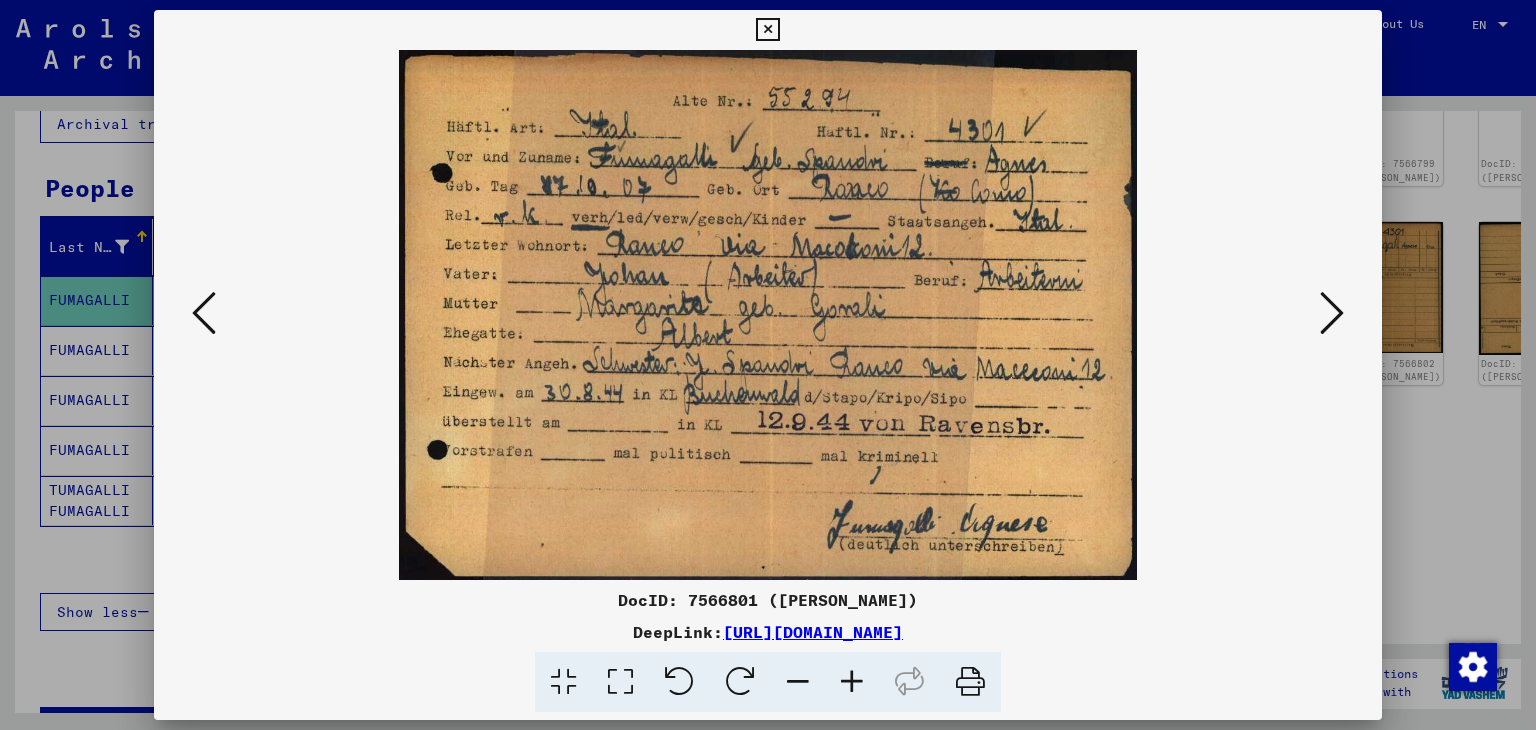 click at bounding box center [204, 313] 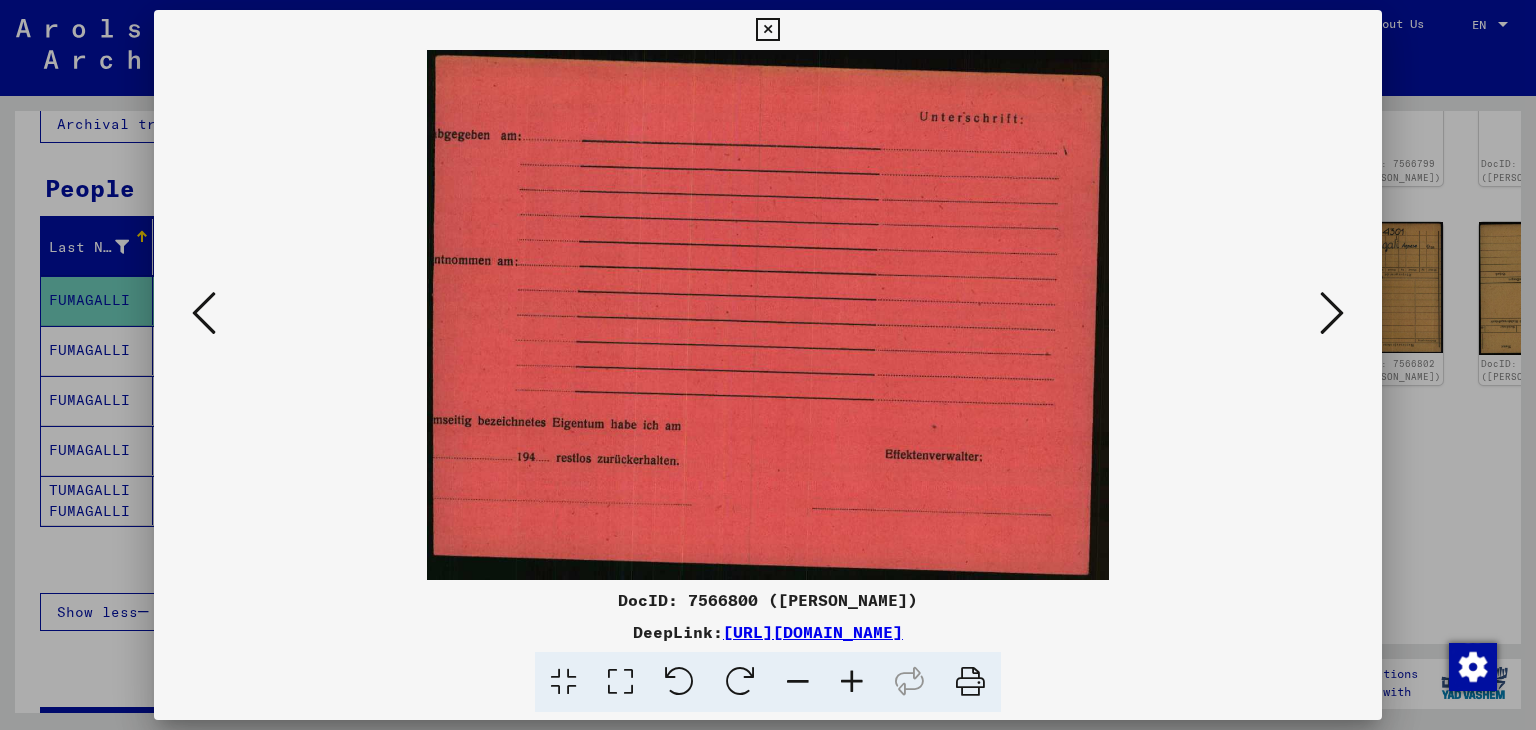 click at bounding box center [204, 313] 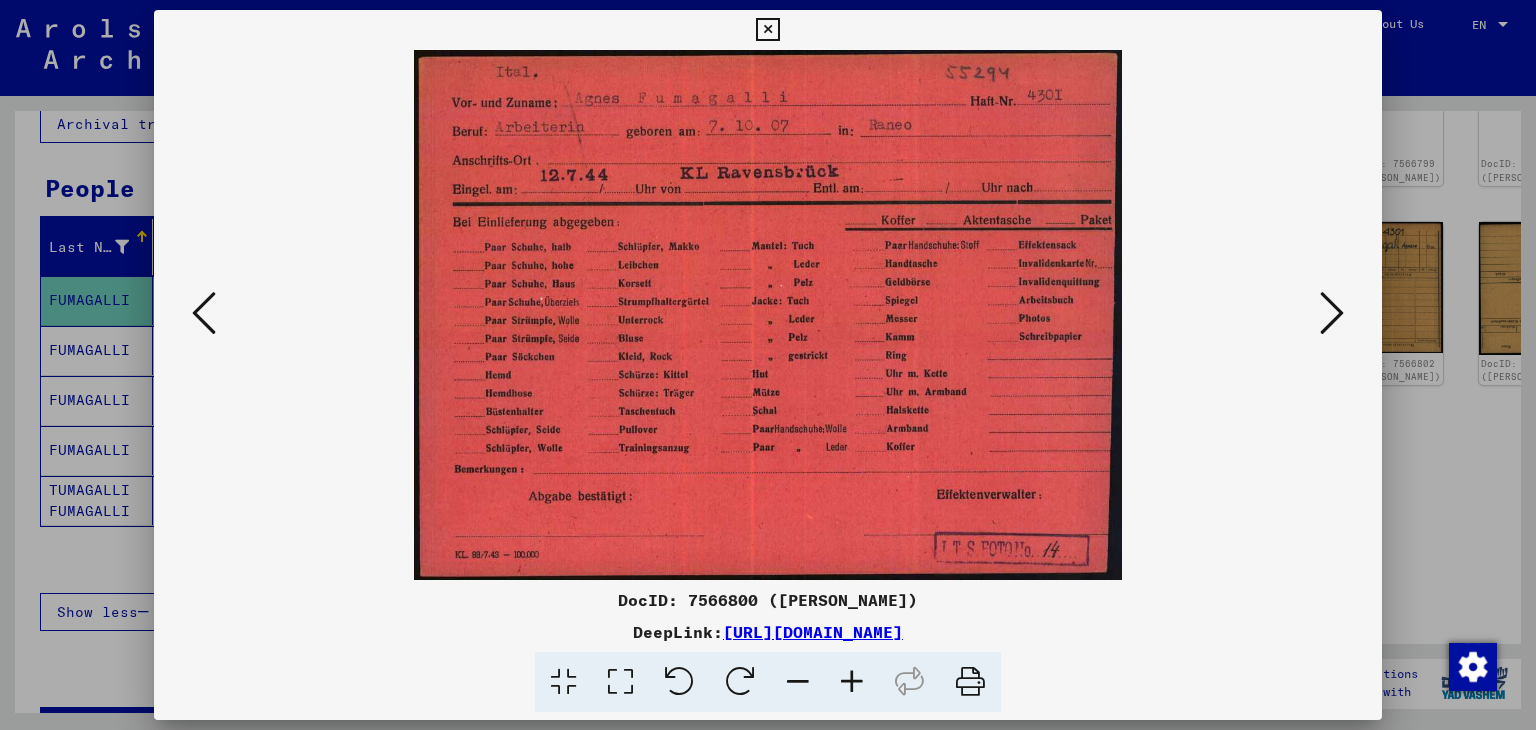 click at bounding box center (767, 30) 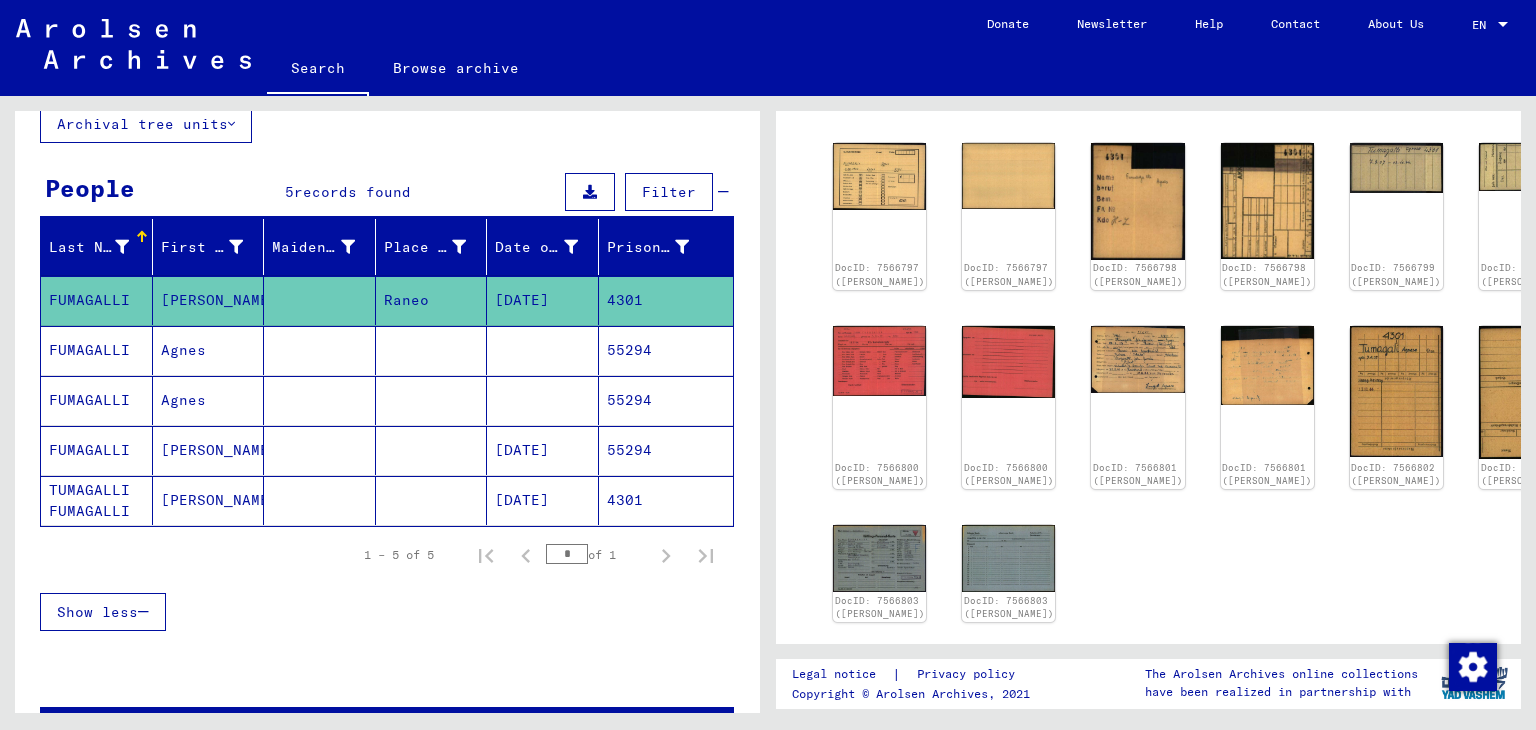 scroll, scrollTop: 0, scrollLeft: 0, axis: both 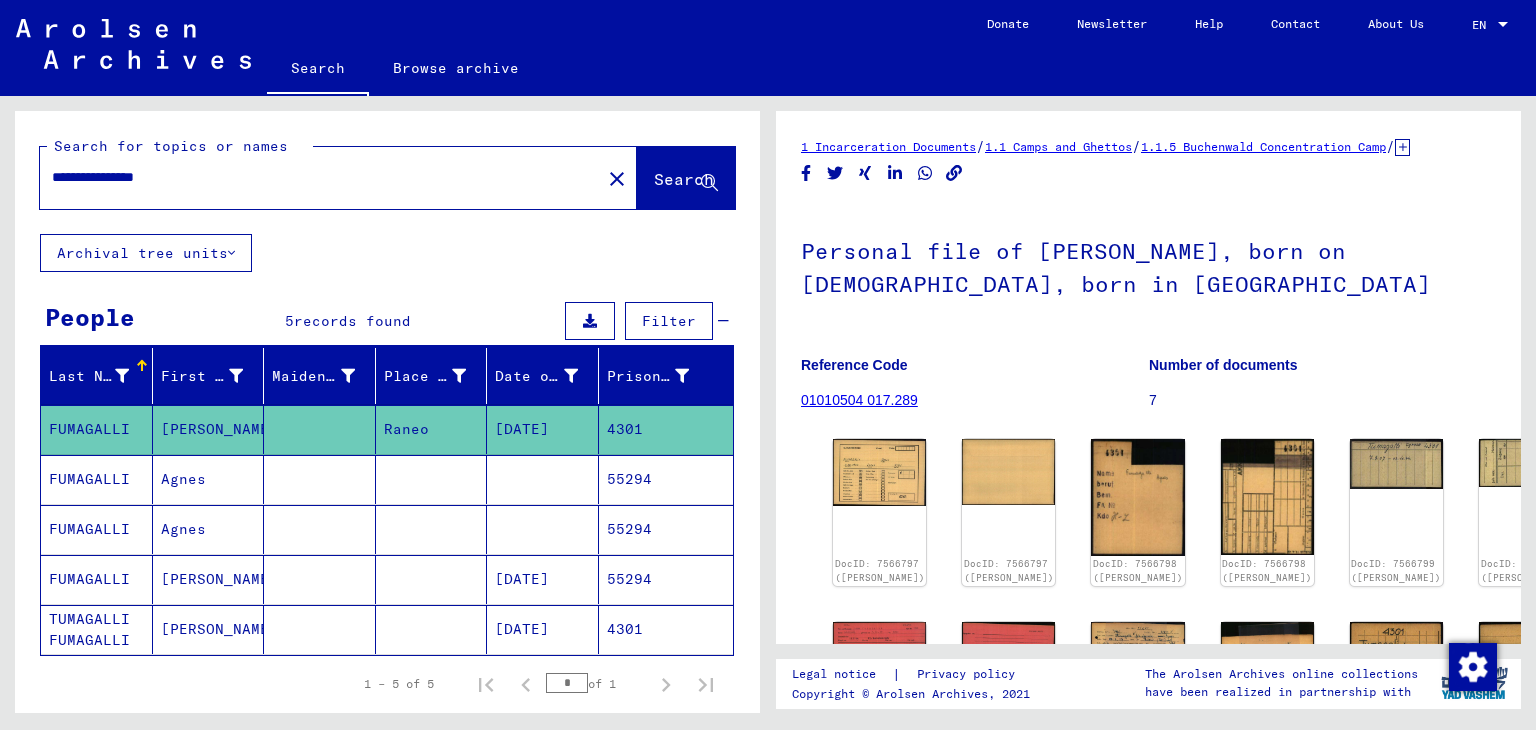 drag, startPoint x: 222, startPoint y: 178, endPoint x: 0, endPoint y: 116, distance: 230.49512 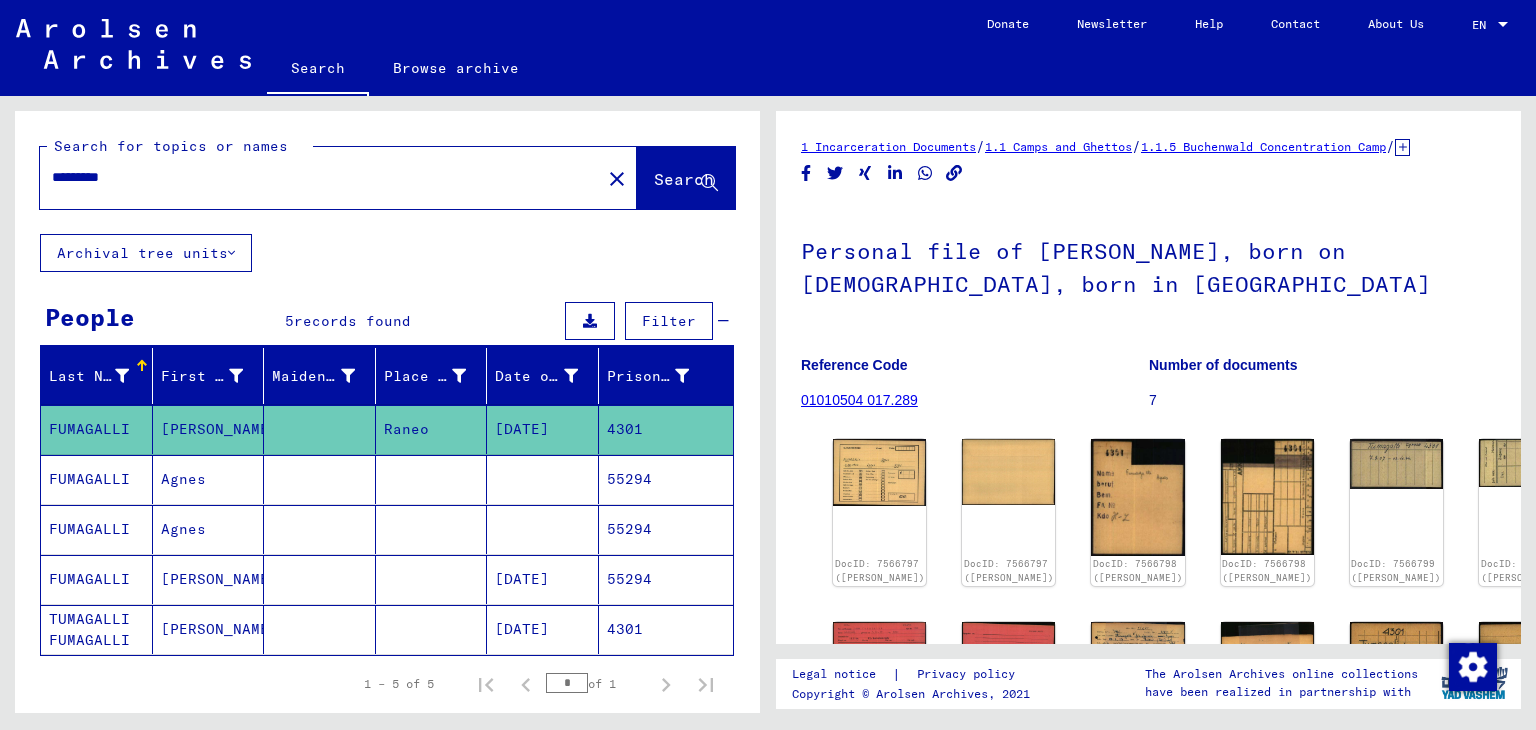 type on "*********" 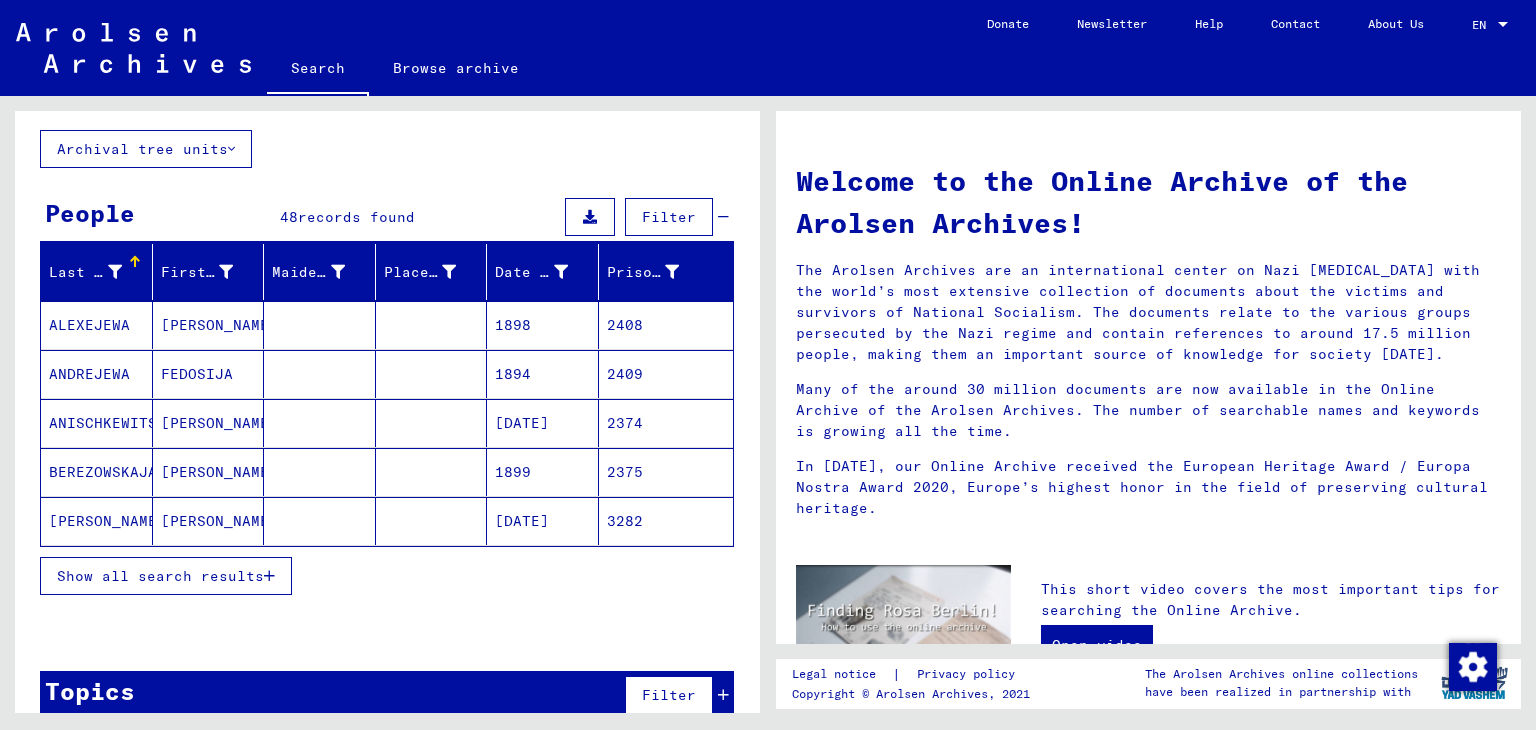 scroll, scrollTop: 120, scrollLeft: 0, axis: vertical 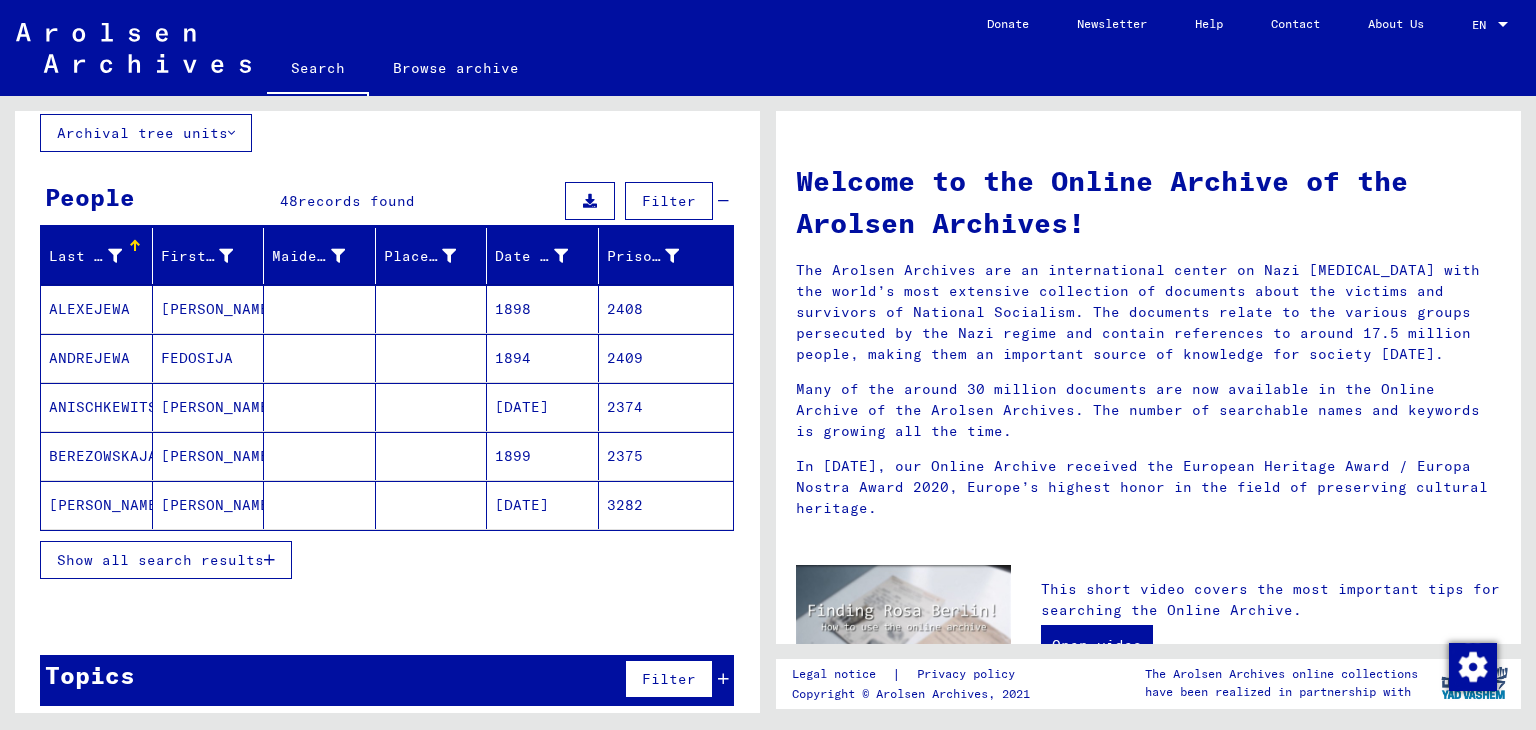 click at bounding box center (269, 560) 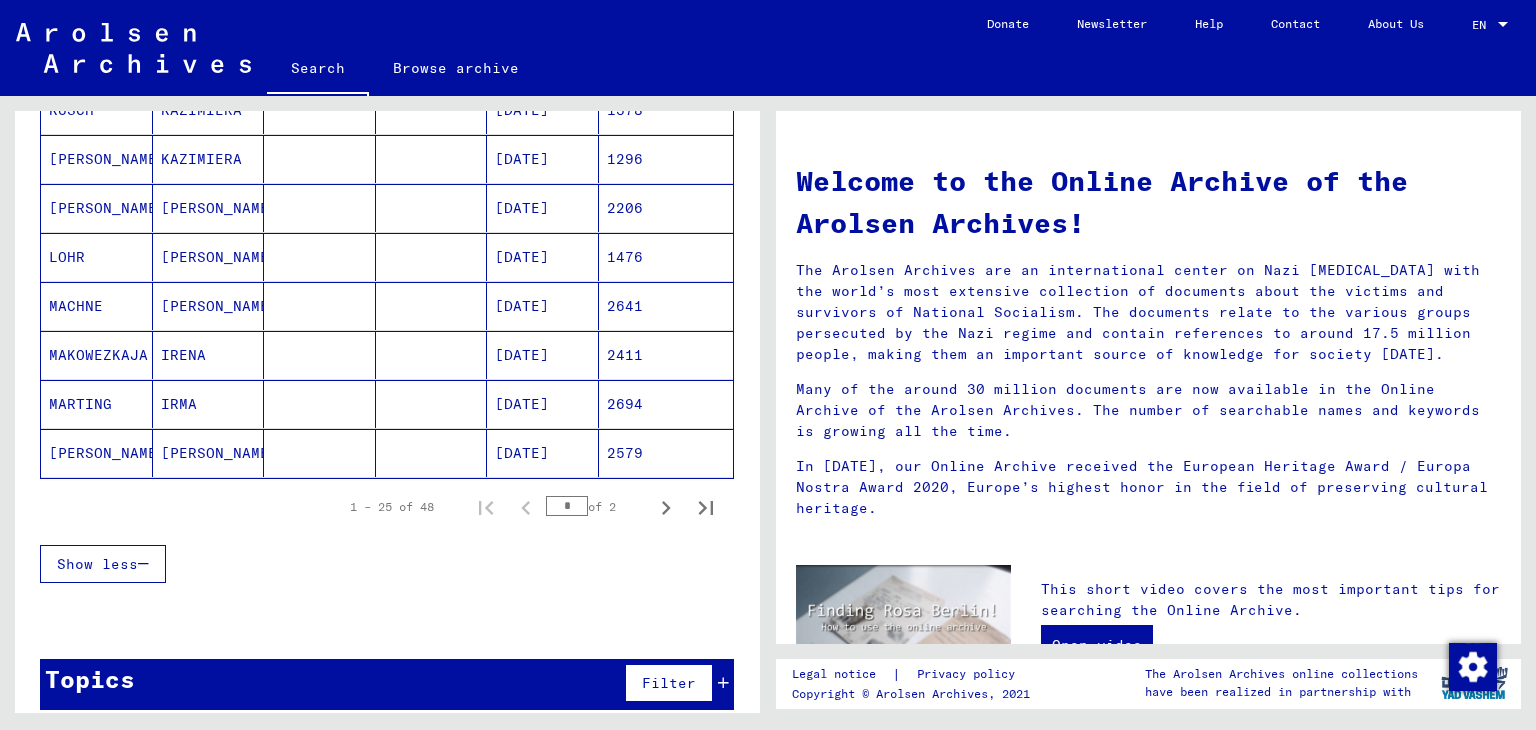 scroll, scrollTop: 1161, scrollLeft: 0, axis: vertical 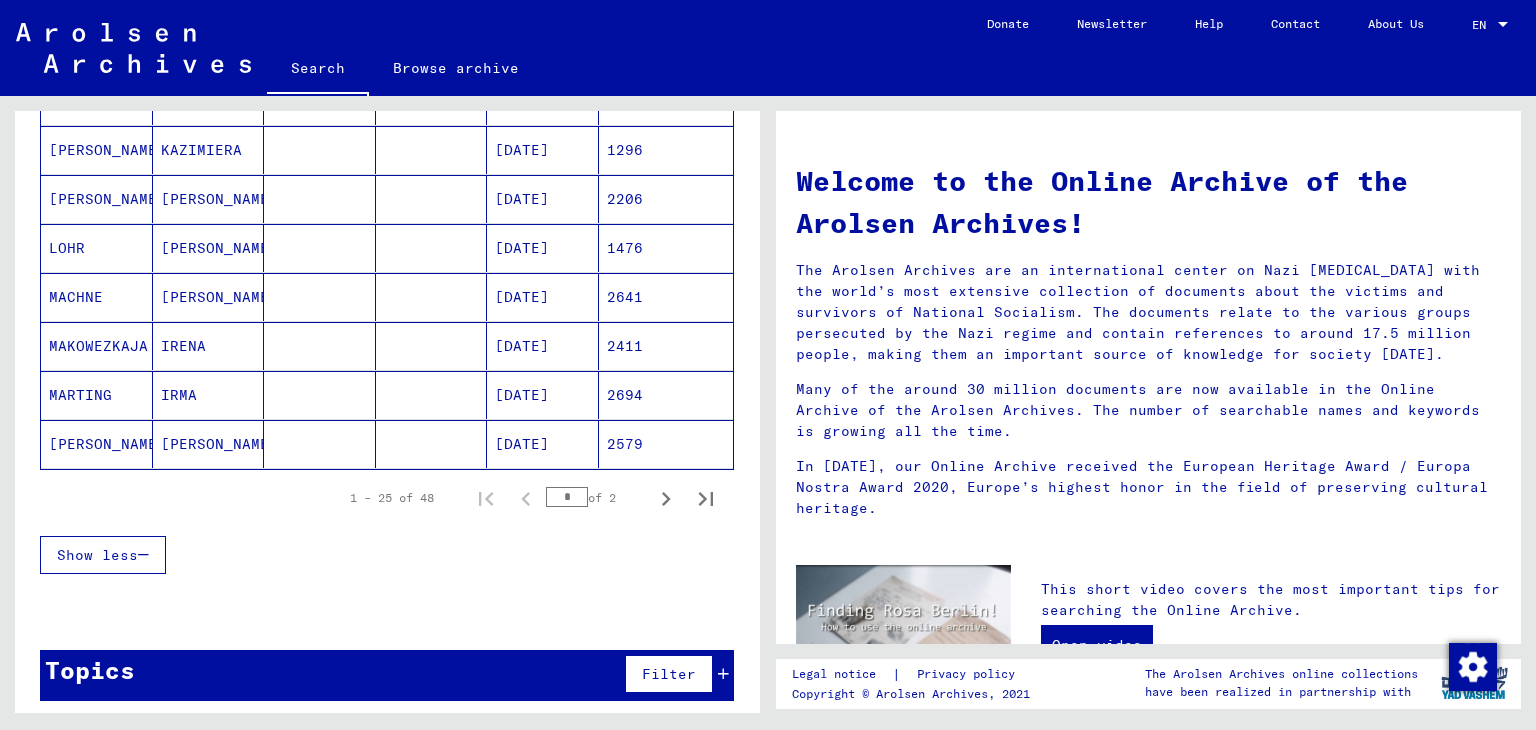 click on "*  of 2" at bounding box center (596, 497) 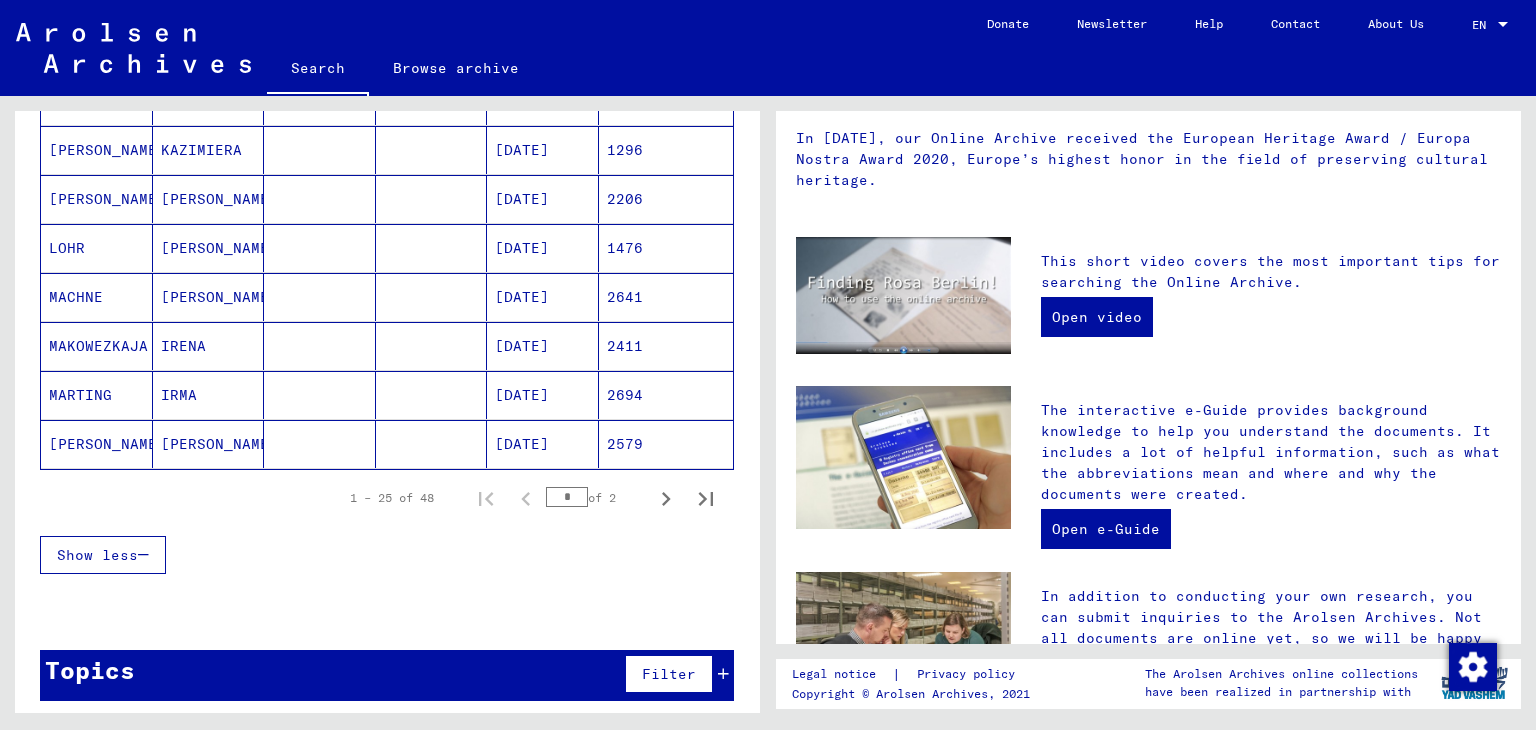 scroll, scrollTop: 0, scrollLeft: 0, axis: both 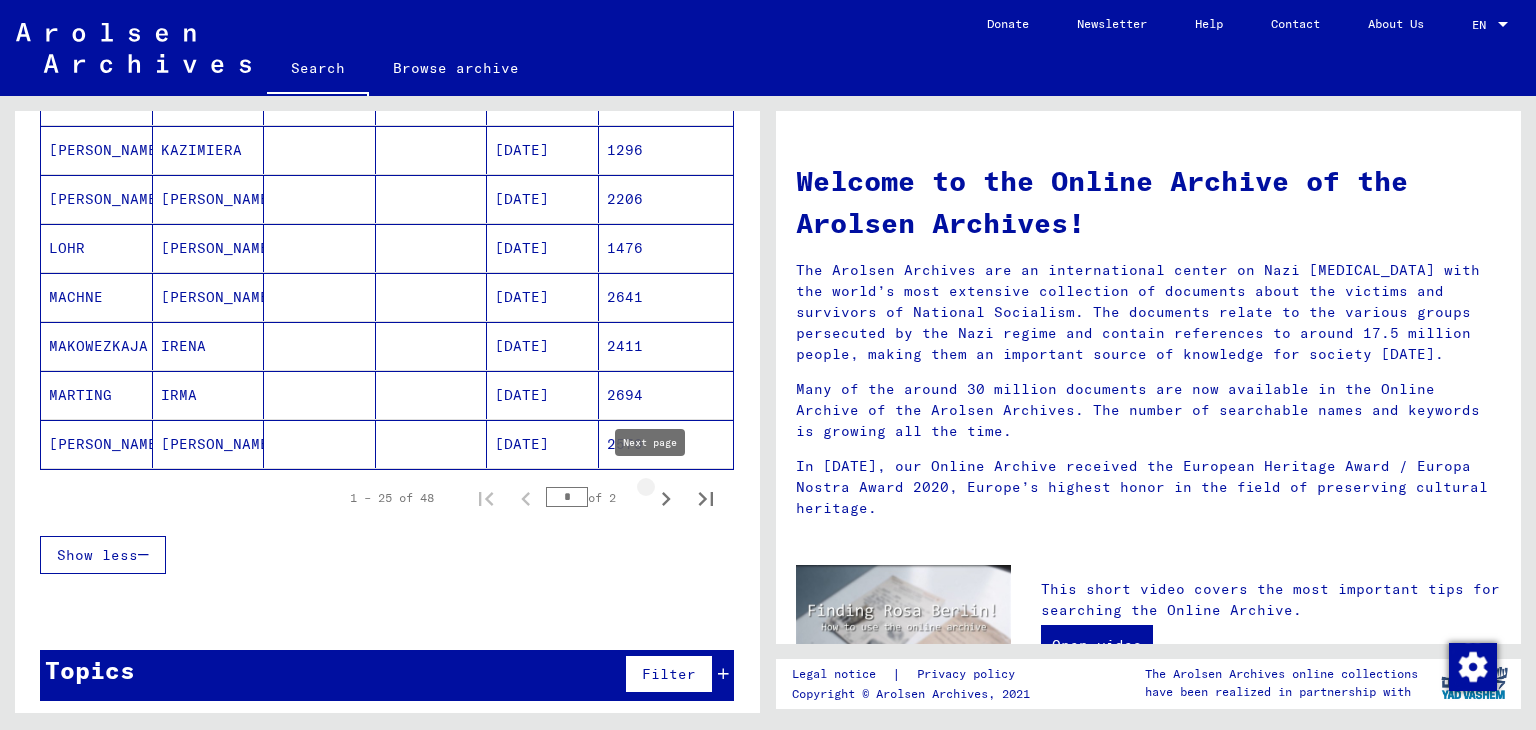 click 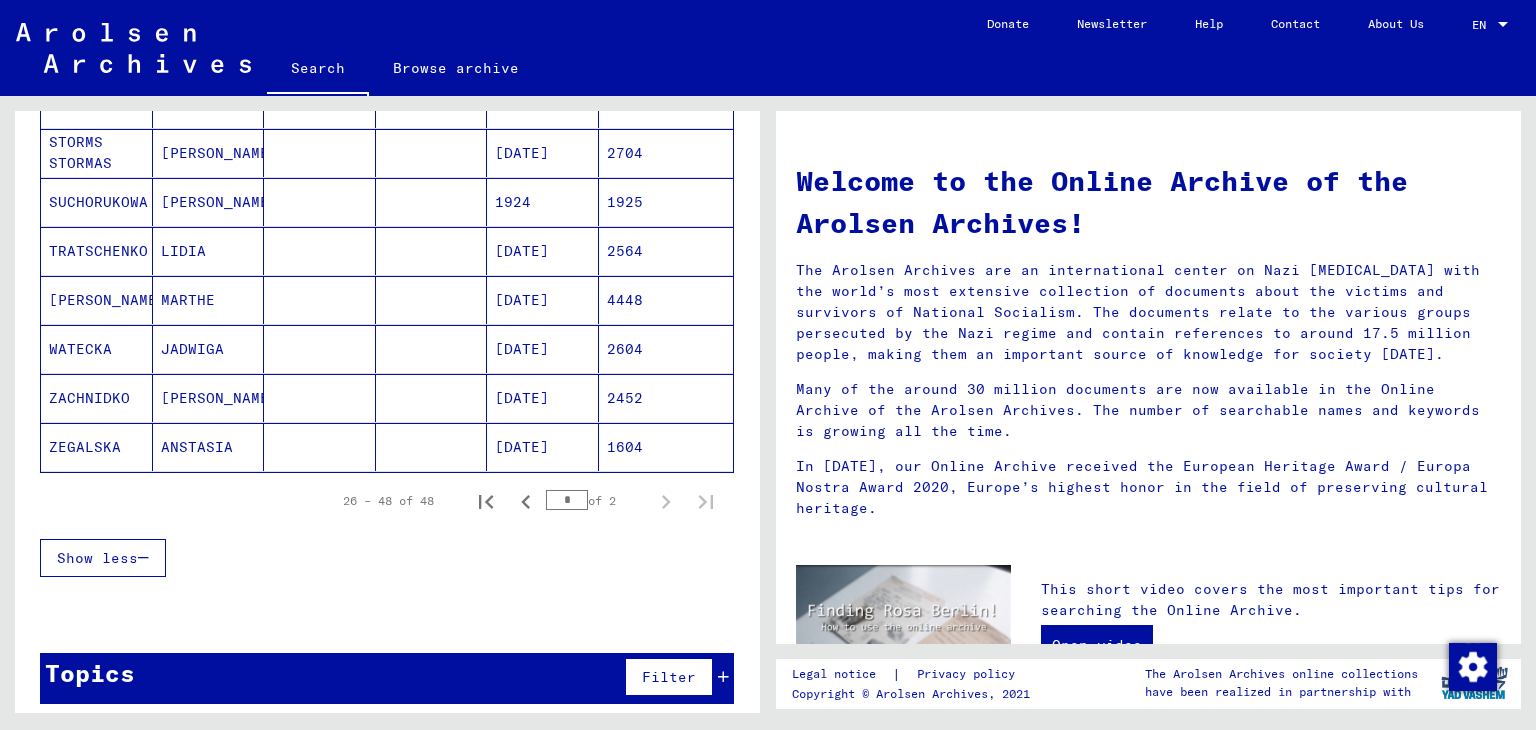 scroll, scrollTop: 1064, scrollLeft: 0, axis: vertical 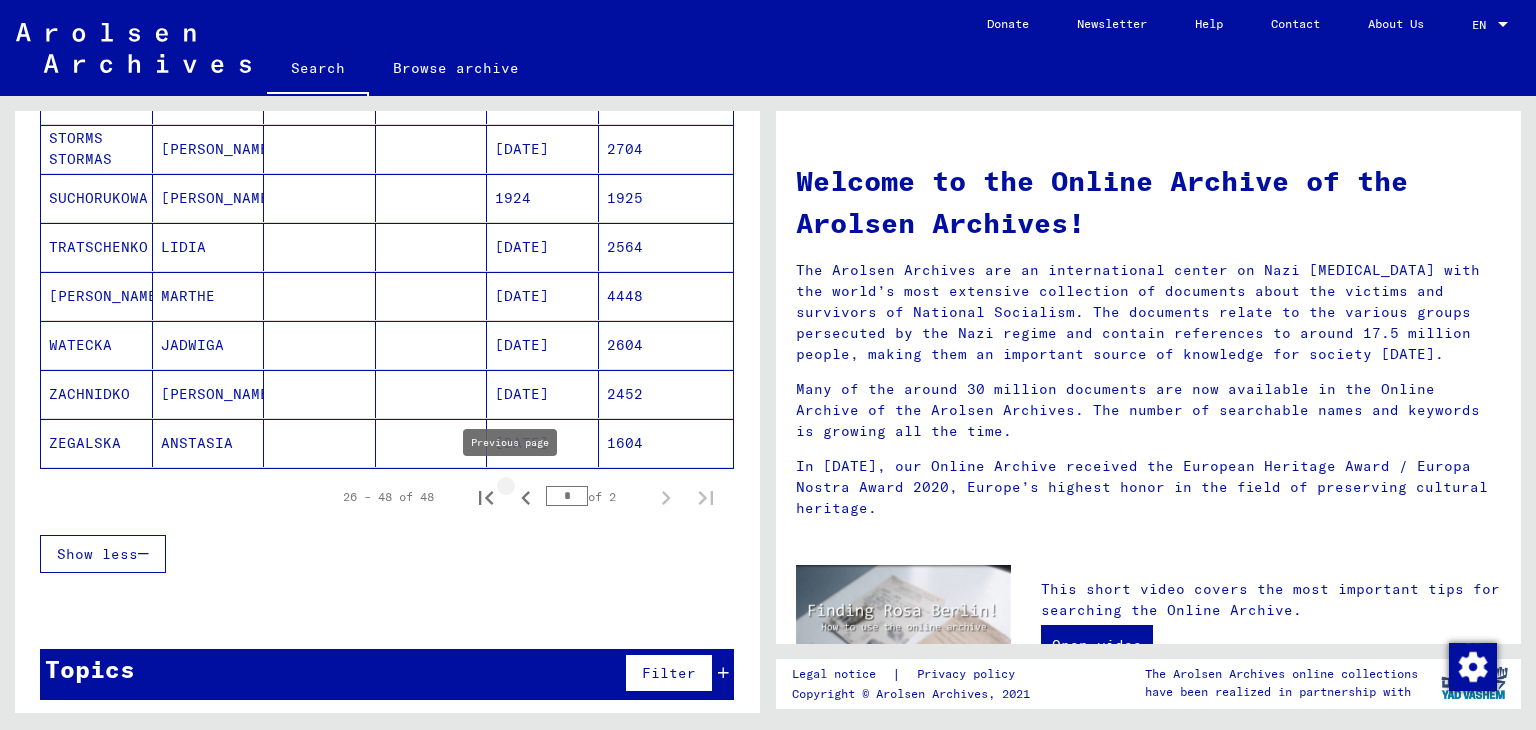 click 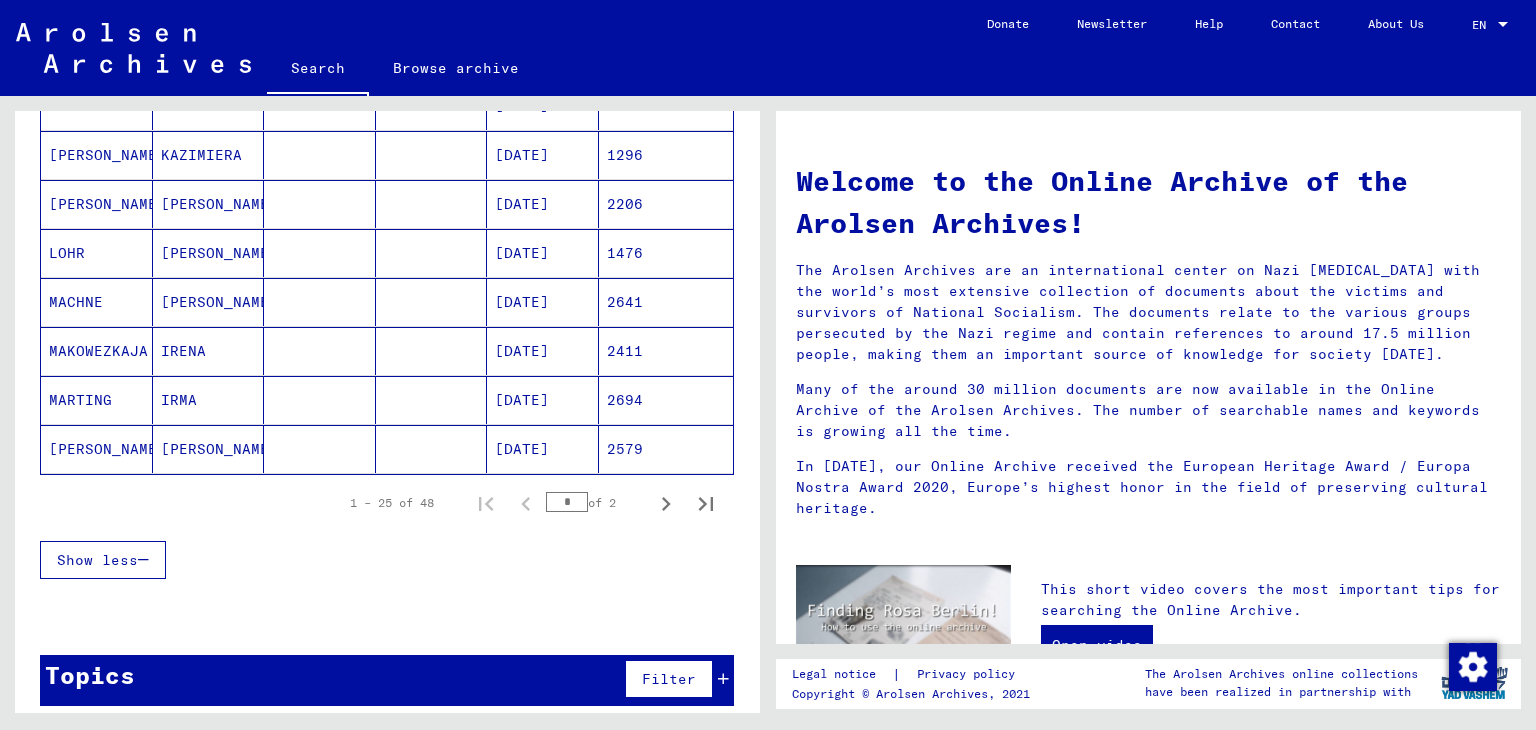 scroll, scrollTop: 1161, scrollLeft: 0, axis: vertical 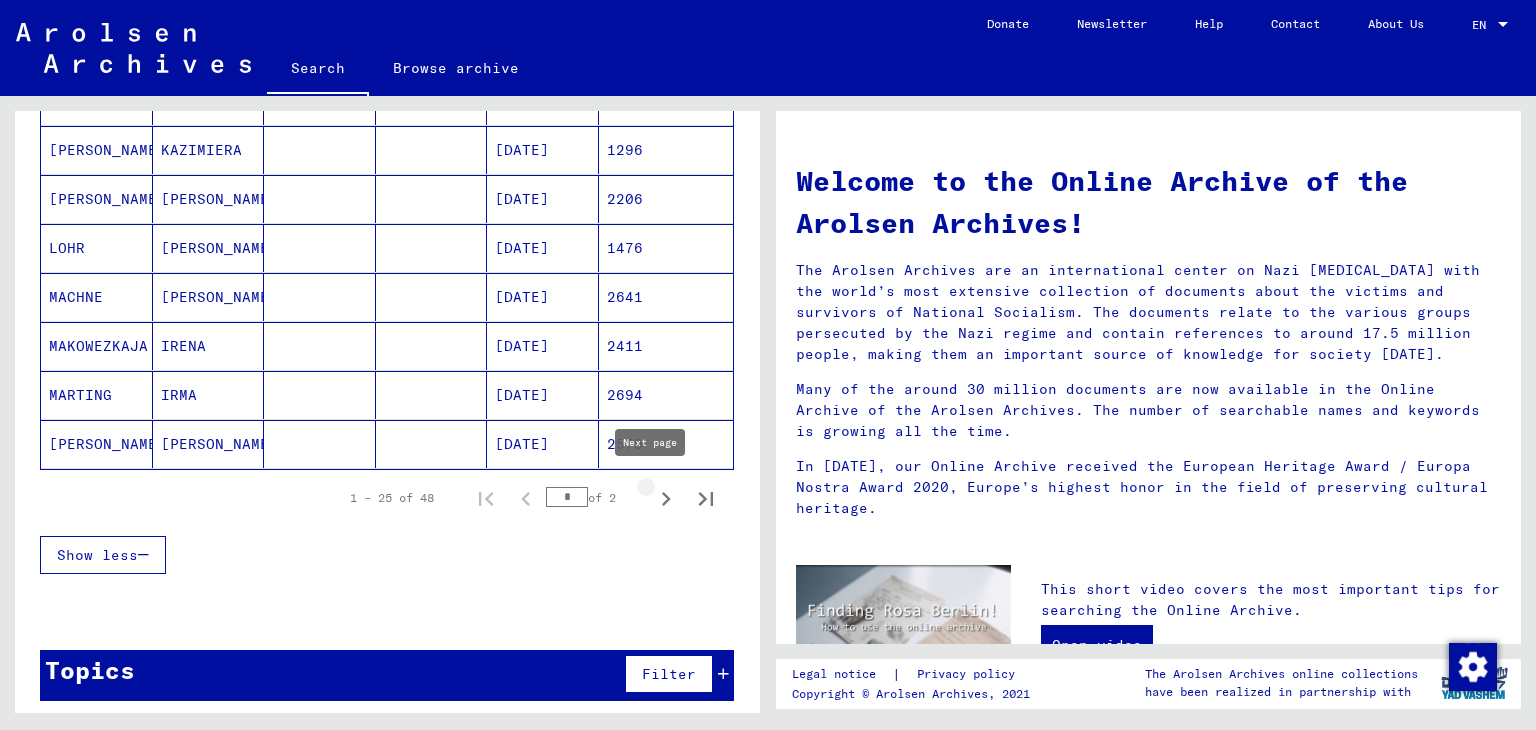 click 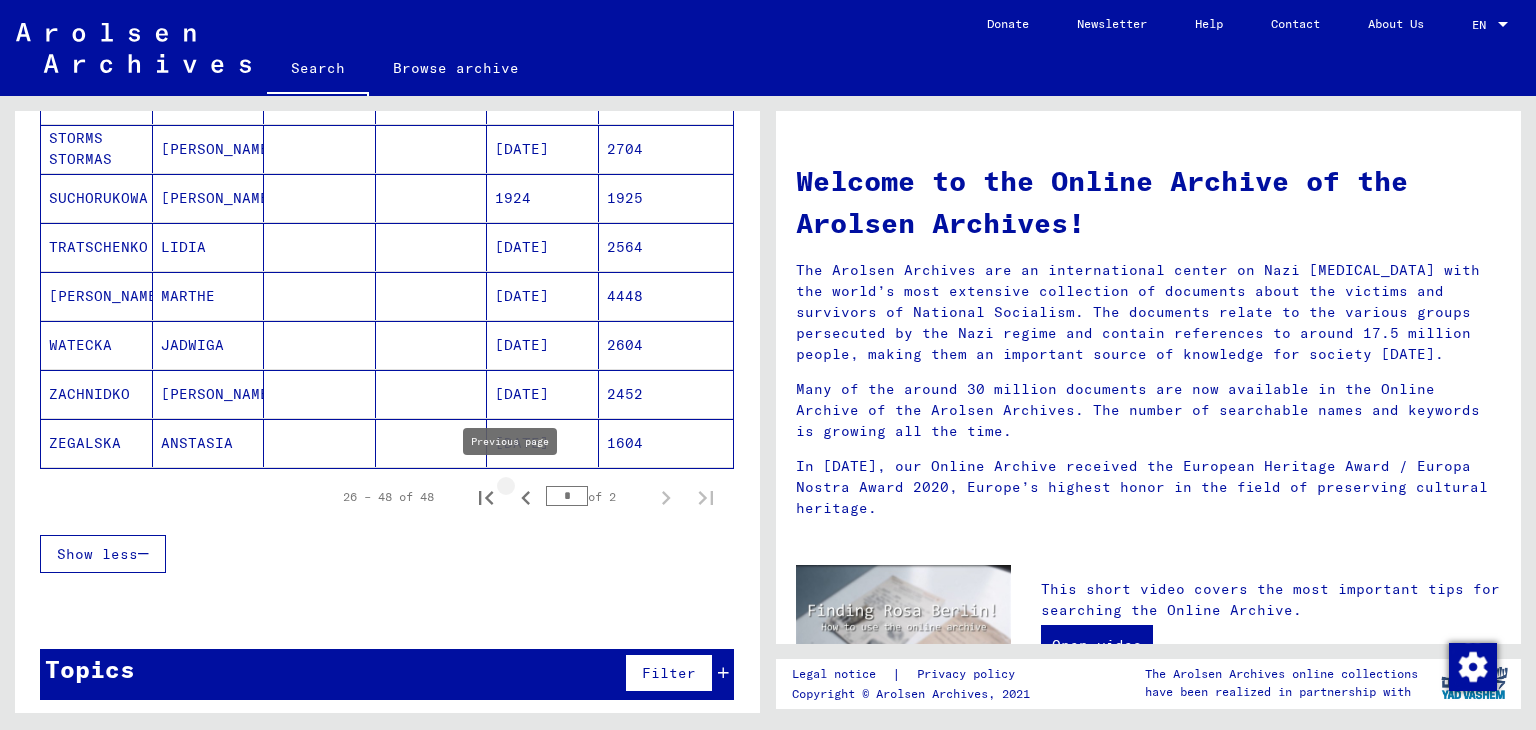 click 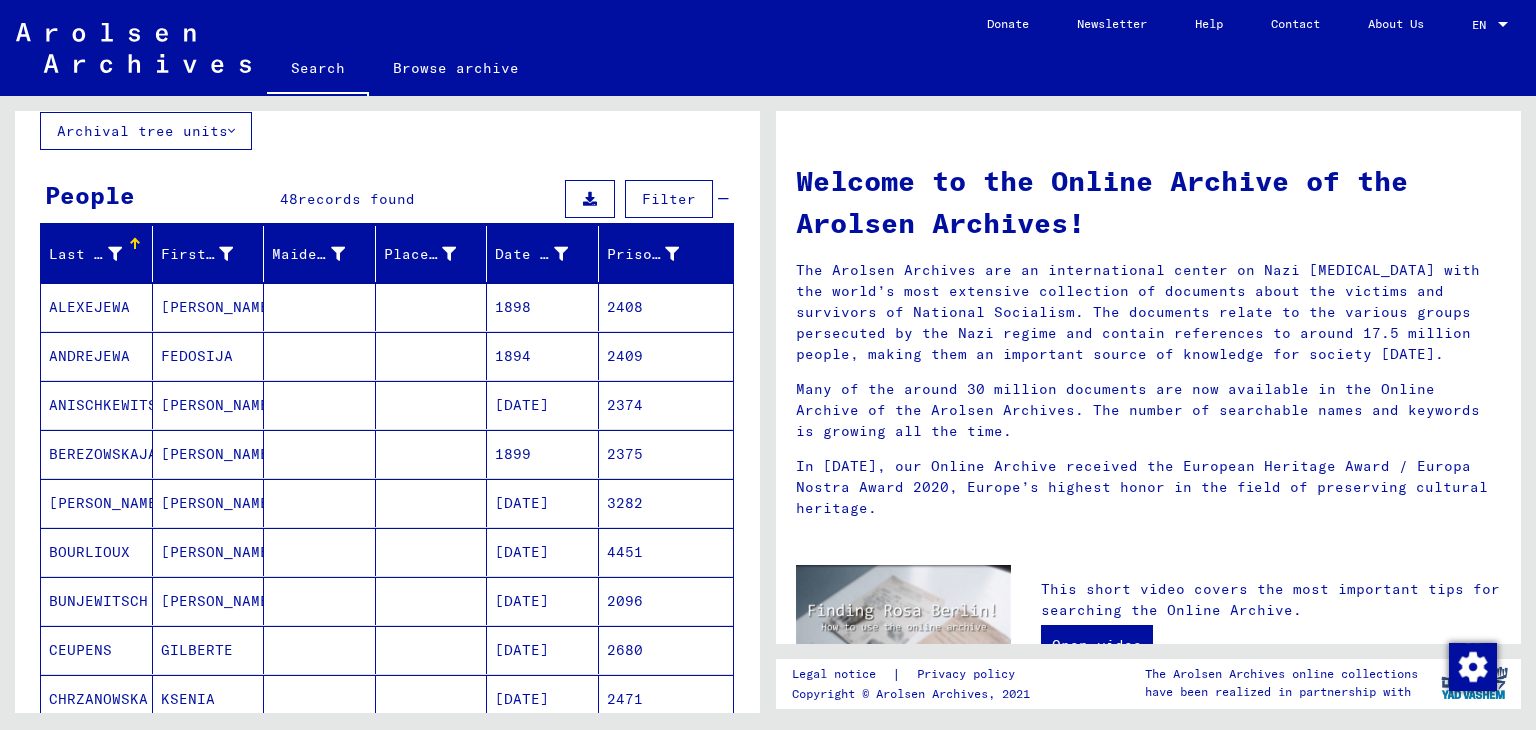 scroll, scrollTop: 64, scrollLeft: 0, axis: vertical 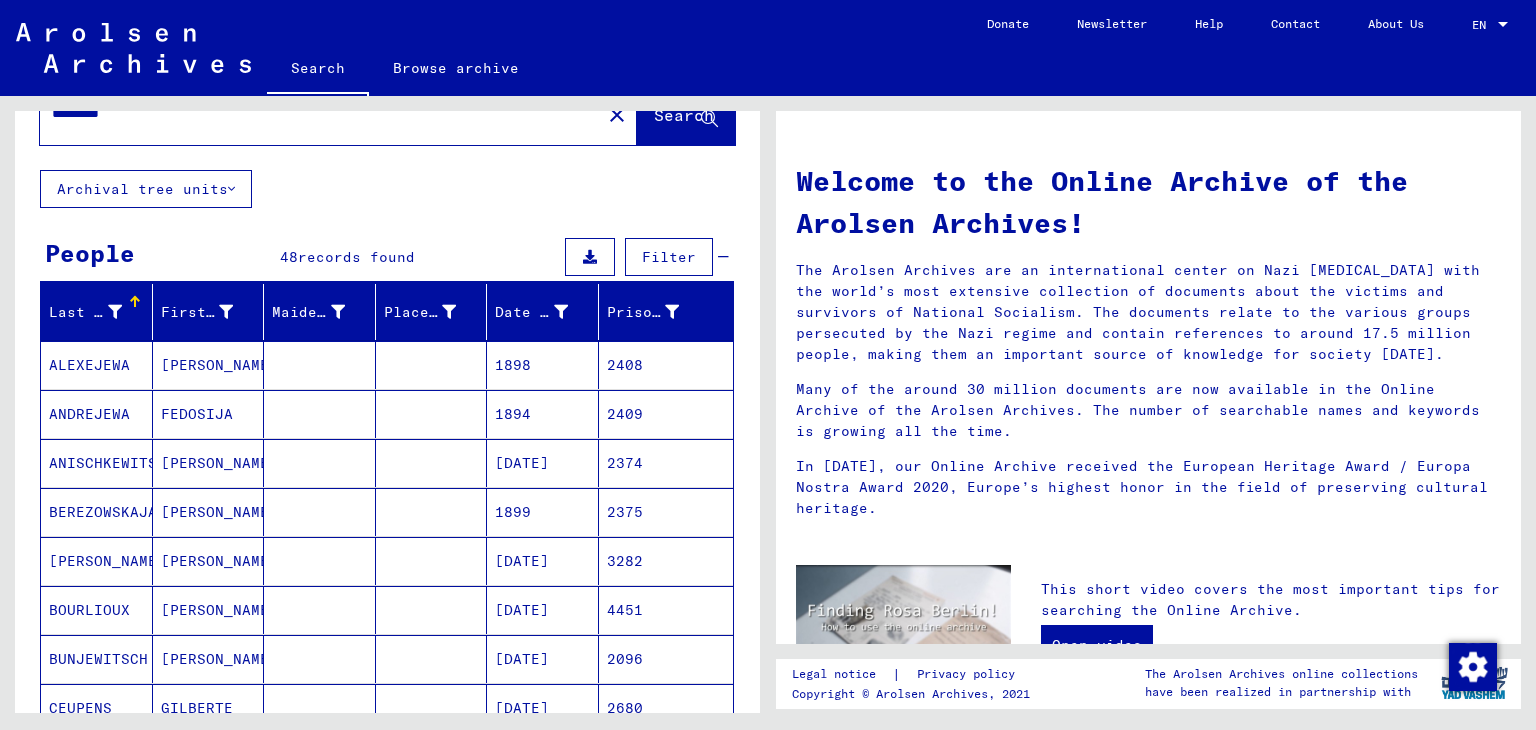 click at bounding box center (590, 257) 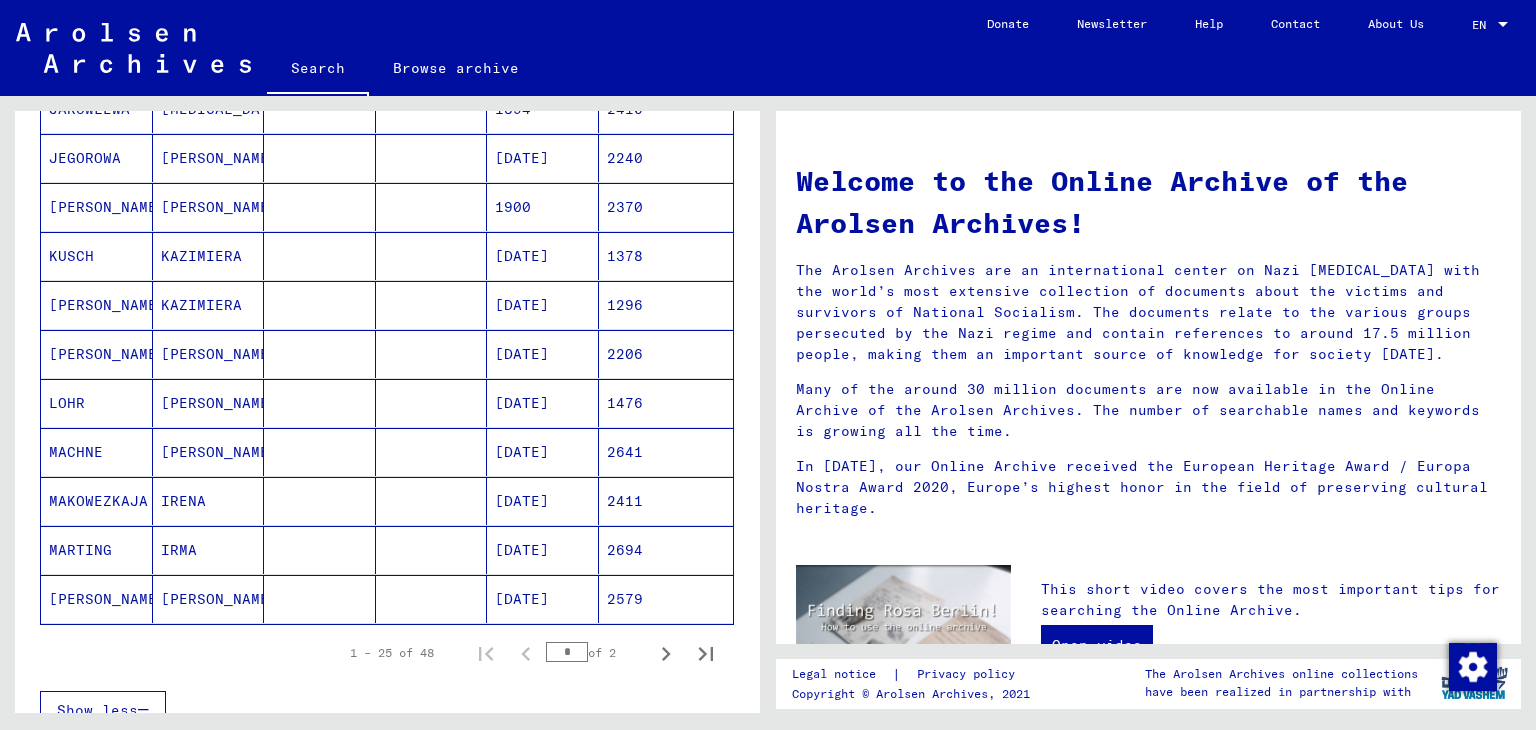 scroll, scrollTop: 1064, scrollLeft: 0, axis: vertical 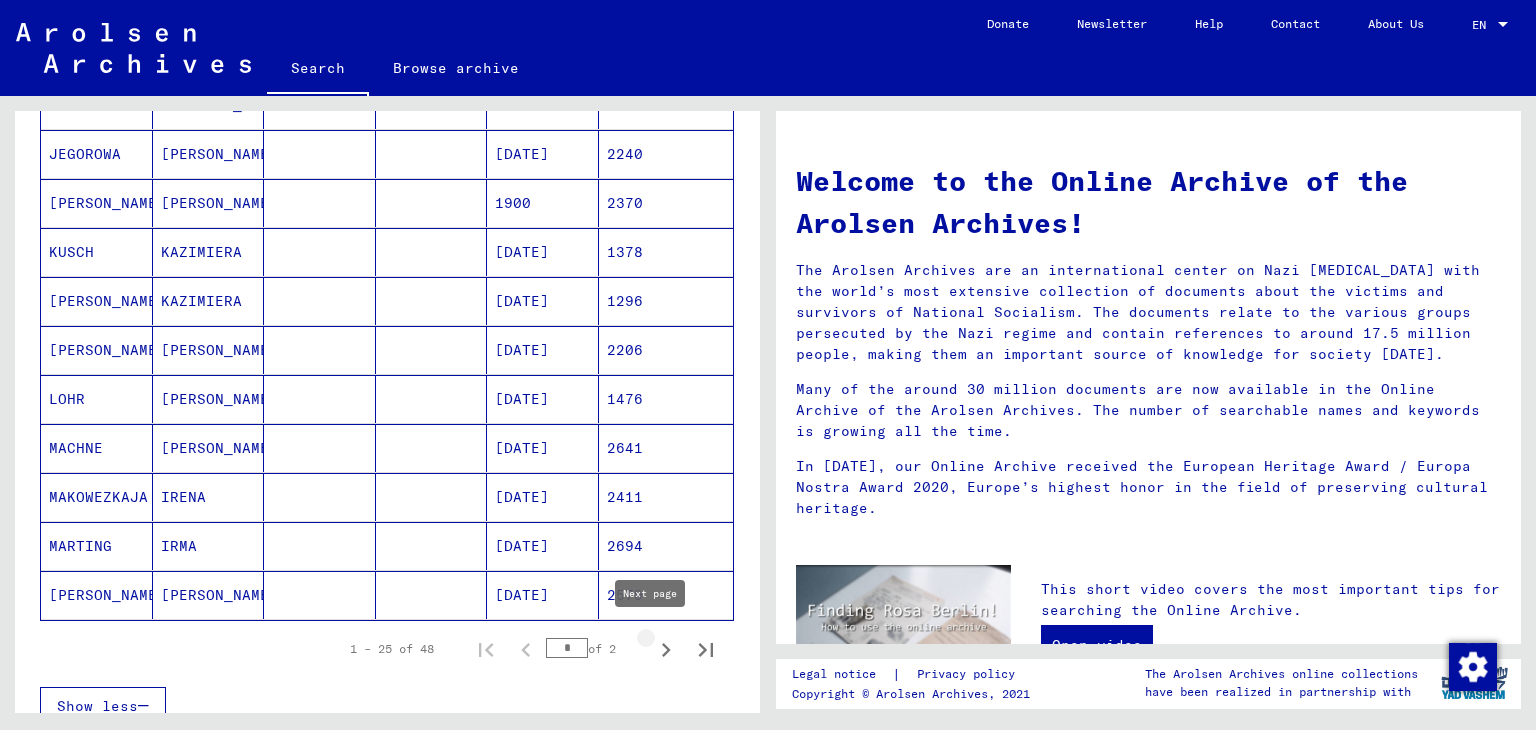 click 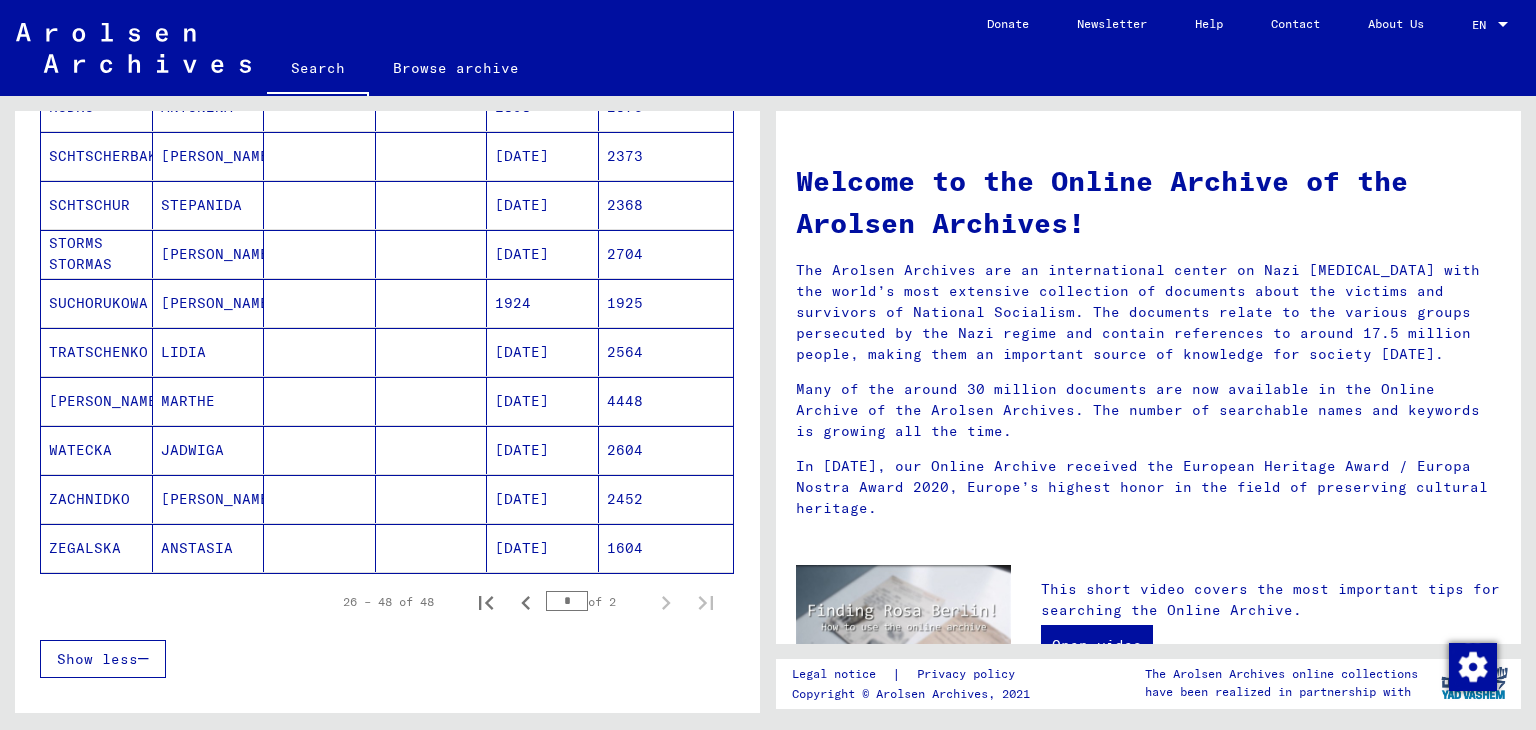 scroll, scrollTop: 1064, scrollLeft: 0, axis: vertical 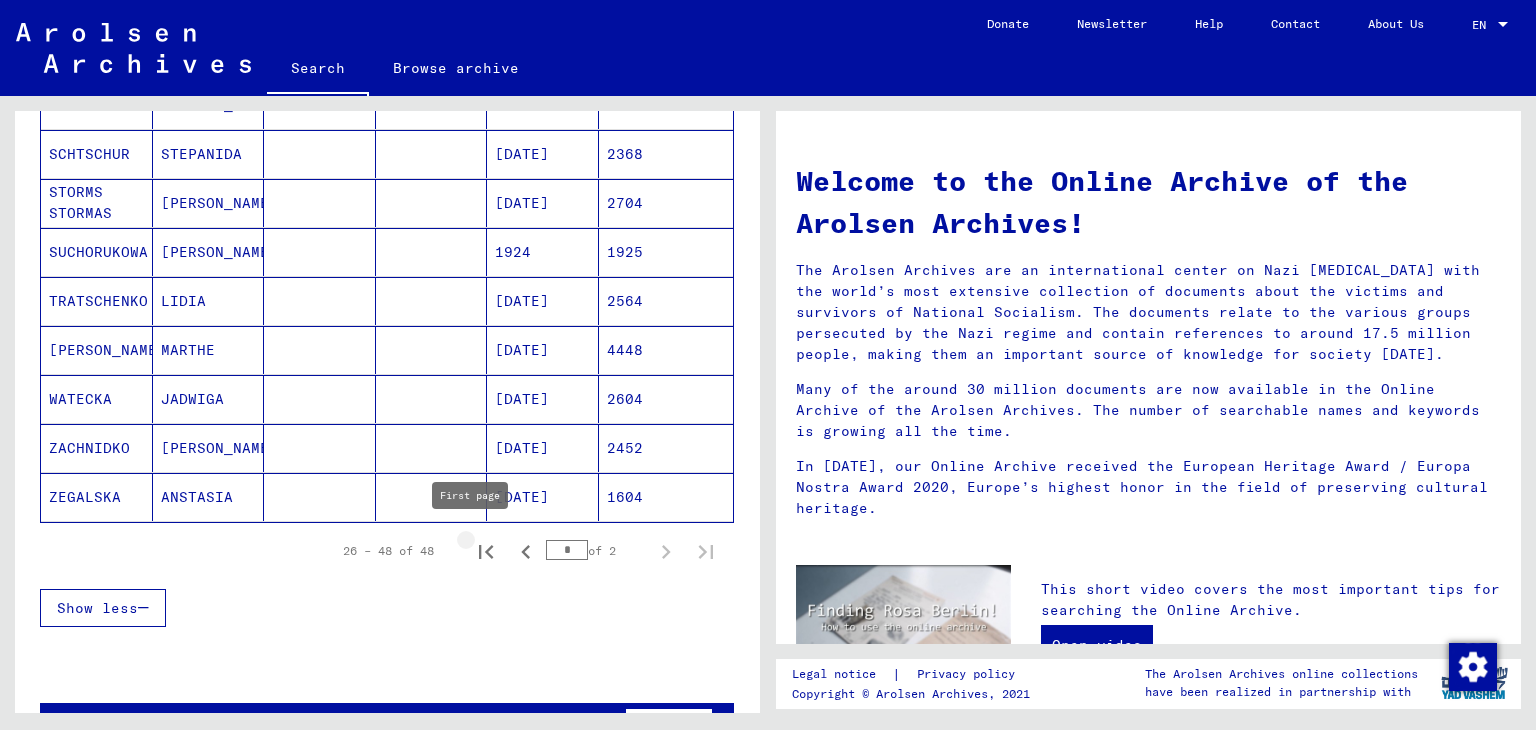 click 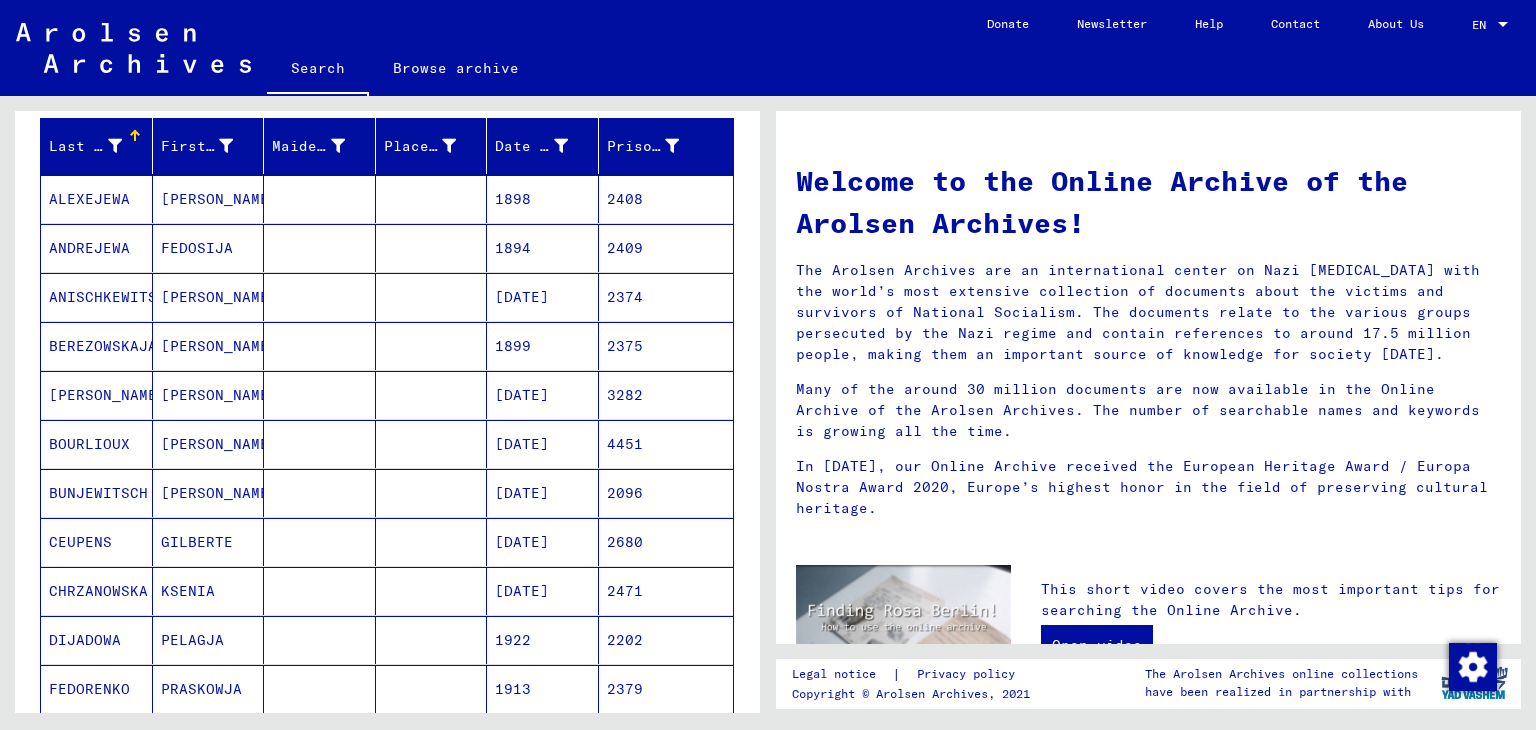 scroll, scrollTop: 264, scrollLeft: 0, axis: vertical 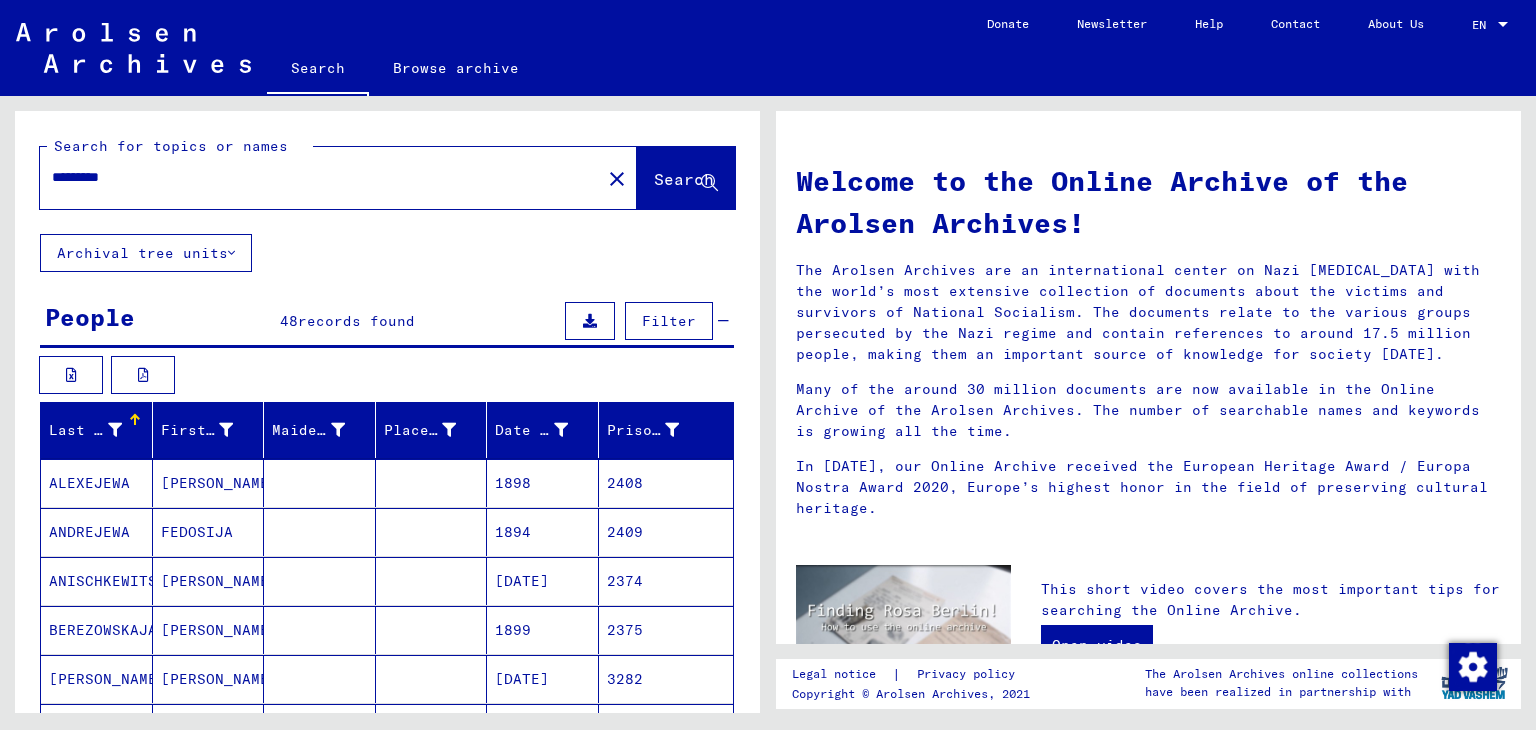 click on "*********" at bounding box center [314, 177] 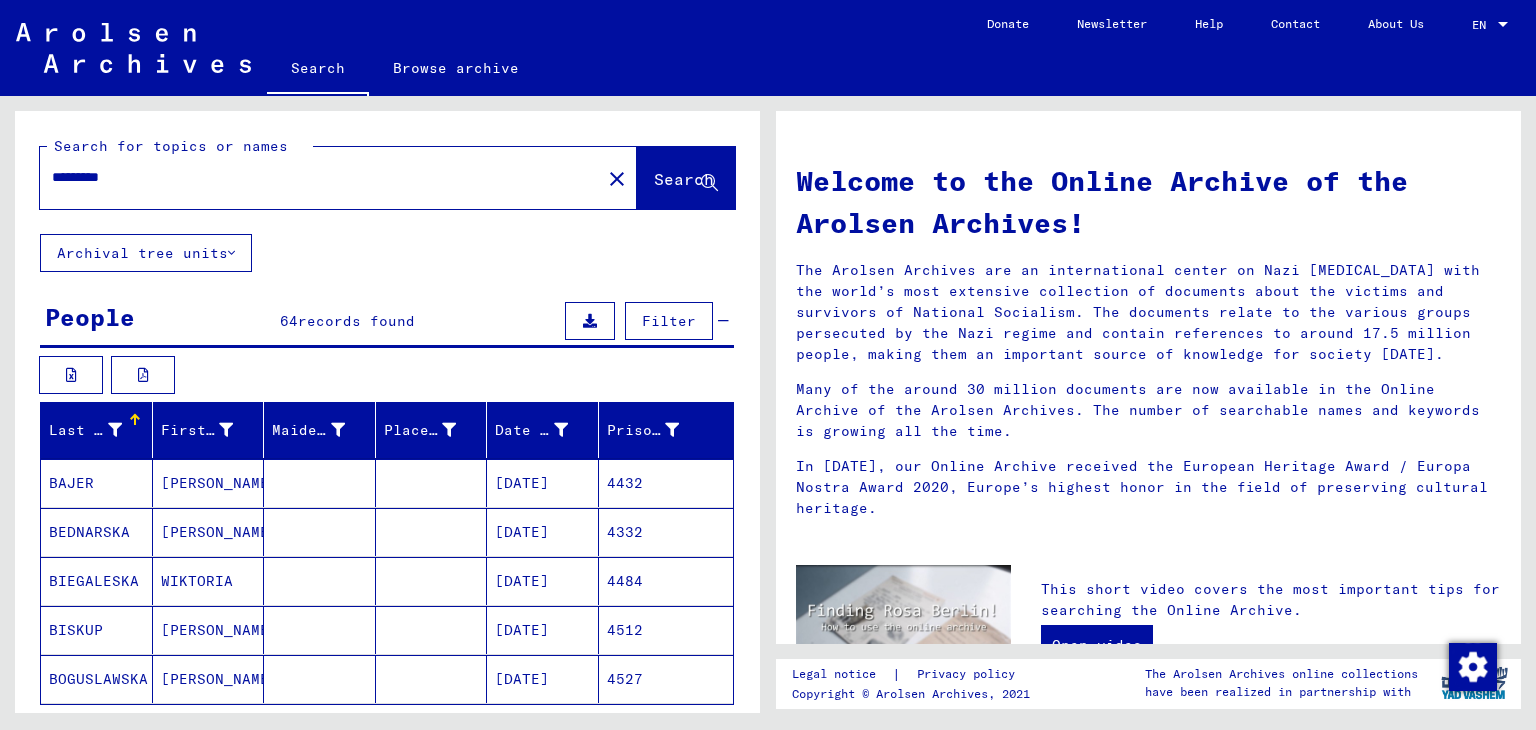 scroll, scrollTop: 69, scrollLeft: 0, axis: vertical 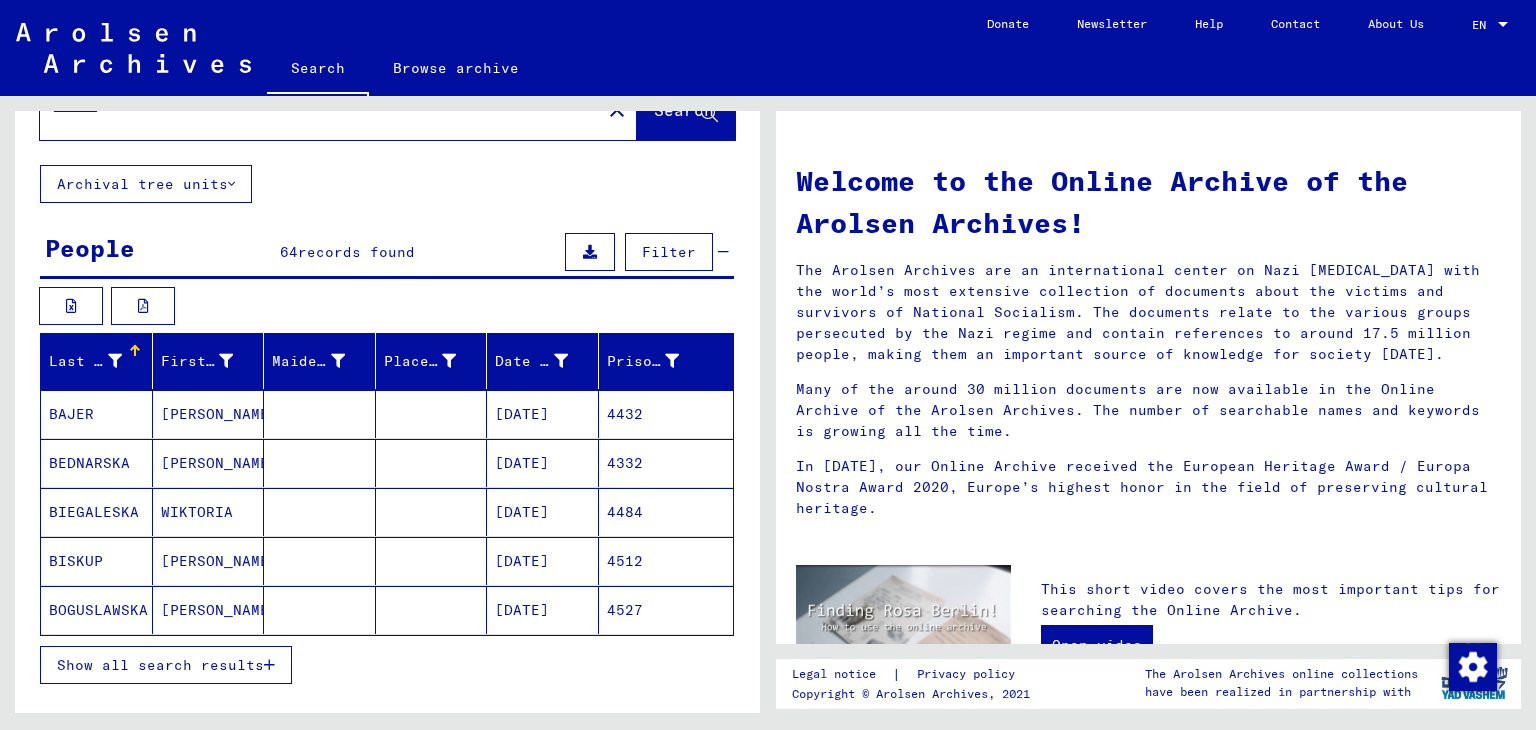 click on "Show all search results" at bounding box center (387, 665) 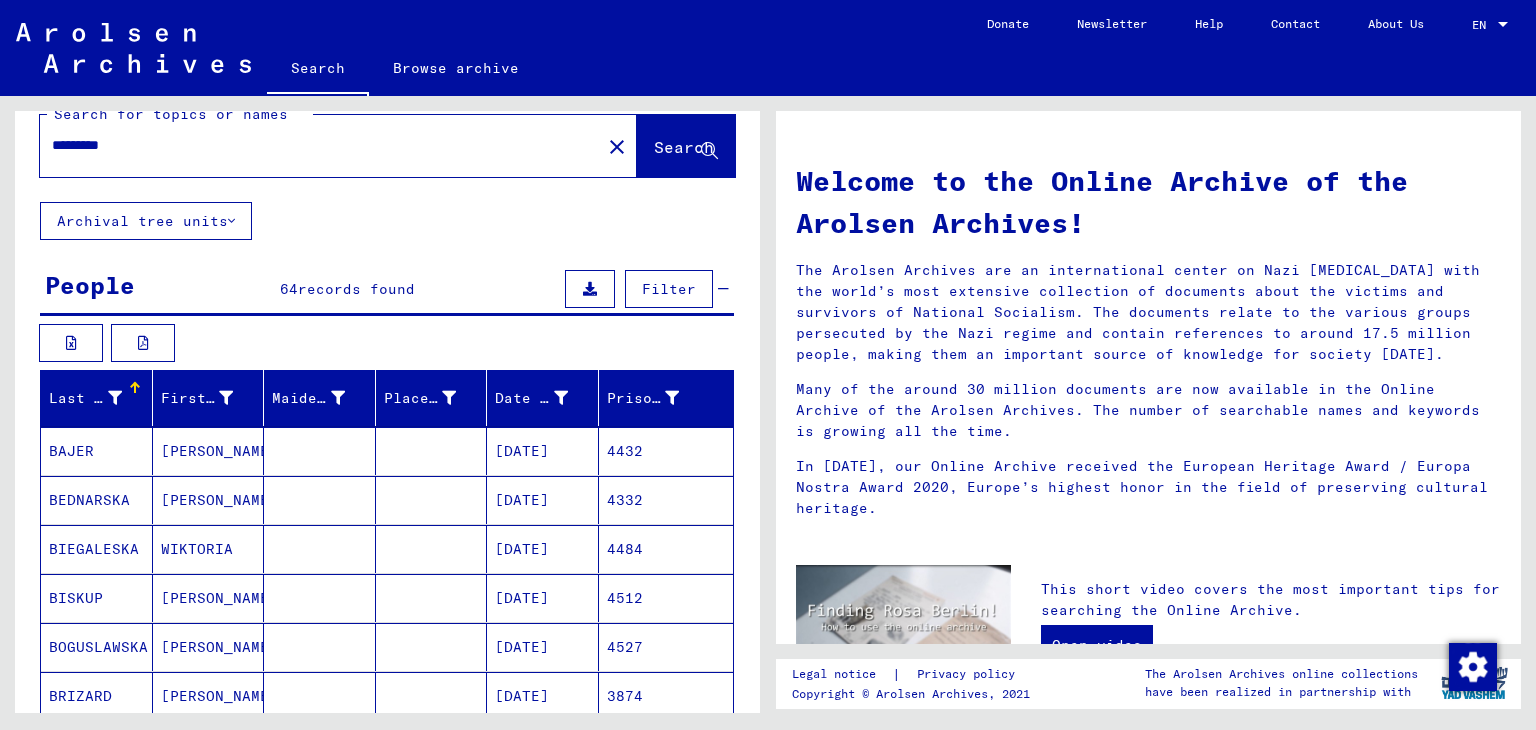 scroll, scrollTop: 0, scrollLeft: 0, axis: both 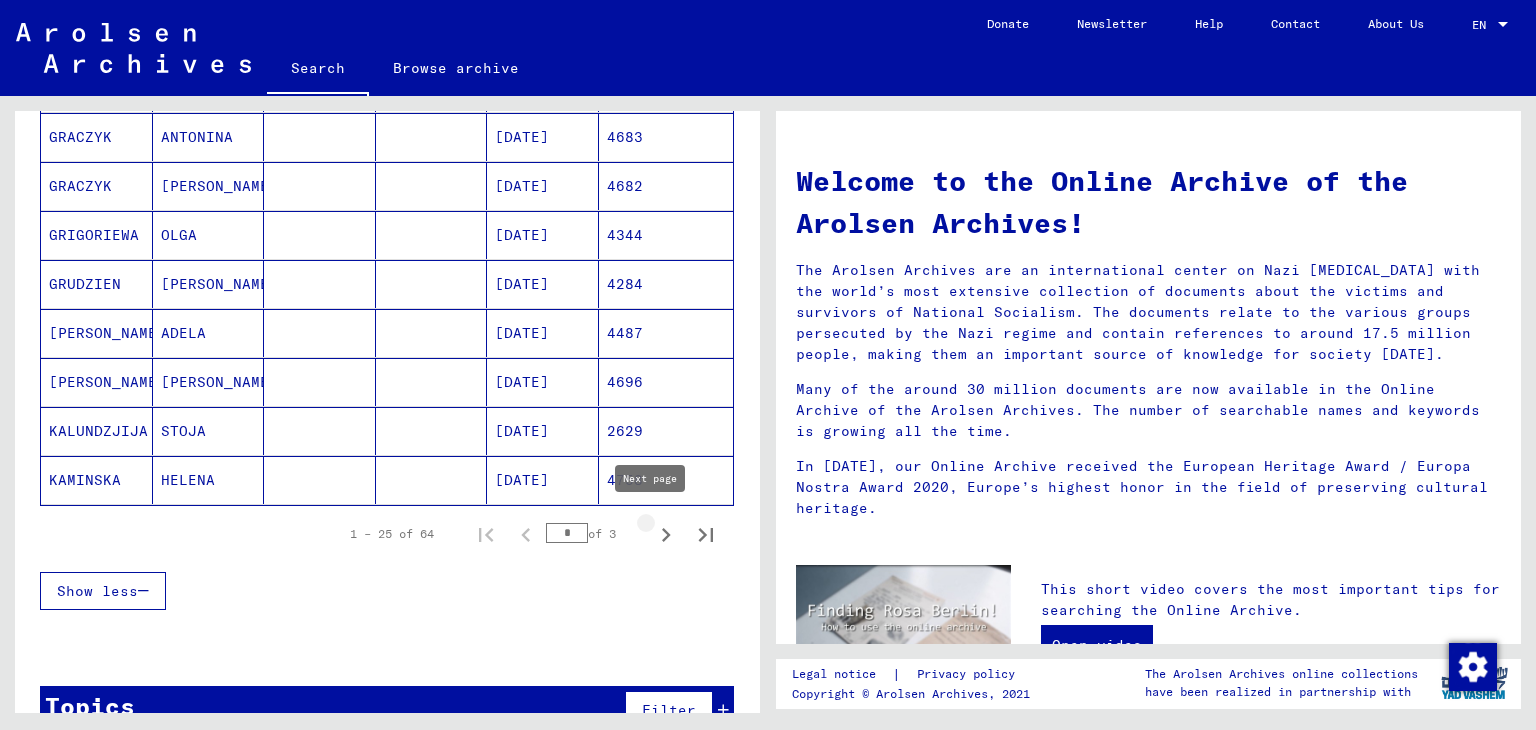 click 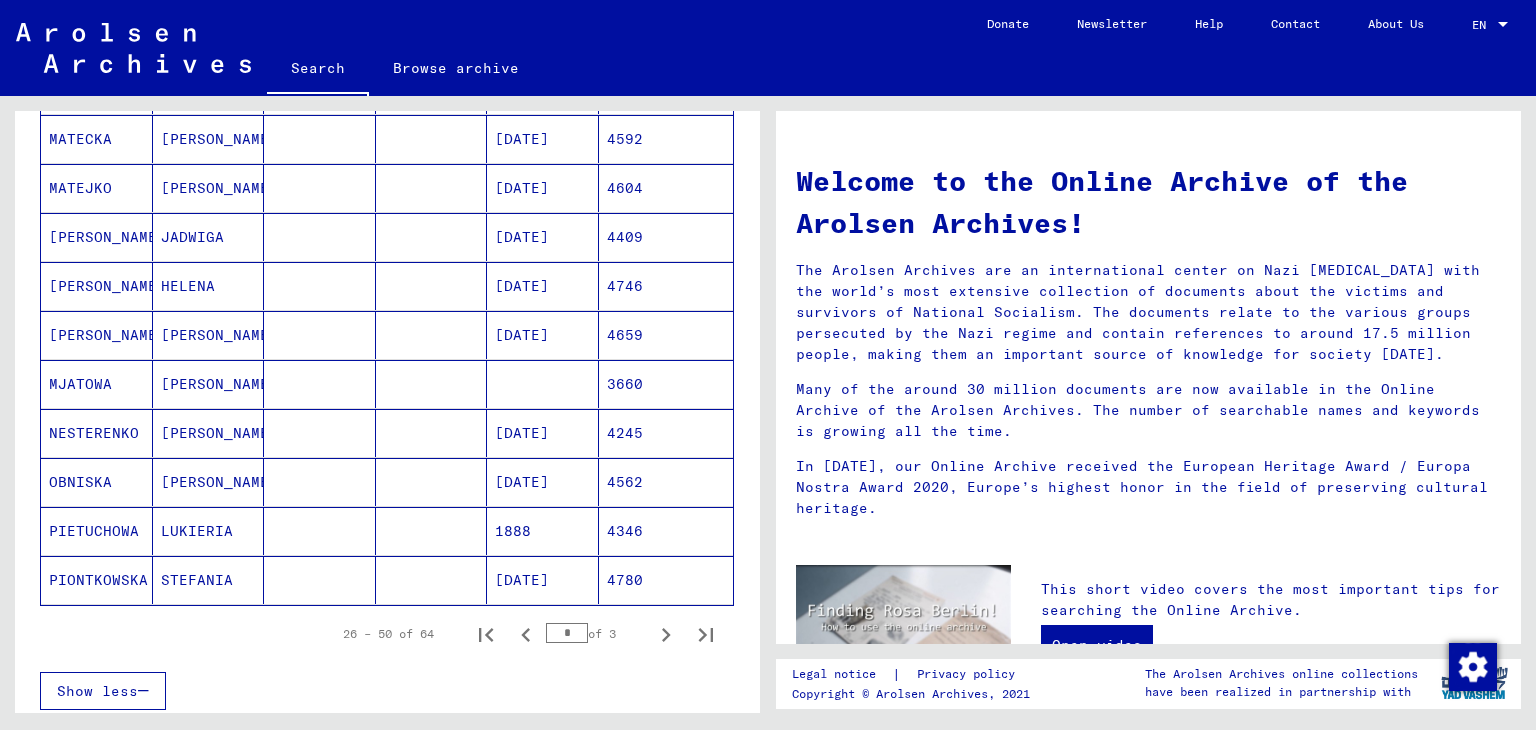 scroll, scrollTop: 1215, scrollLeft: 0, axis: vertical 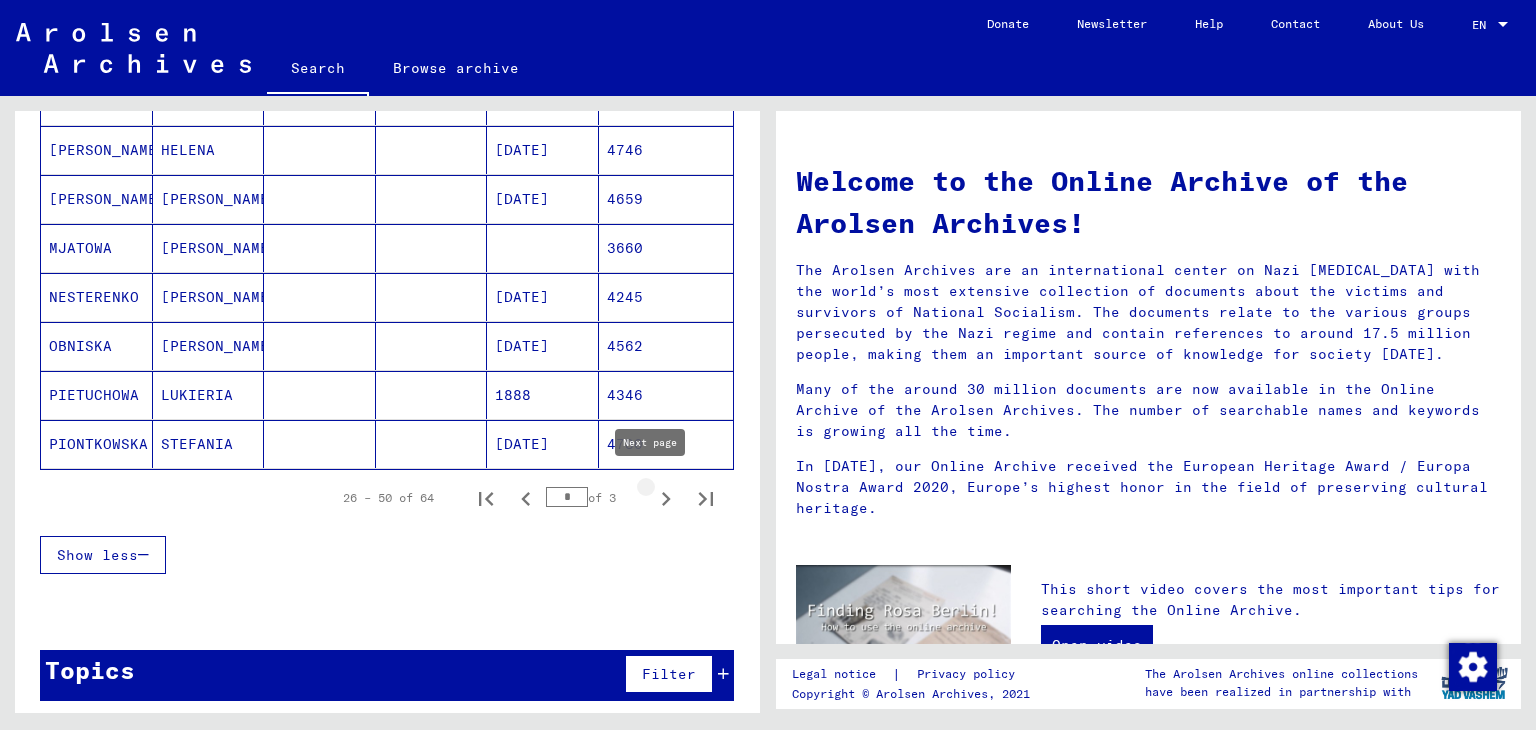 click 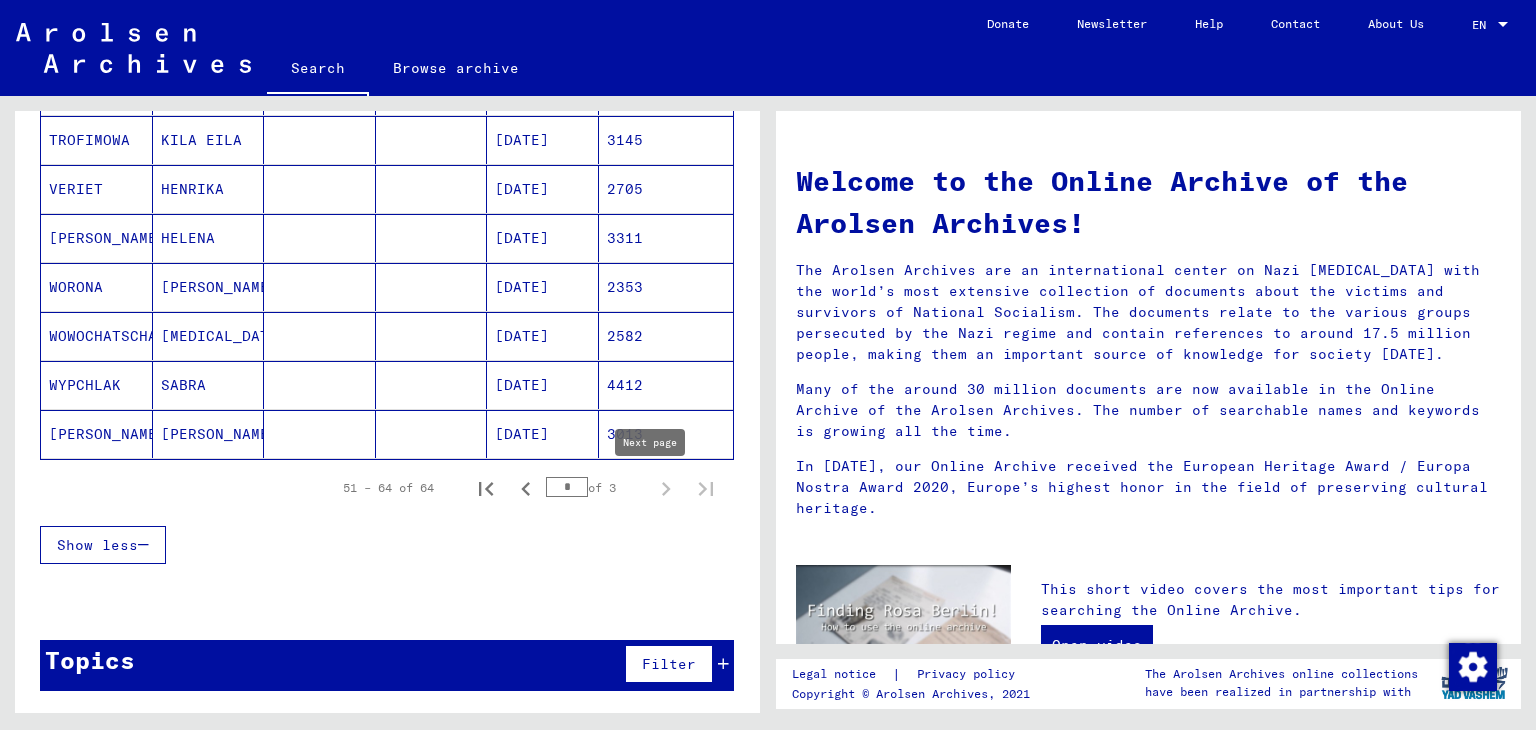 scroll, scrollTop: 679, scrollLeft: 0, axis: vertical 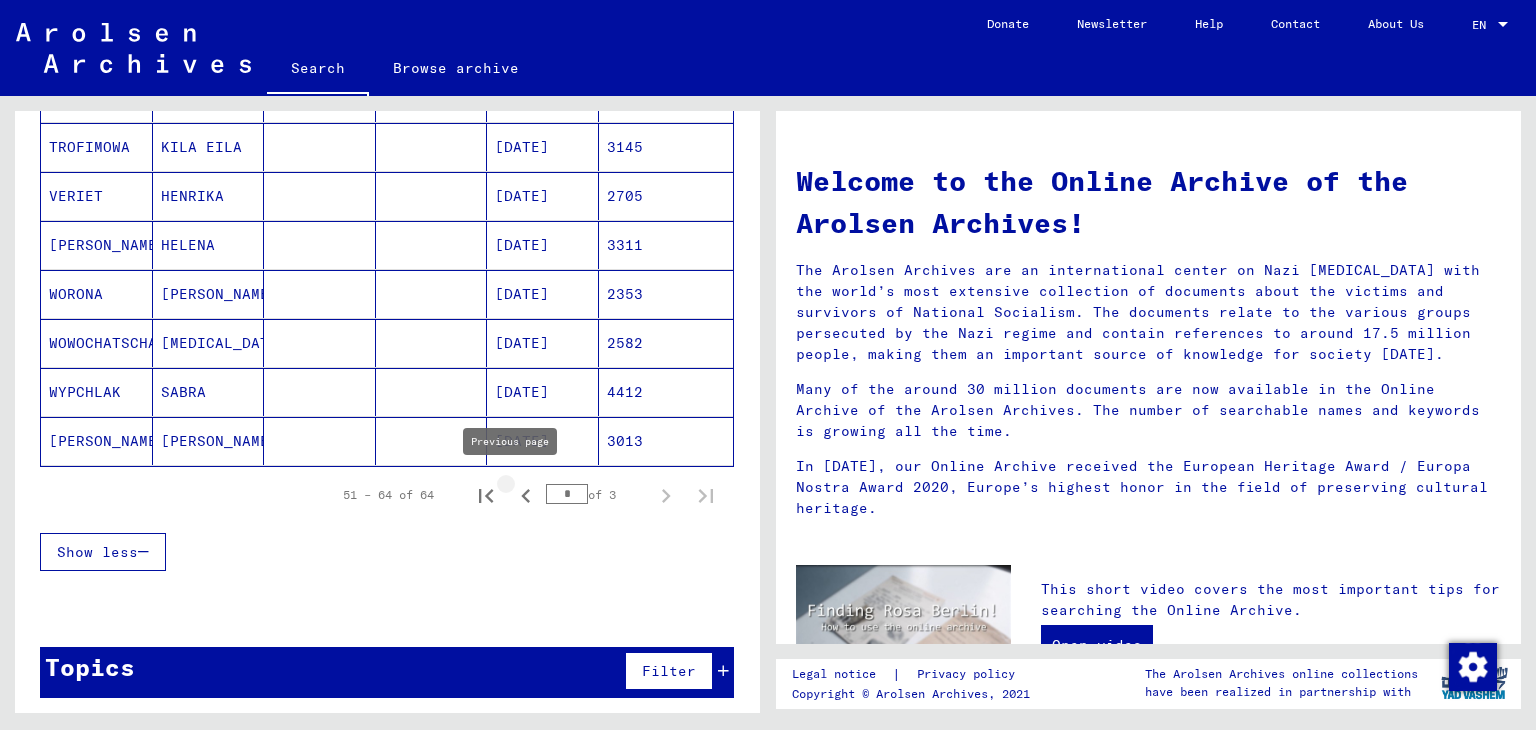 click 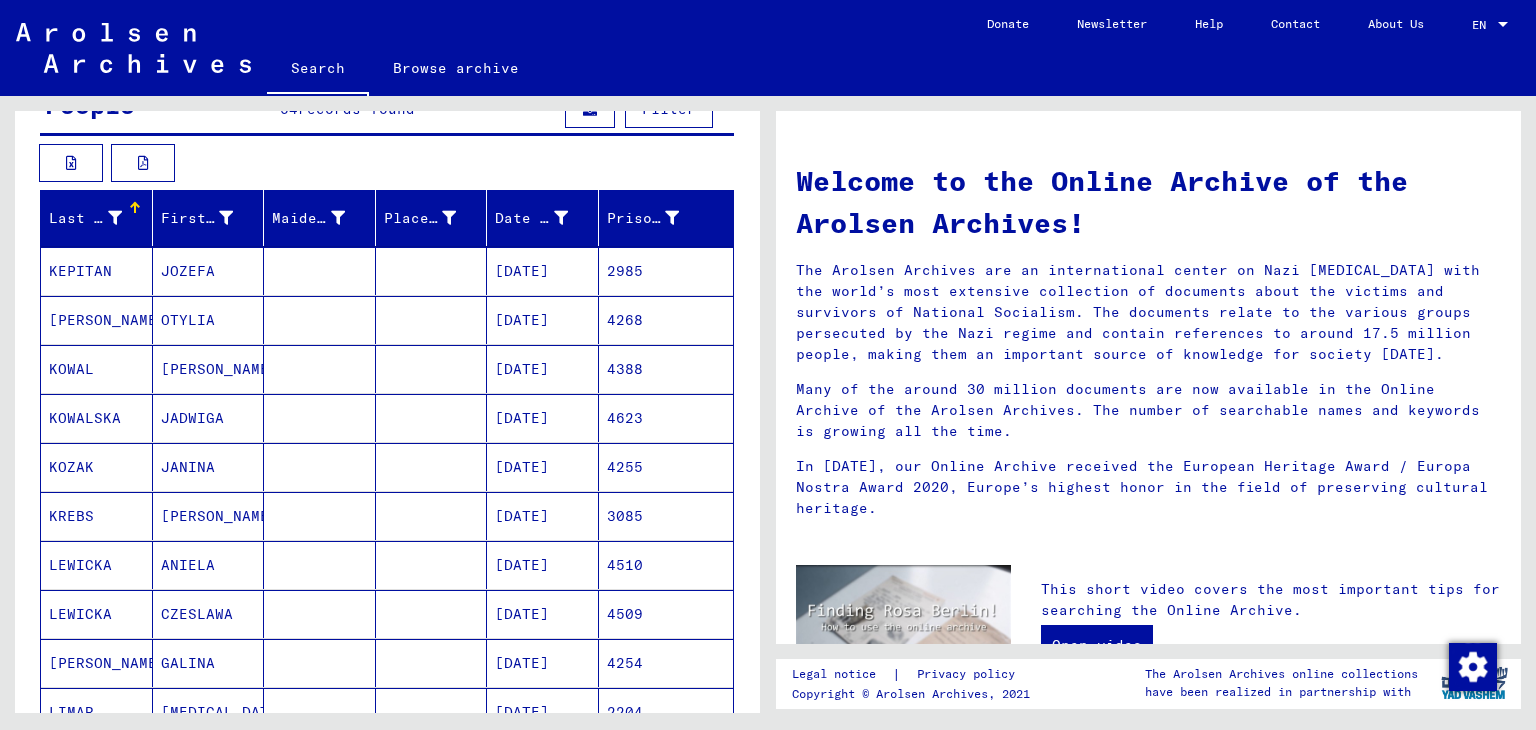 scroll, scrollTop: 179, scrollLeft: 0, axis: vertical 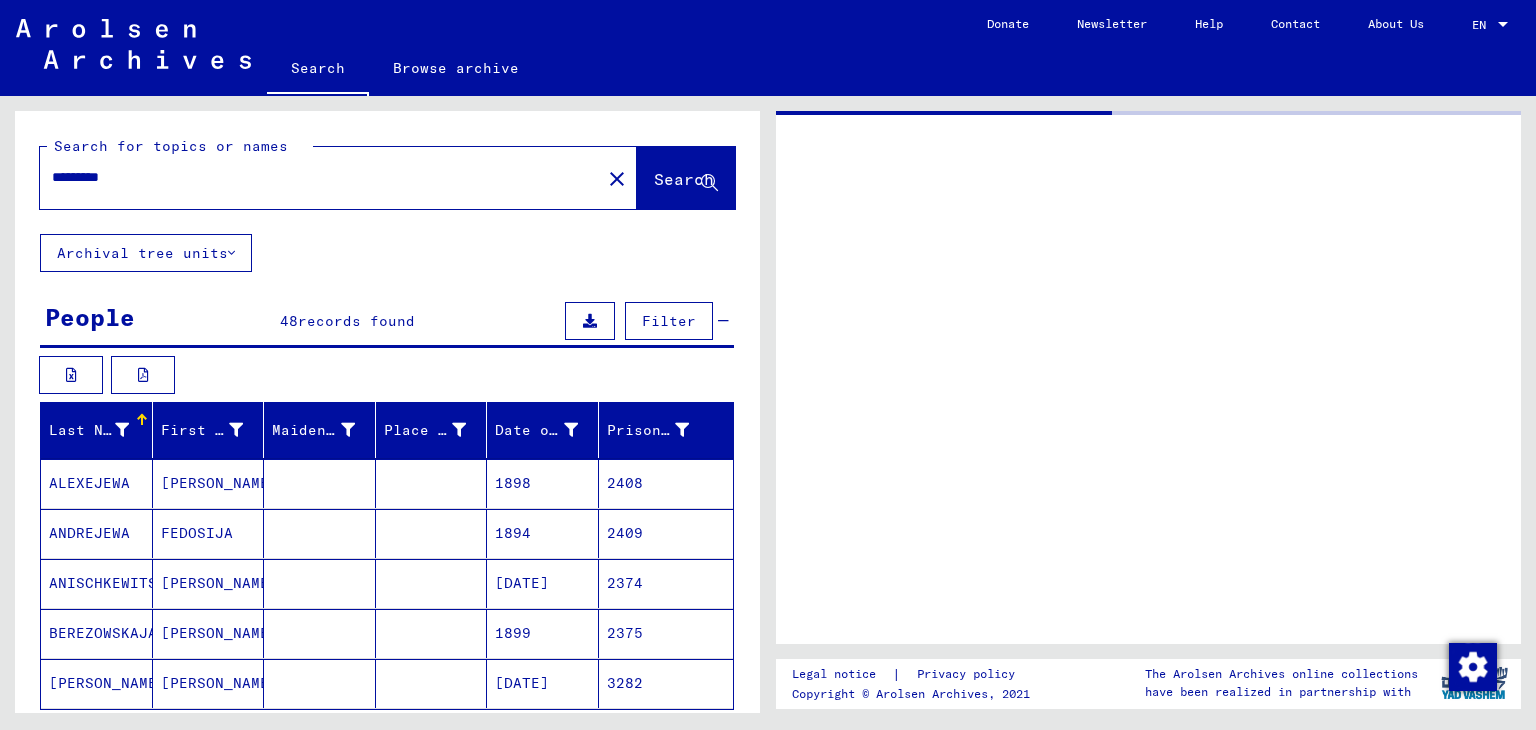 type on "**********" 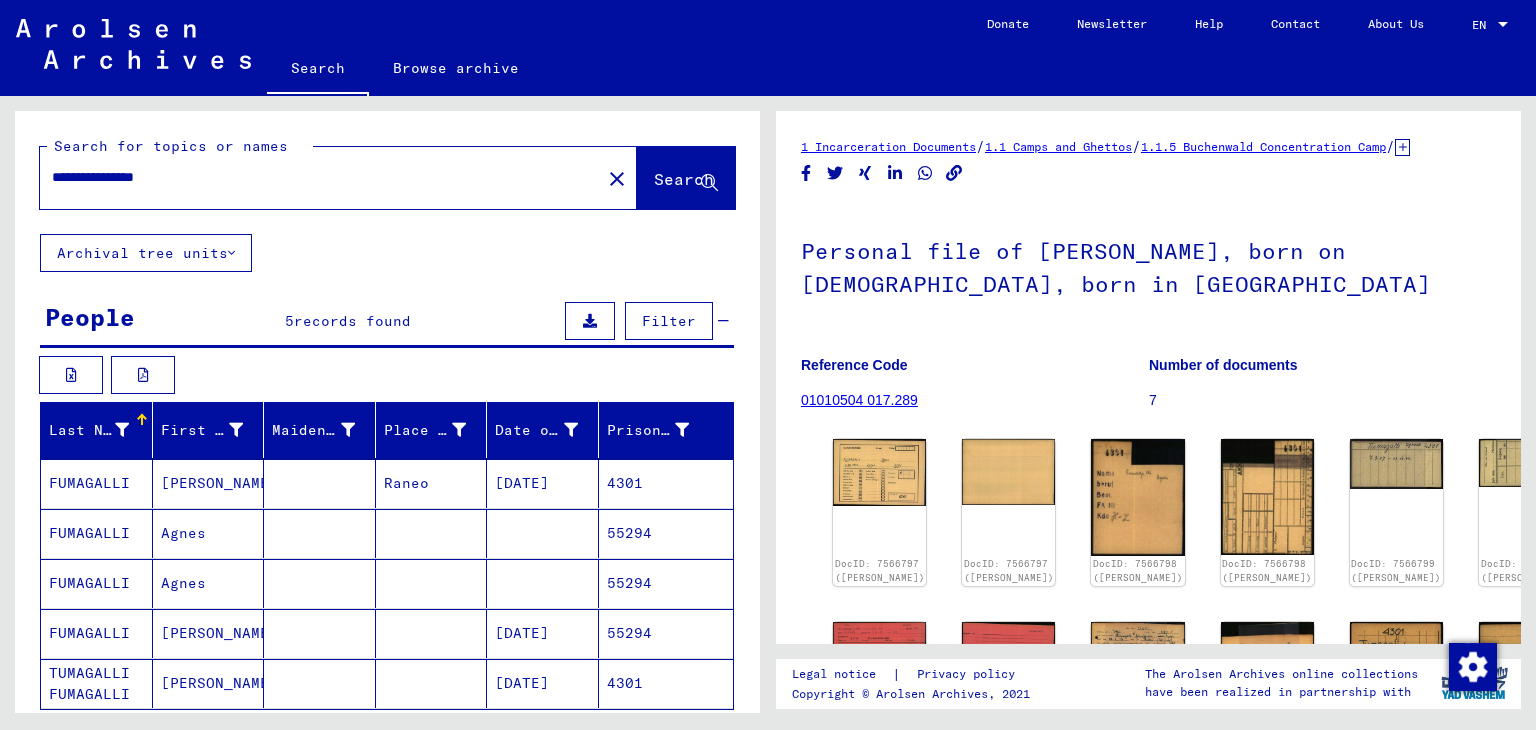 click on "1.1.5 Buchenwald Concentration Camp" 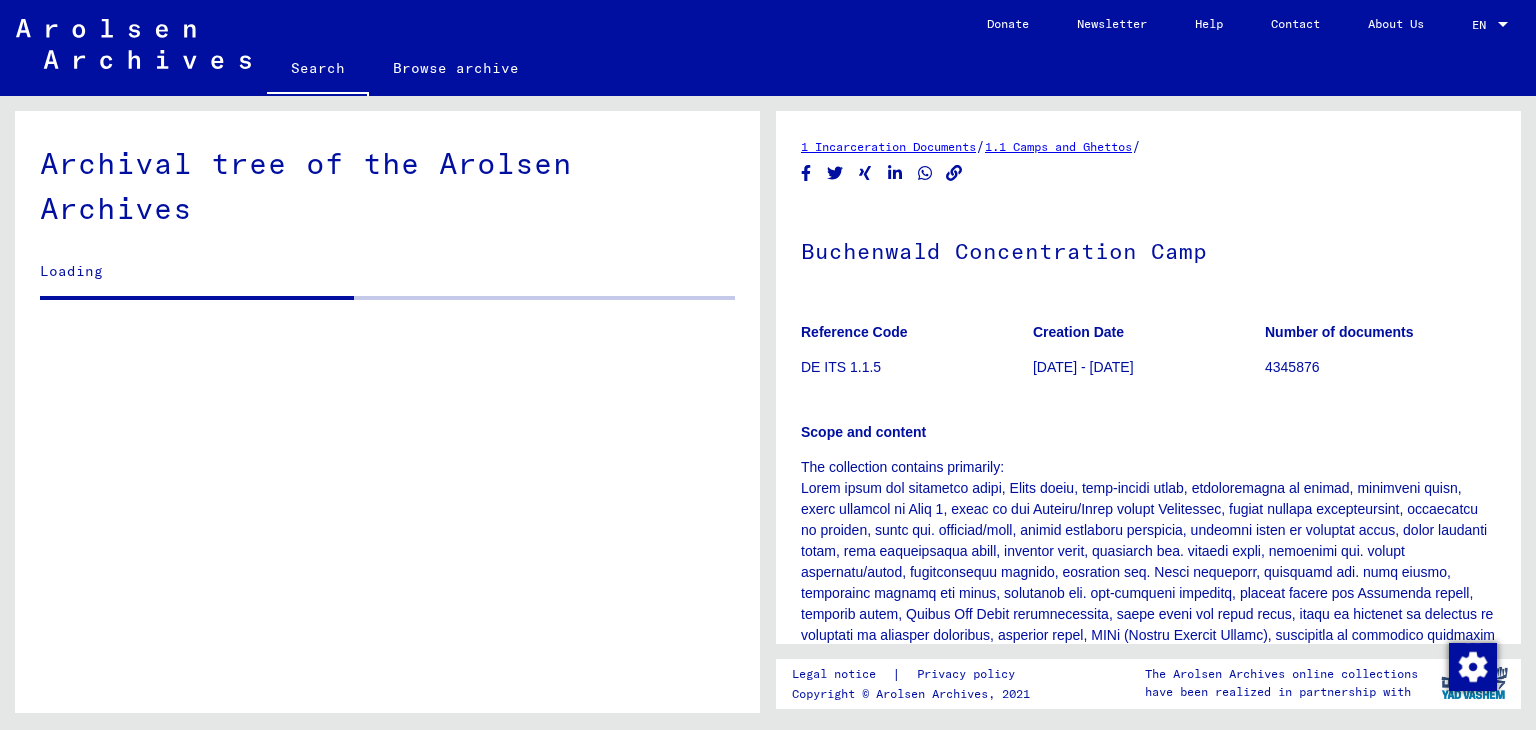 scroll, scrollTop: 352, scrollLeft: 0, axis: vertical 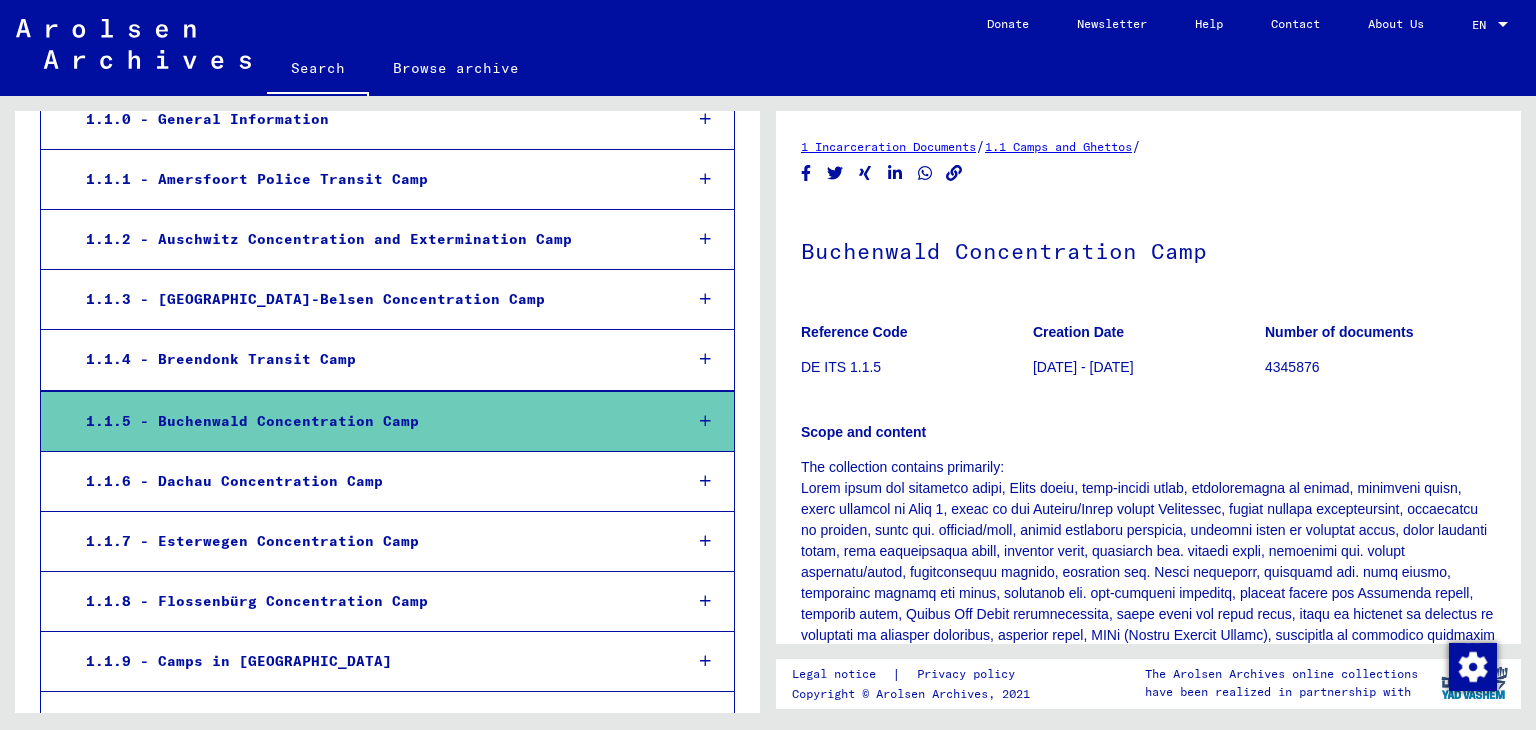click on "1.1 Camps and Ghettos" 